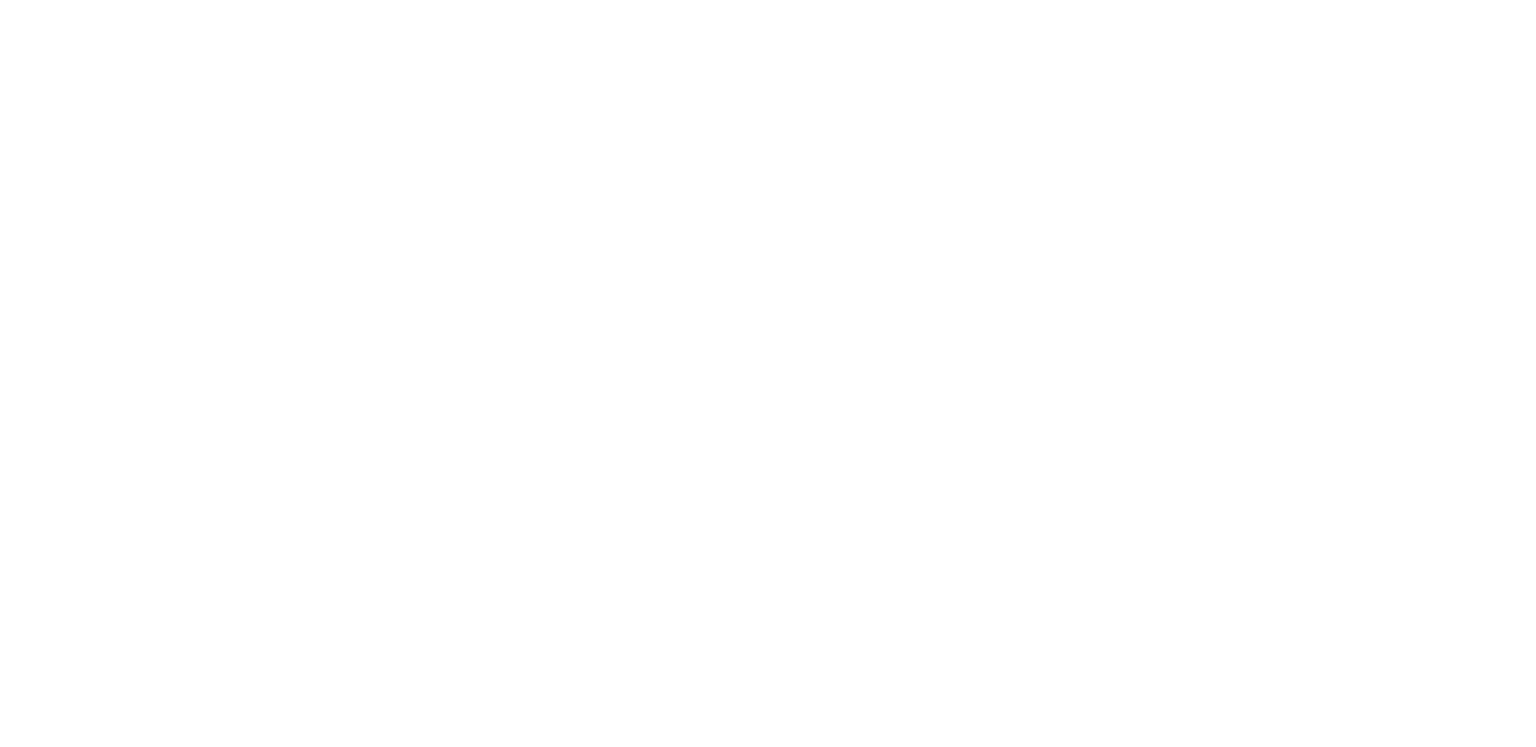 scroll, scrollTop: 0, scrollLeft: 0, axis: both 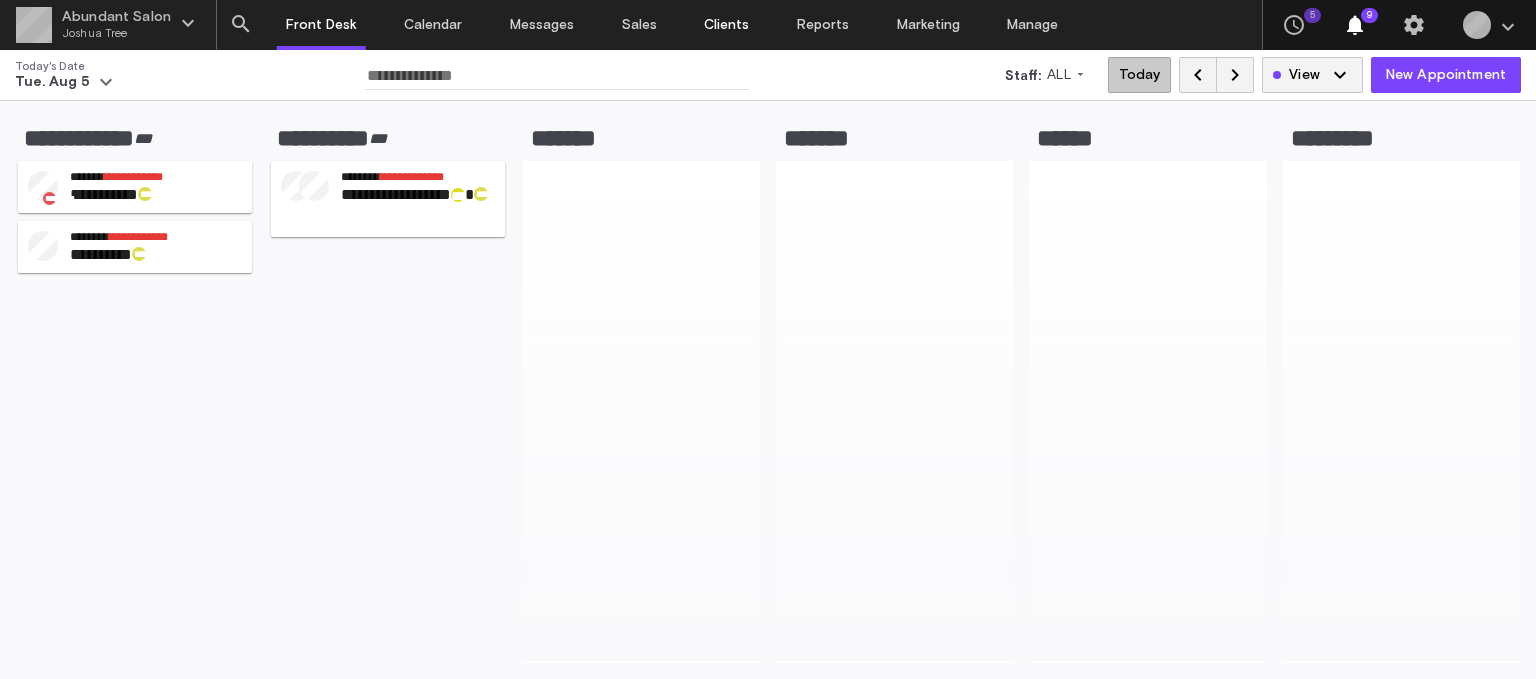 click on "Clients" at bounding box center [727, 25] 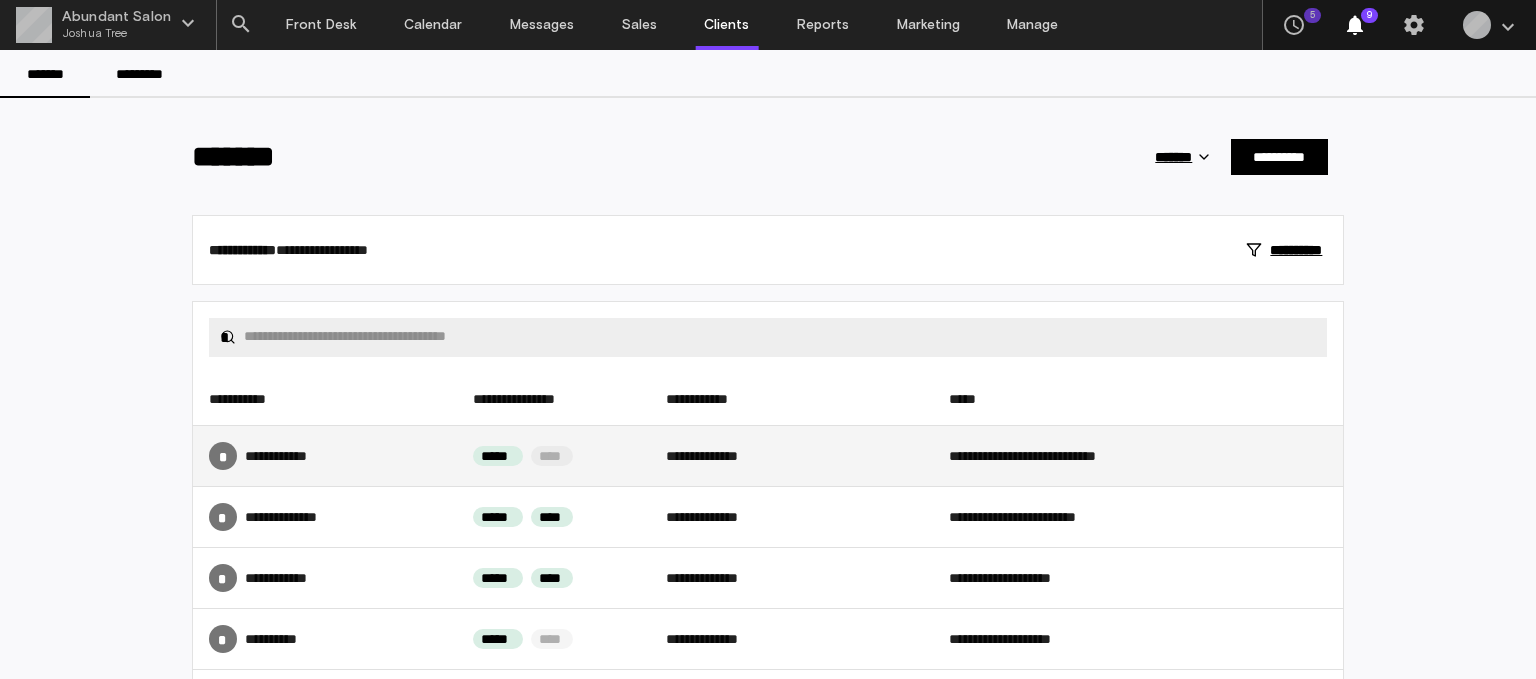 click on "***** ****" at bounding box center (553, 455) 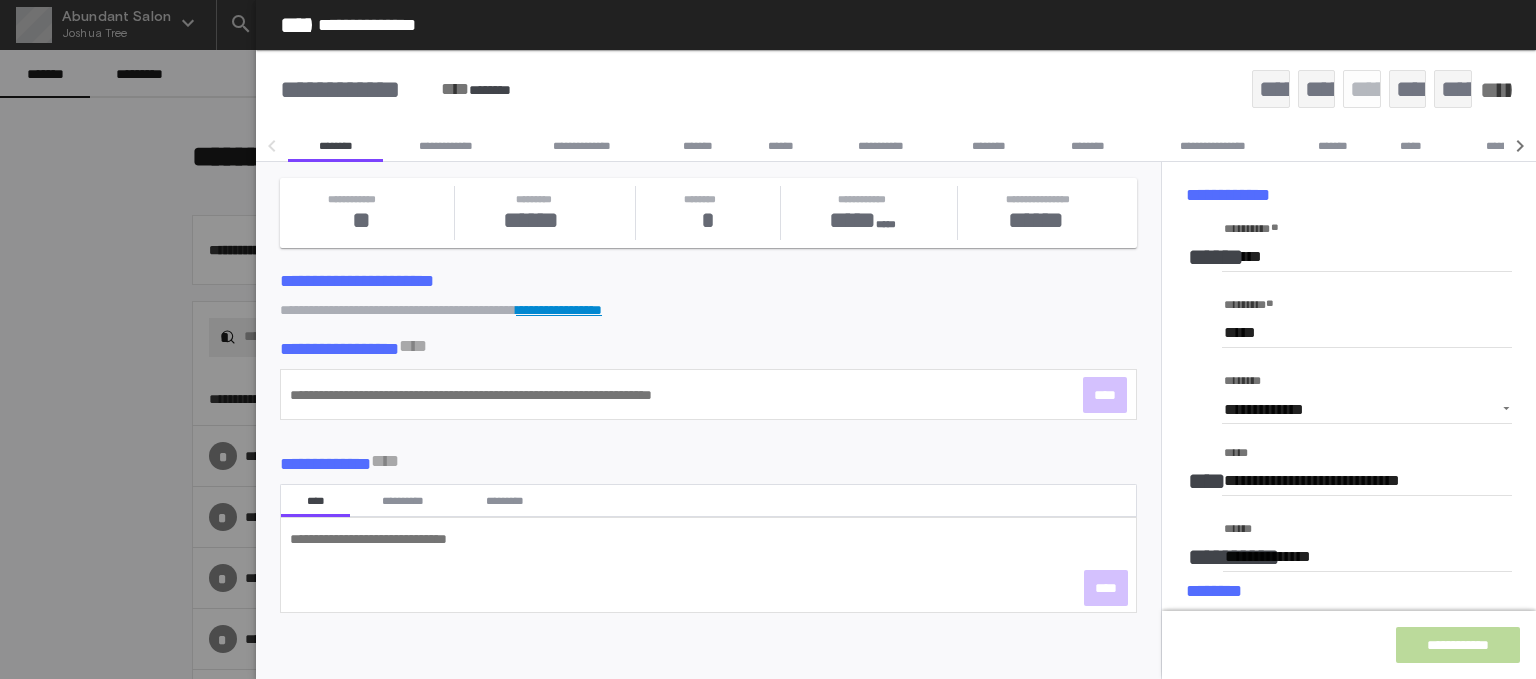 type on "**********" 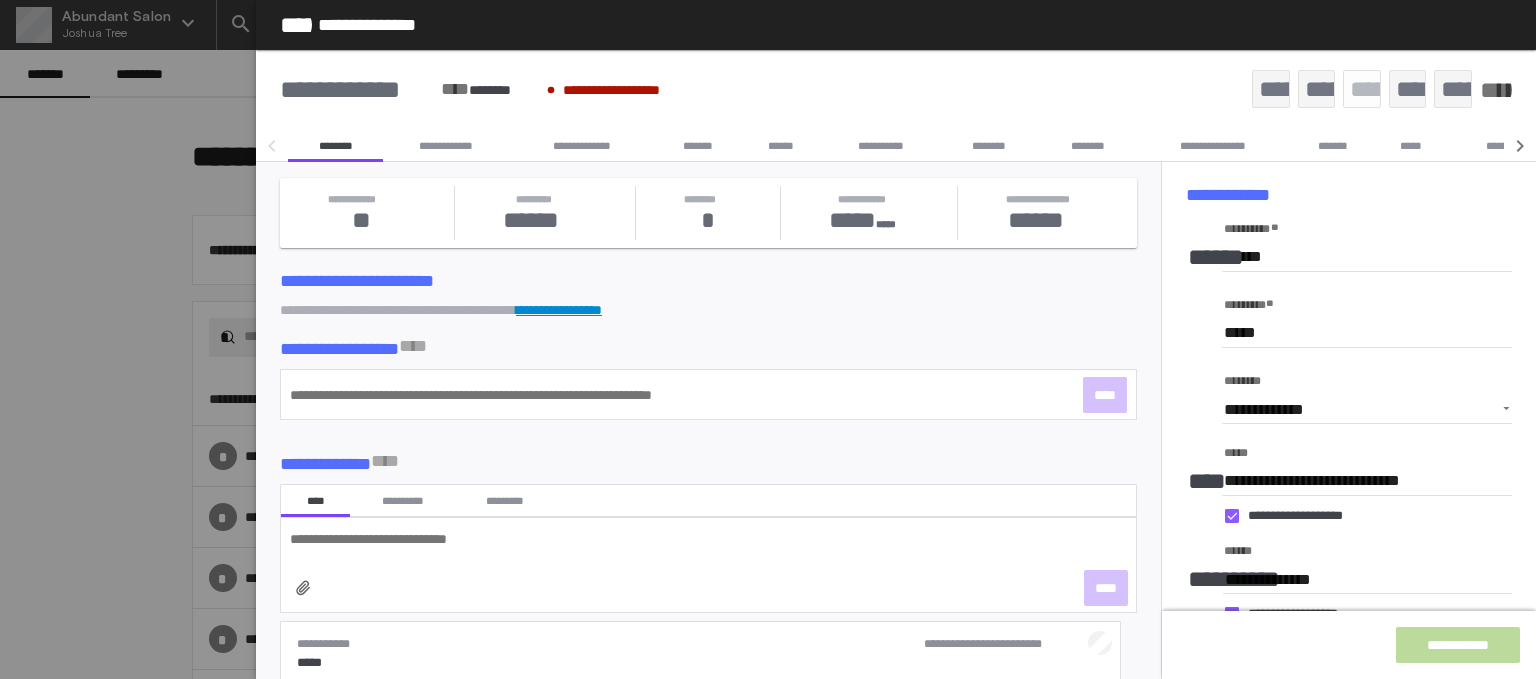 click on "********" at bounding box center (989, 146) 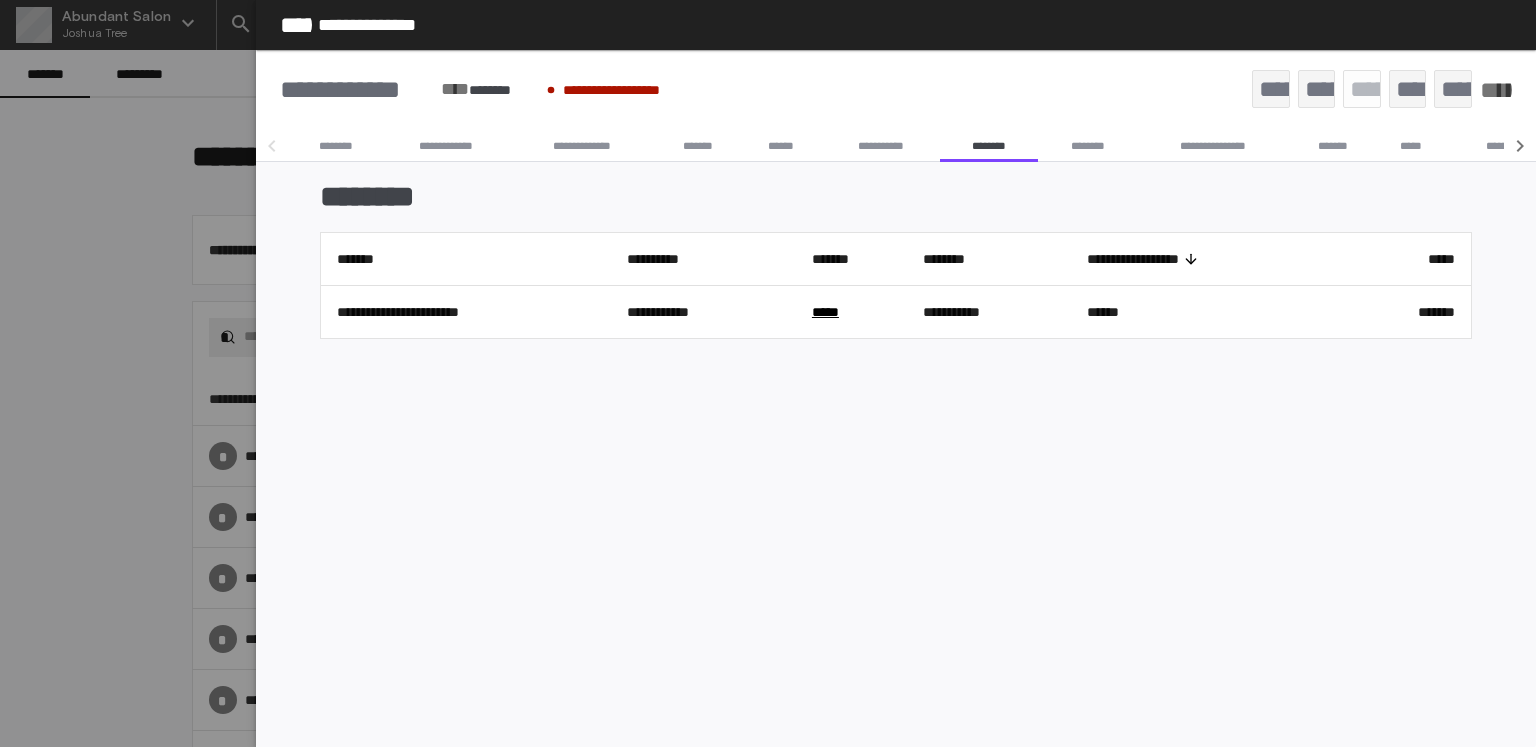 click on "**********" at bounding box center [881, 146] 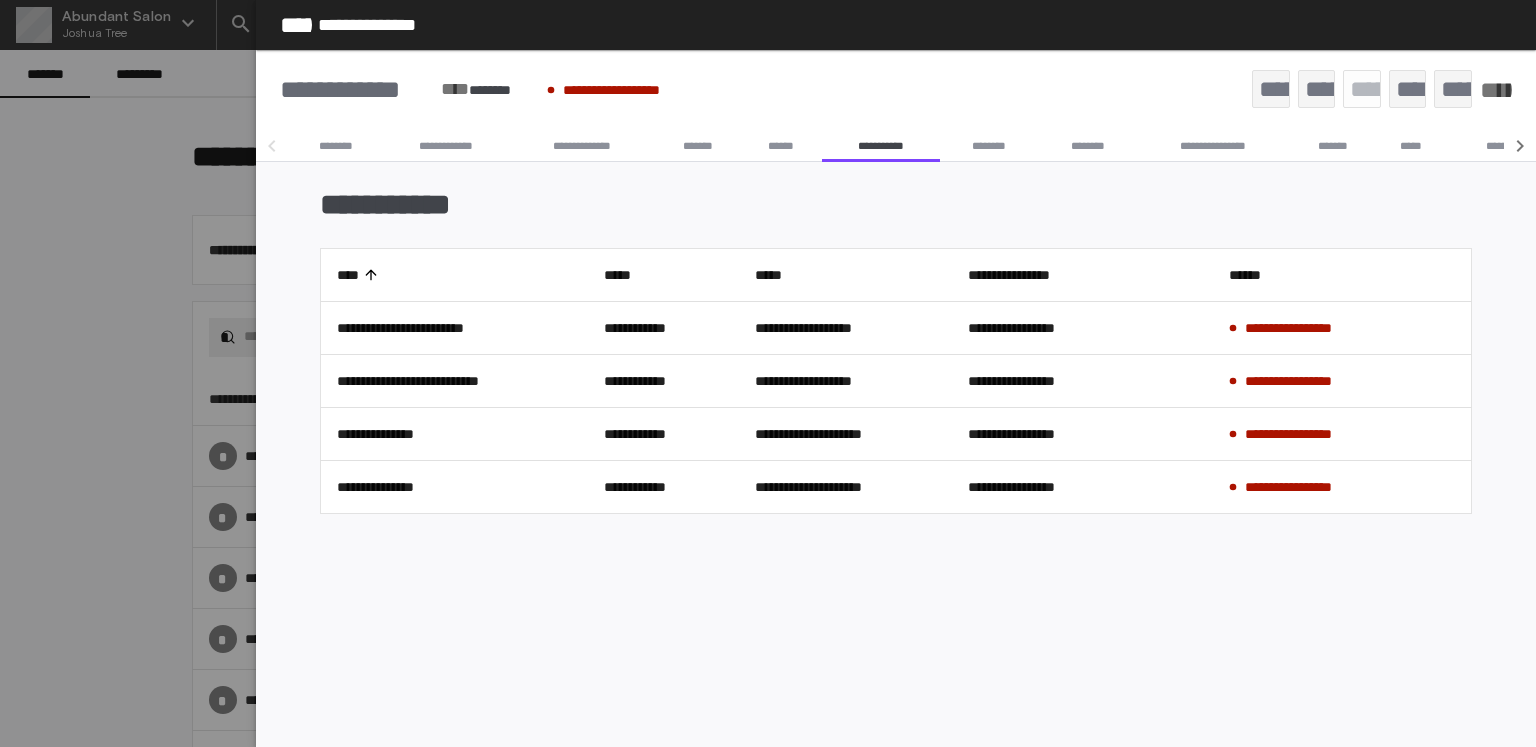 click on "********" at bounding box center (989, 146) 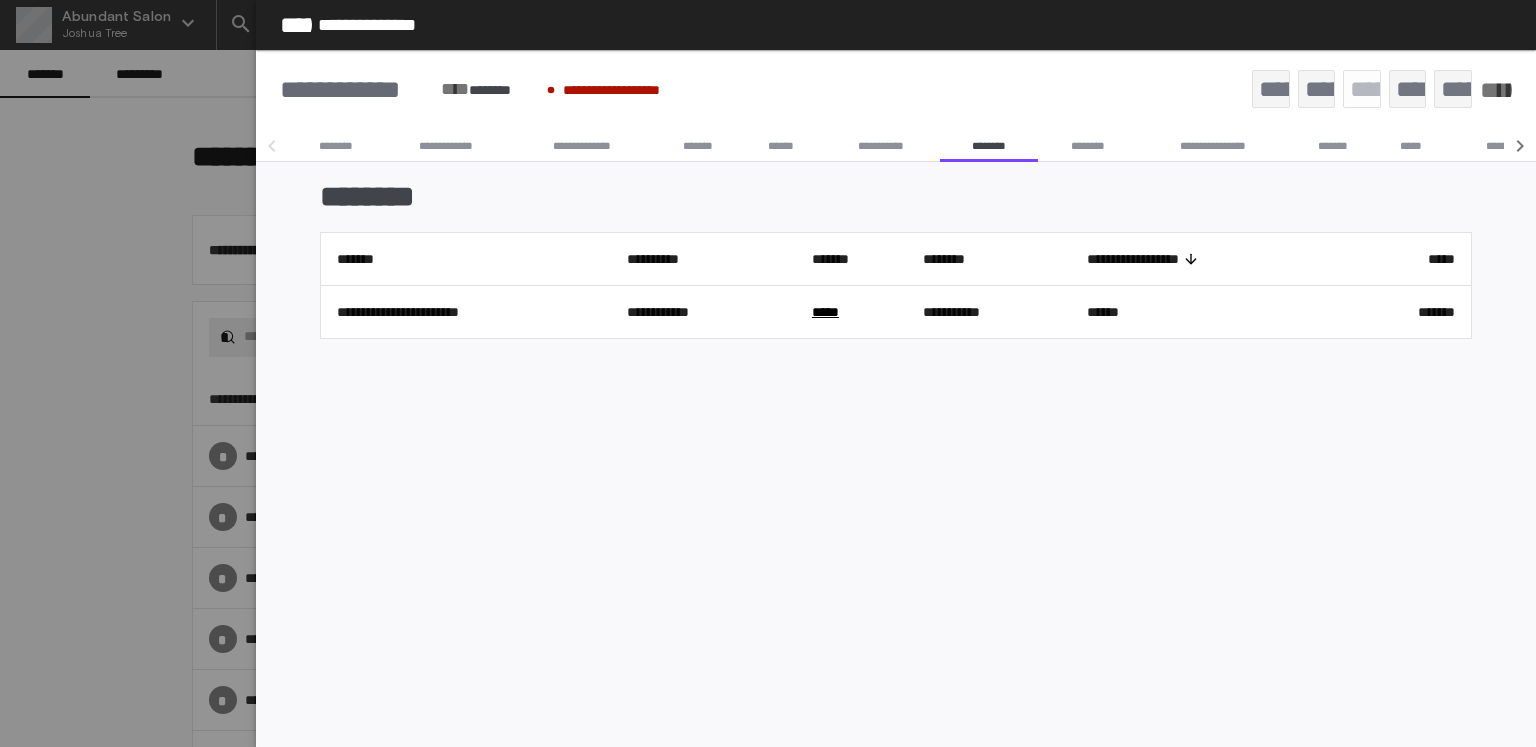 click on "********" at bounding box center (1088, 146) 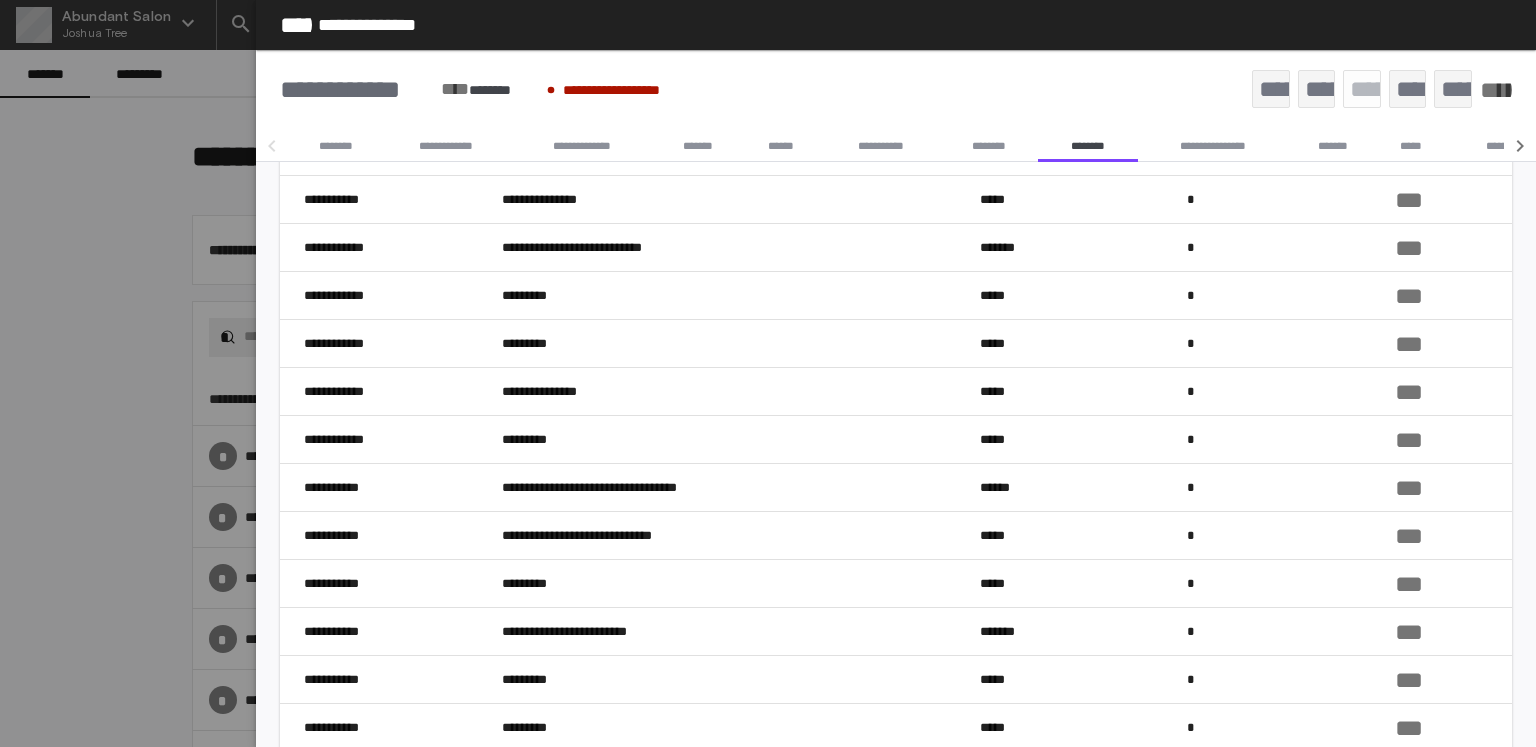 scroll, scrollTop: 470, scrollLeft: 0, axis: vertical 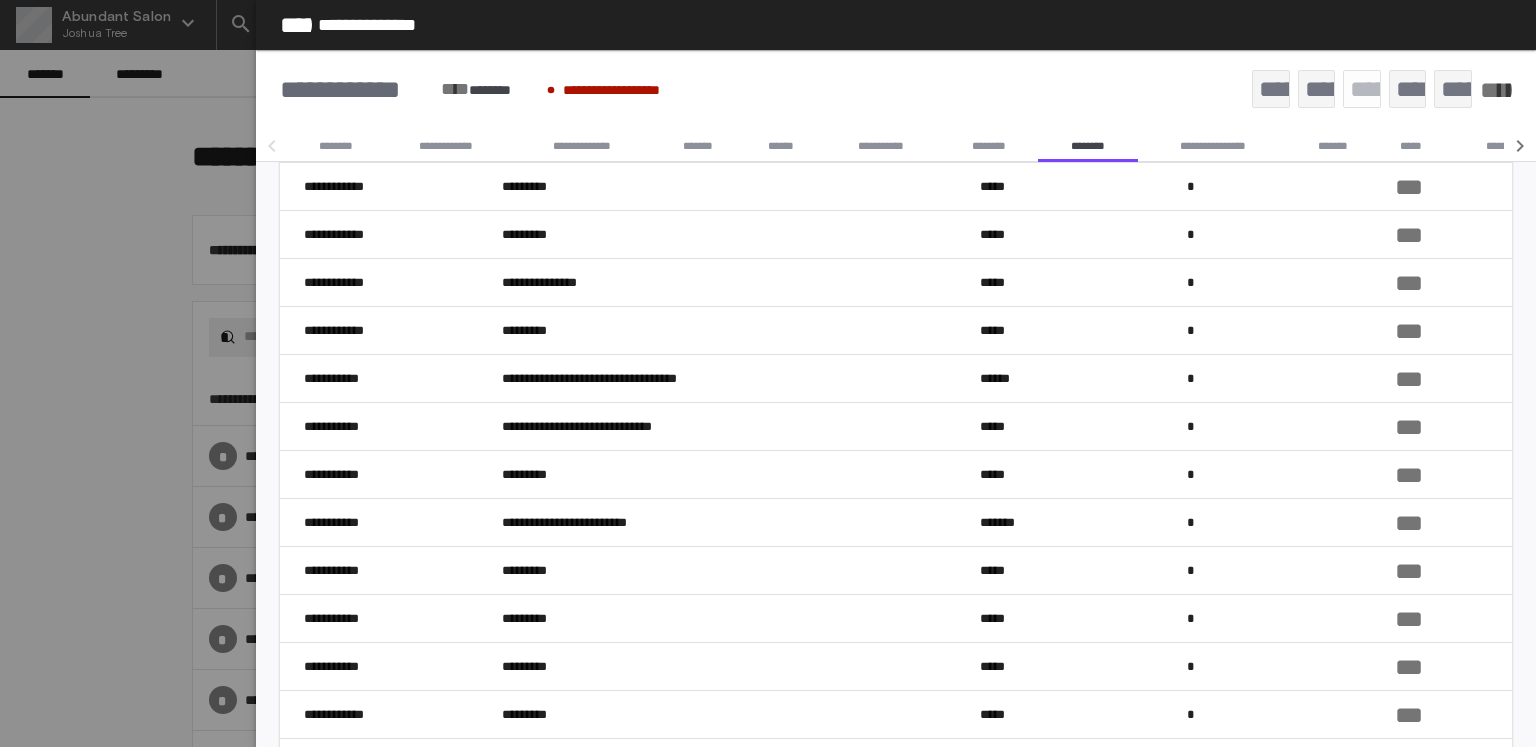 click on "**********" at bounding box center [1213, 146] 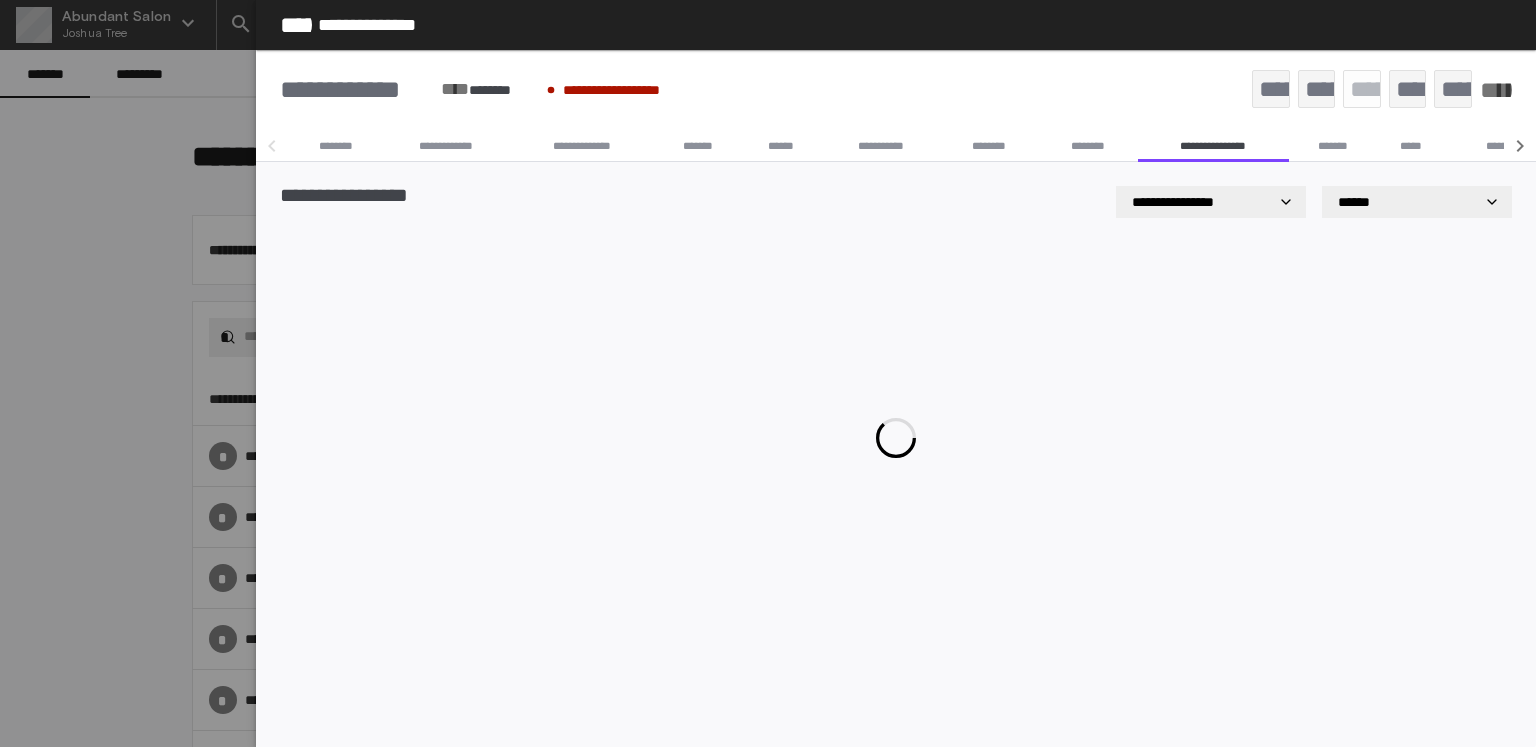 click 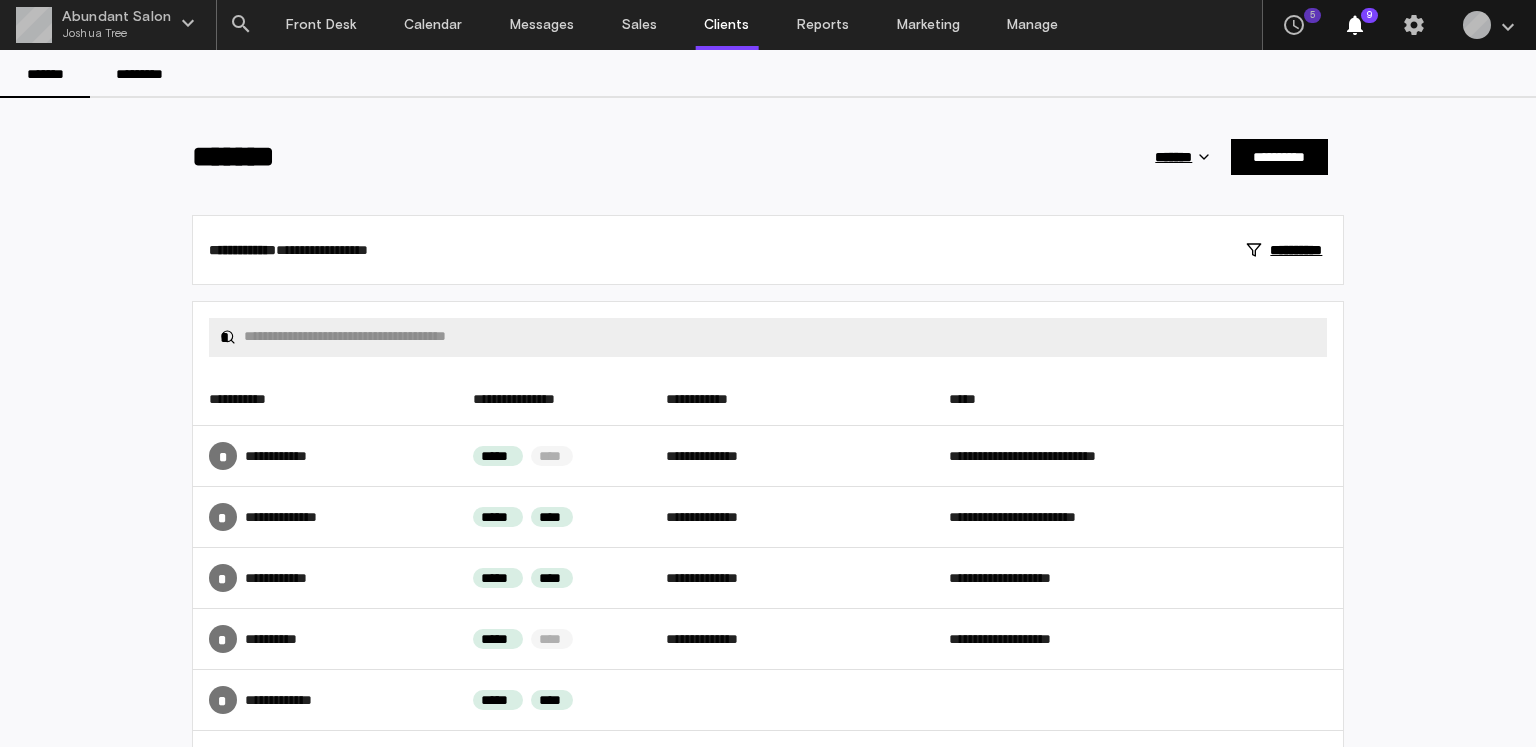 click on "*****" at bounding box center (1138, 399) 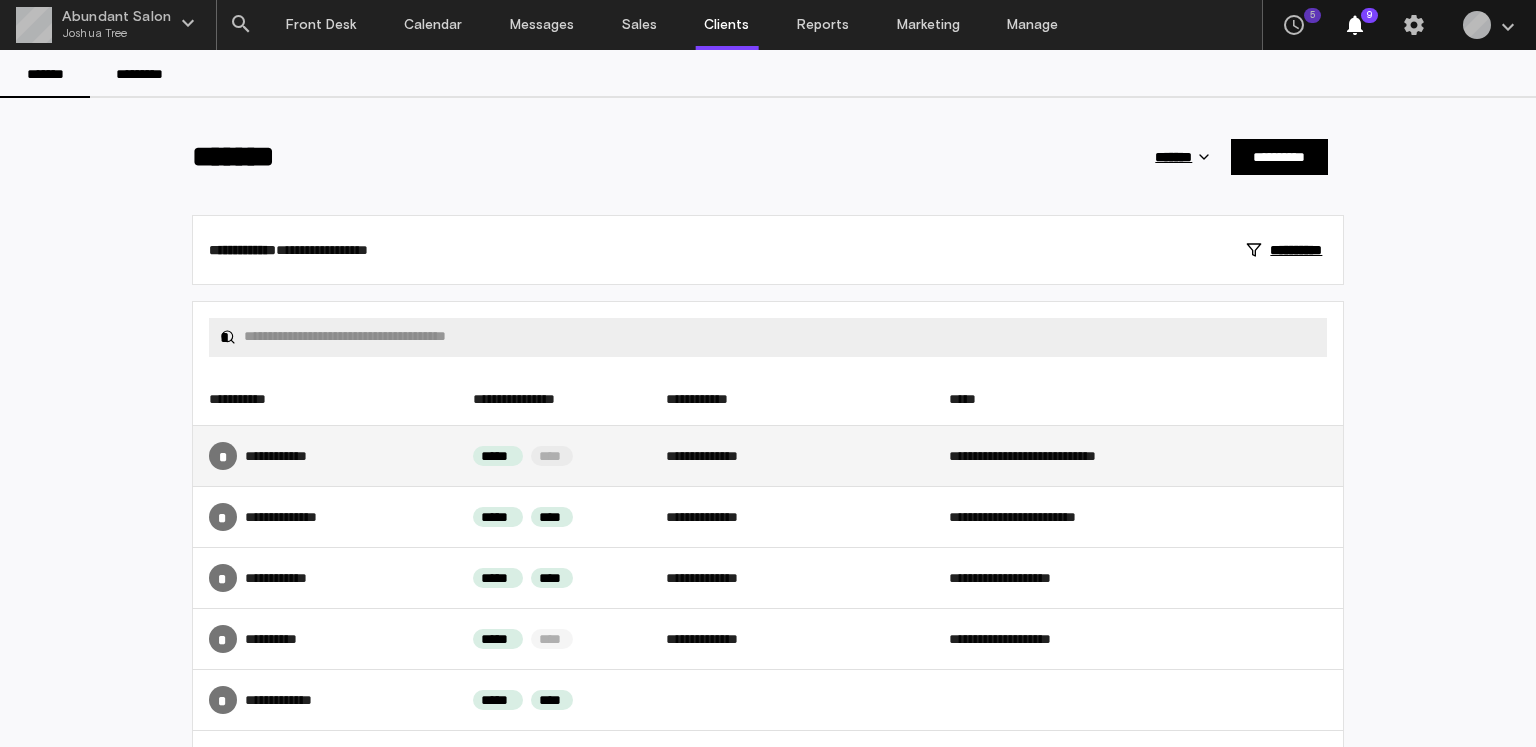click on "**********" at bounding box center [1138, 455] 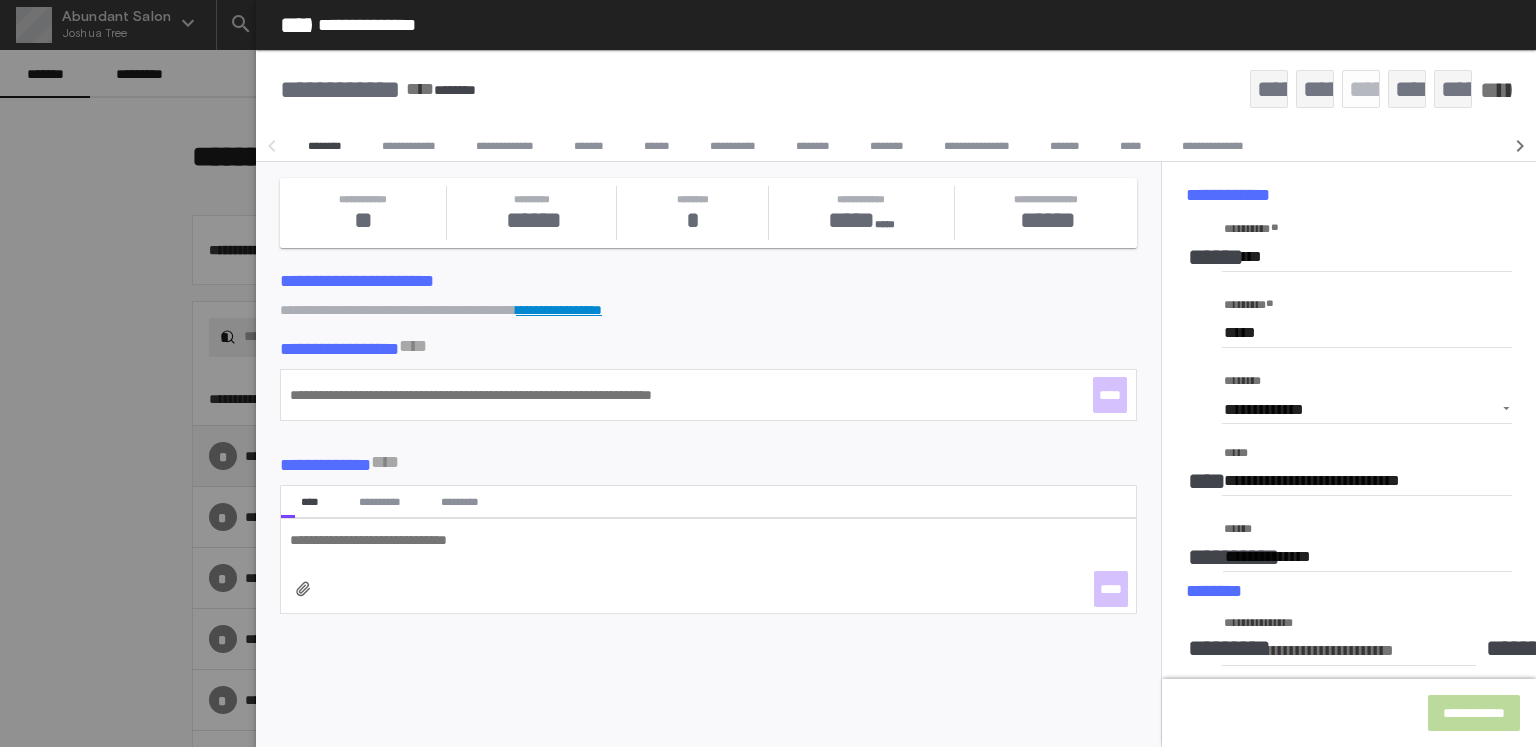 type on "**********" 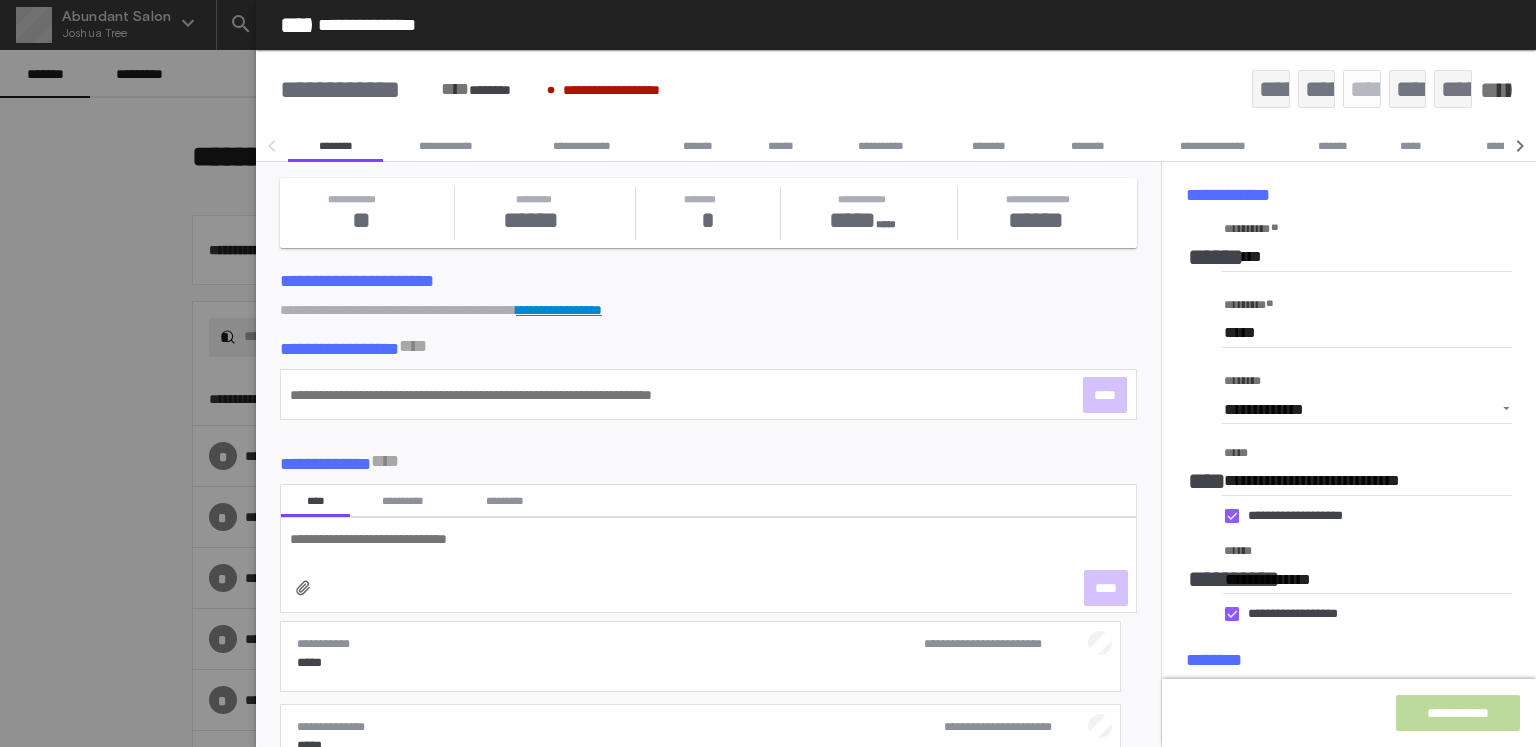 click on "********" at bounding box center [1088, 146] 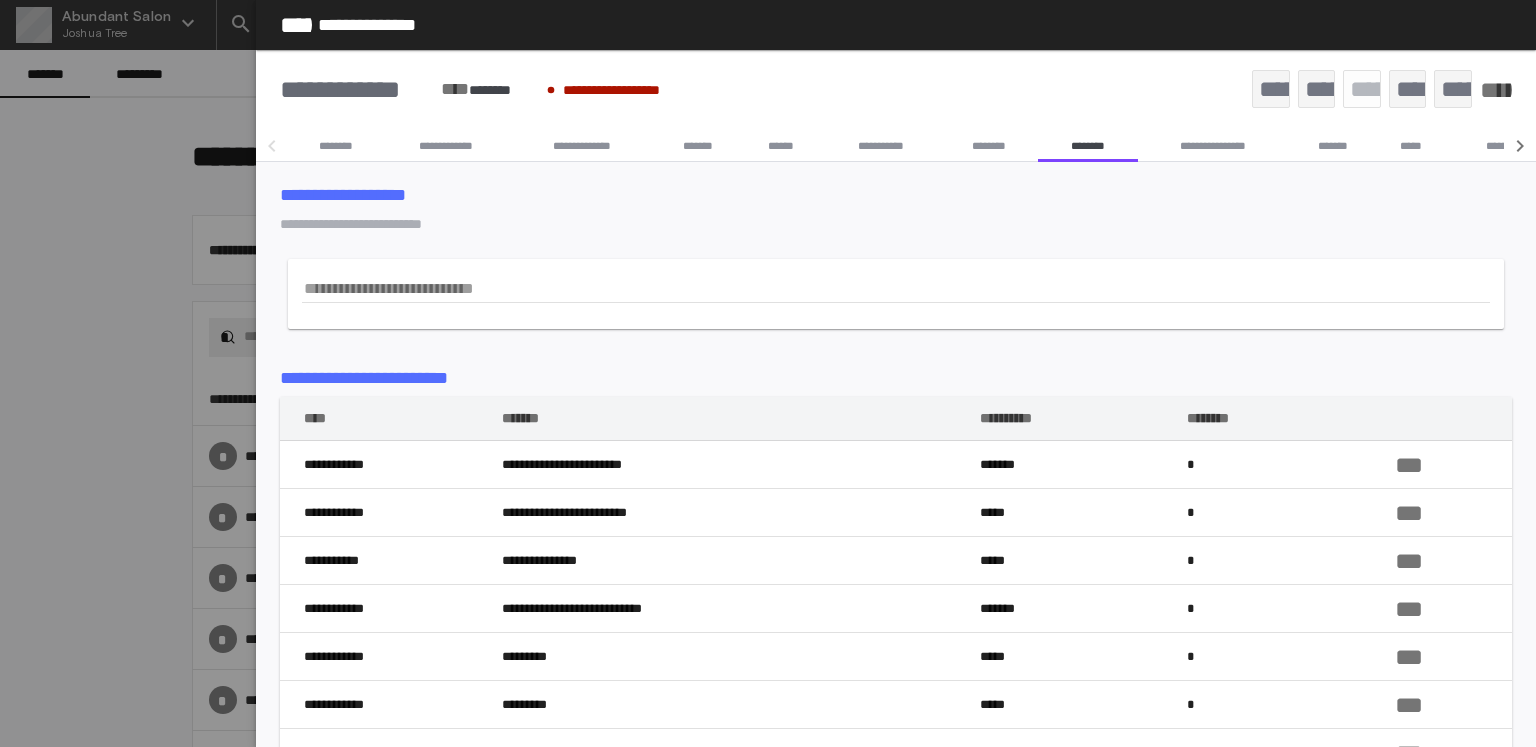 click on "********" at bounding box center (989, 146) 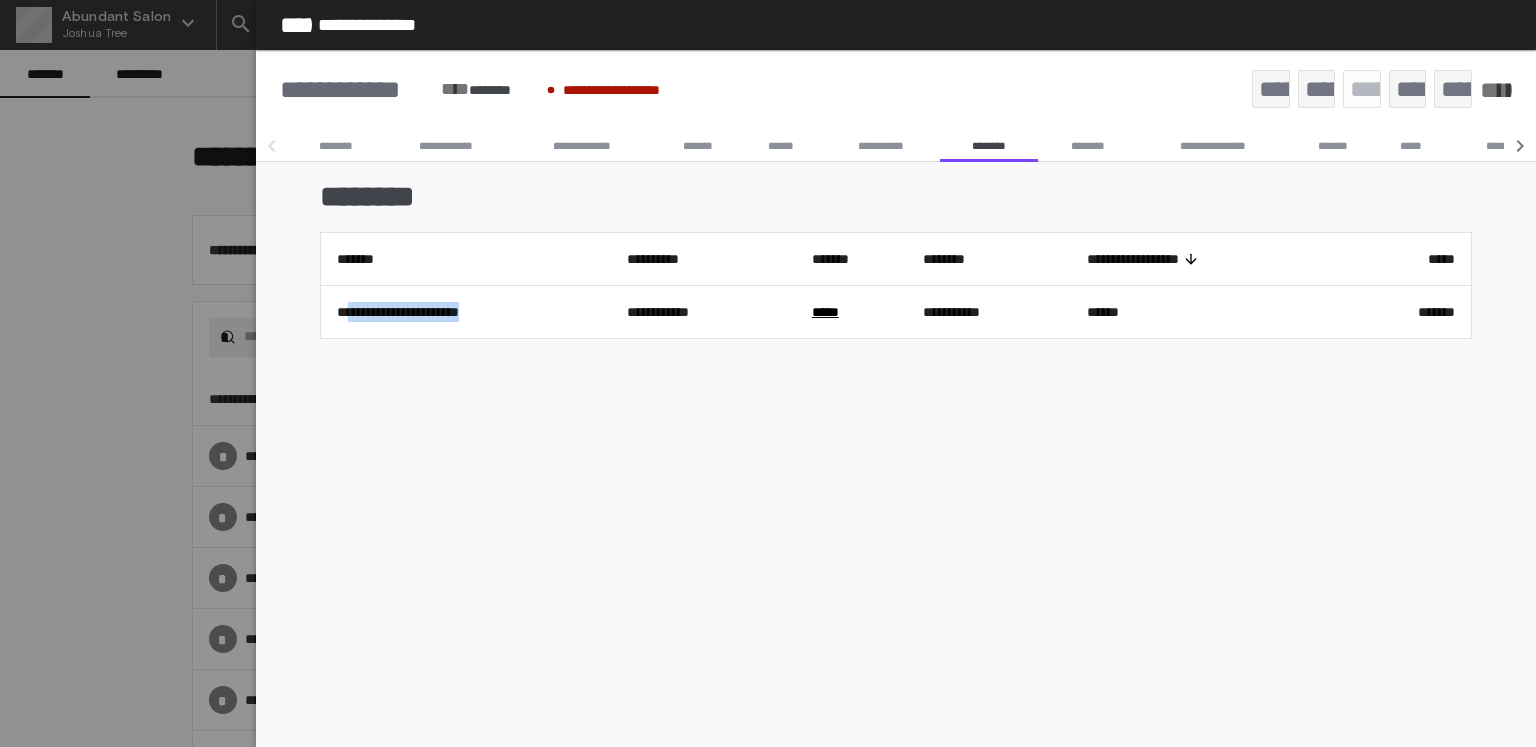 drag, startPoint x: 449, startPoint y: 325, endPoint x: 557, endPoint y: 332, distance: 108.226616 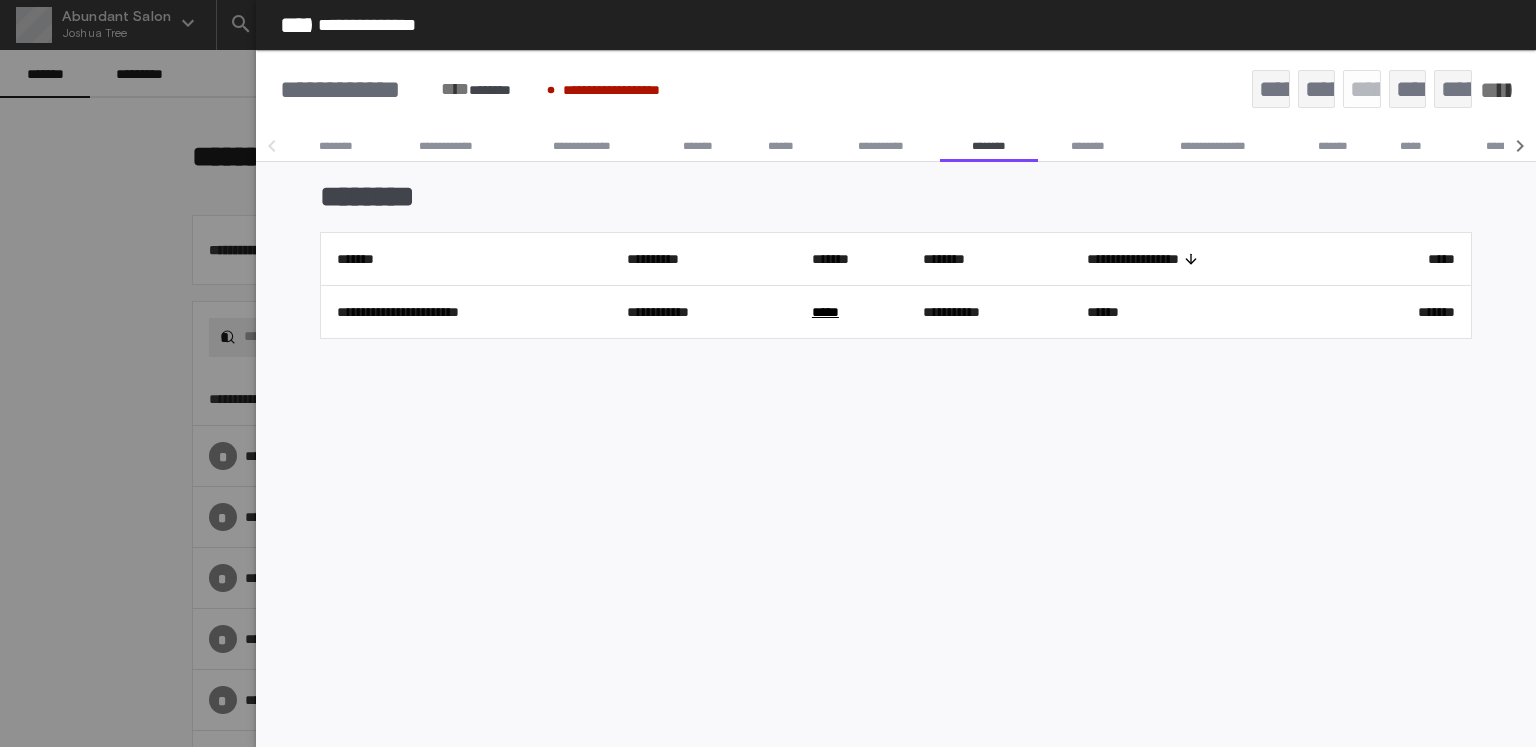 click on "* ** *" at bounding box center [1205, 312] 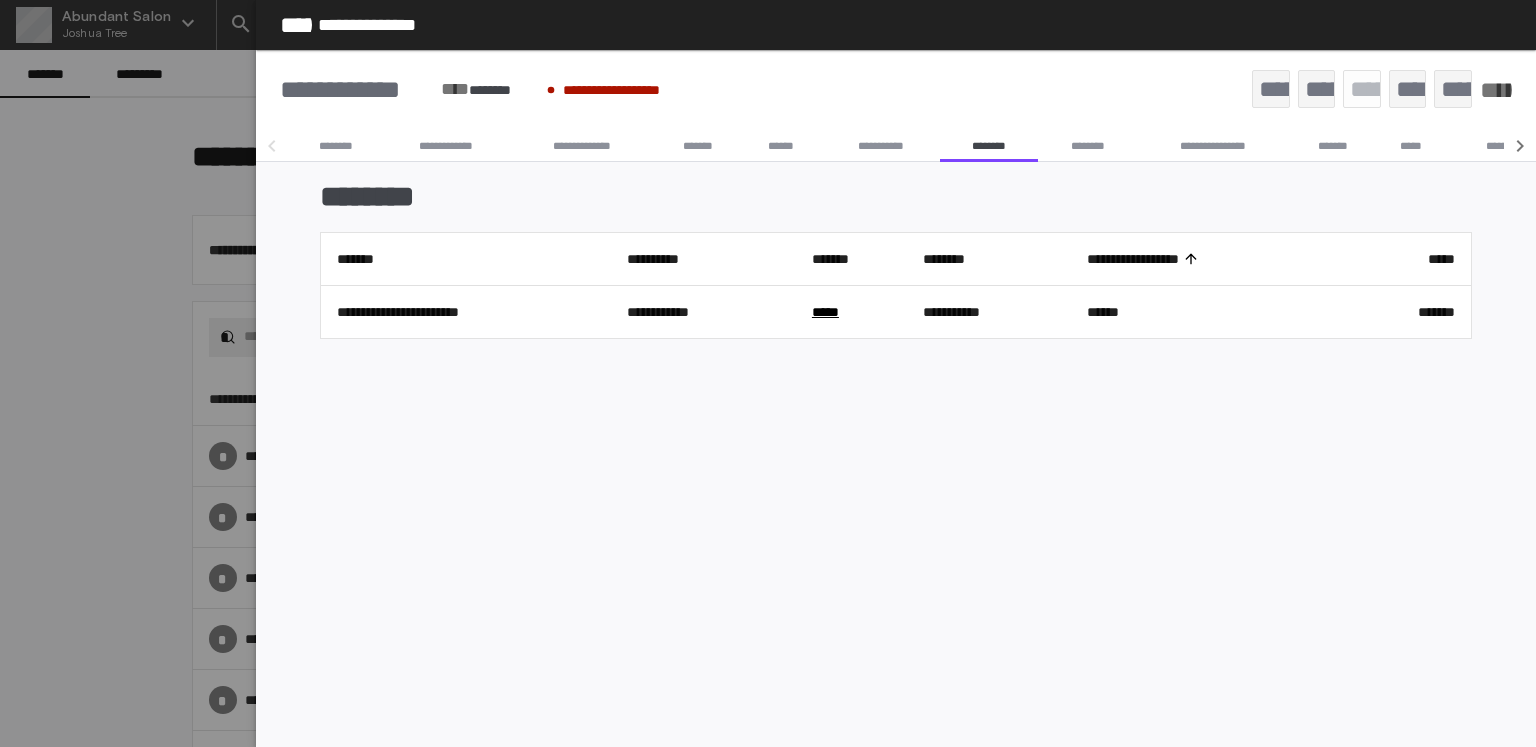 click on "**********" at bounding box center (466, 312) 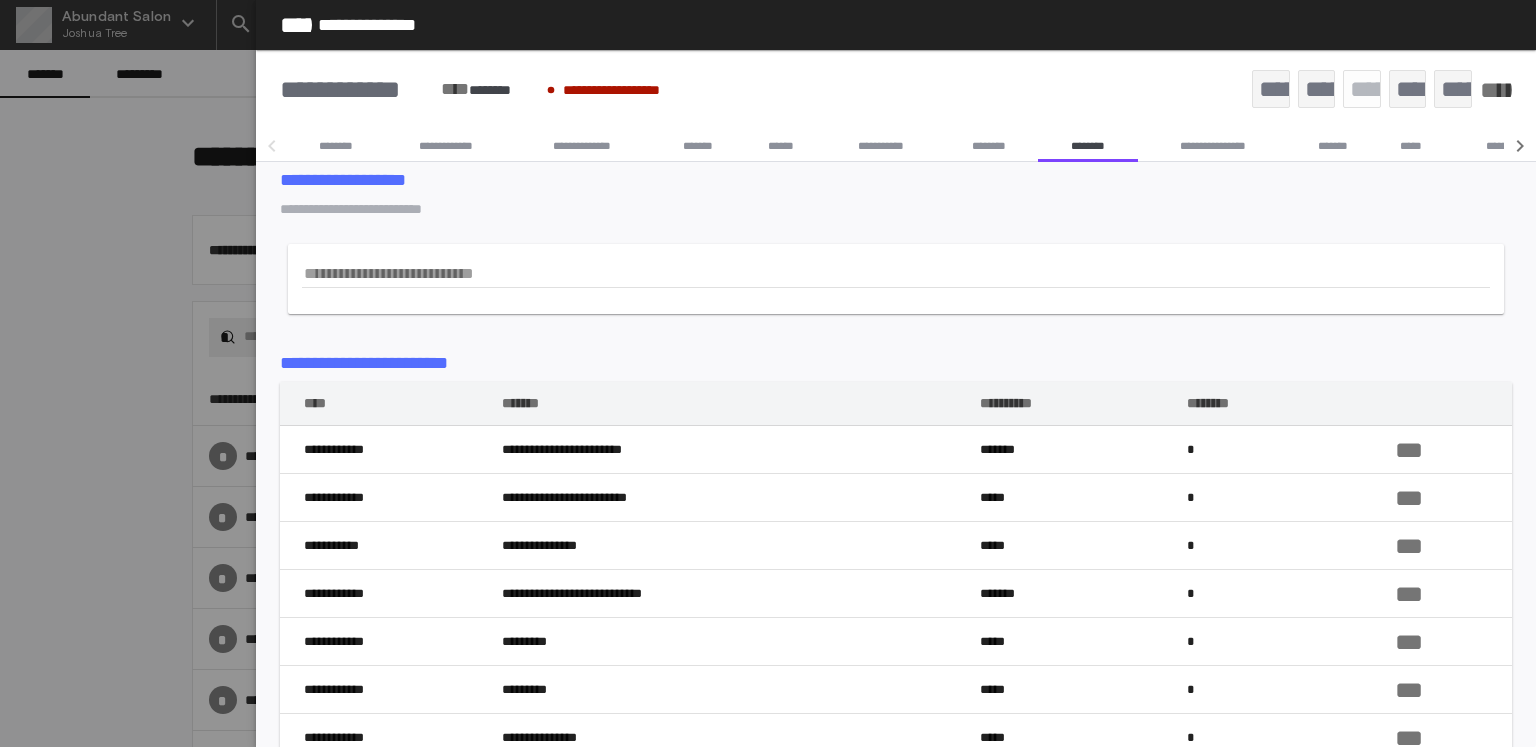 scroll, scrollTop: 16, scrollLeft: 0, axis: vertical 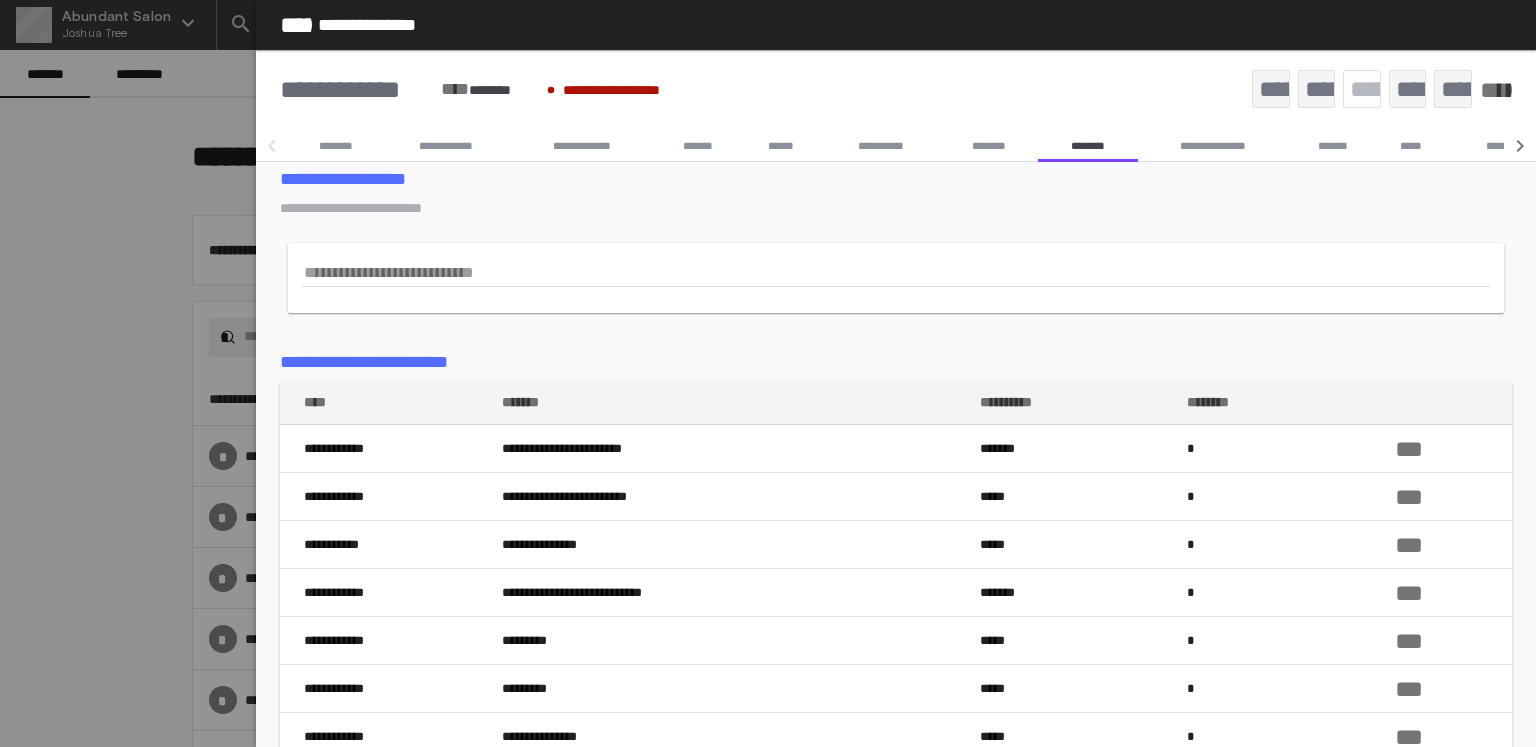 click on "********" at bounding box center [335, 146] 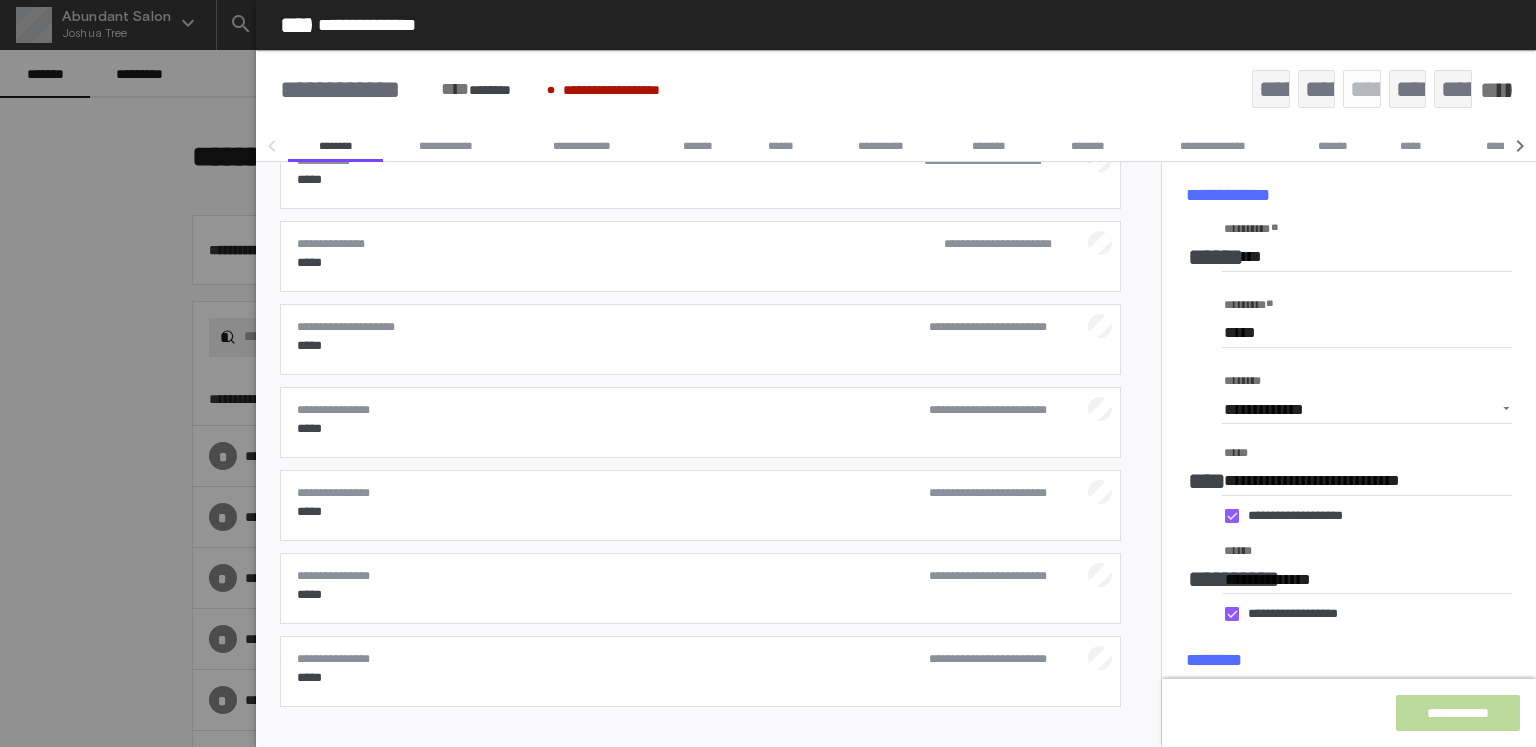 scroll, scrollTop: 0, scrollLeft: 0, axis: both 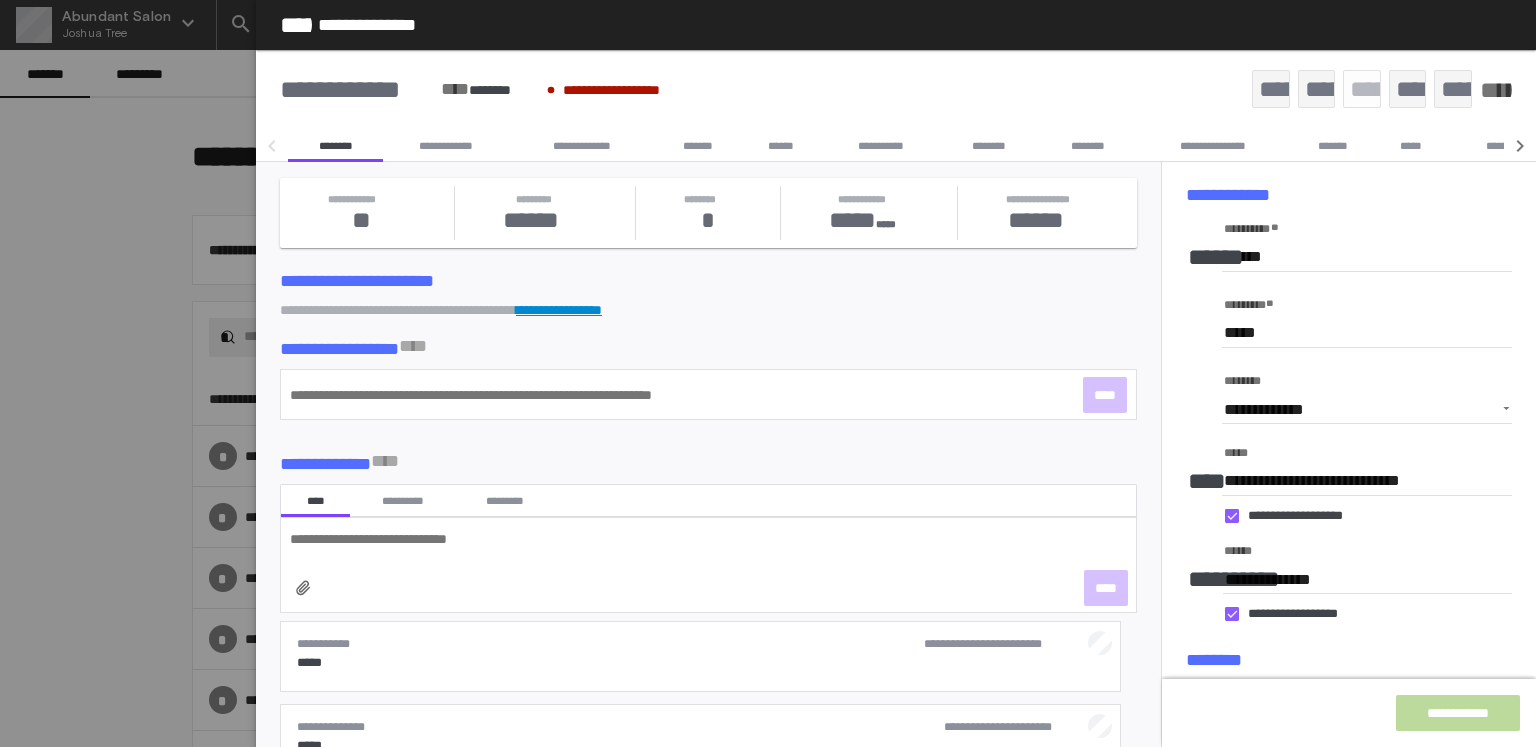 click on "**********" at bounding box center (446, 146) 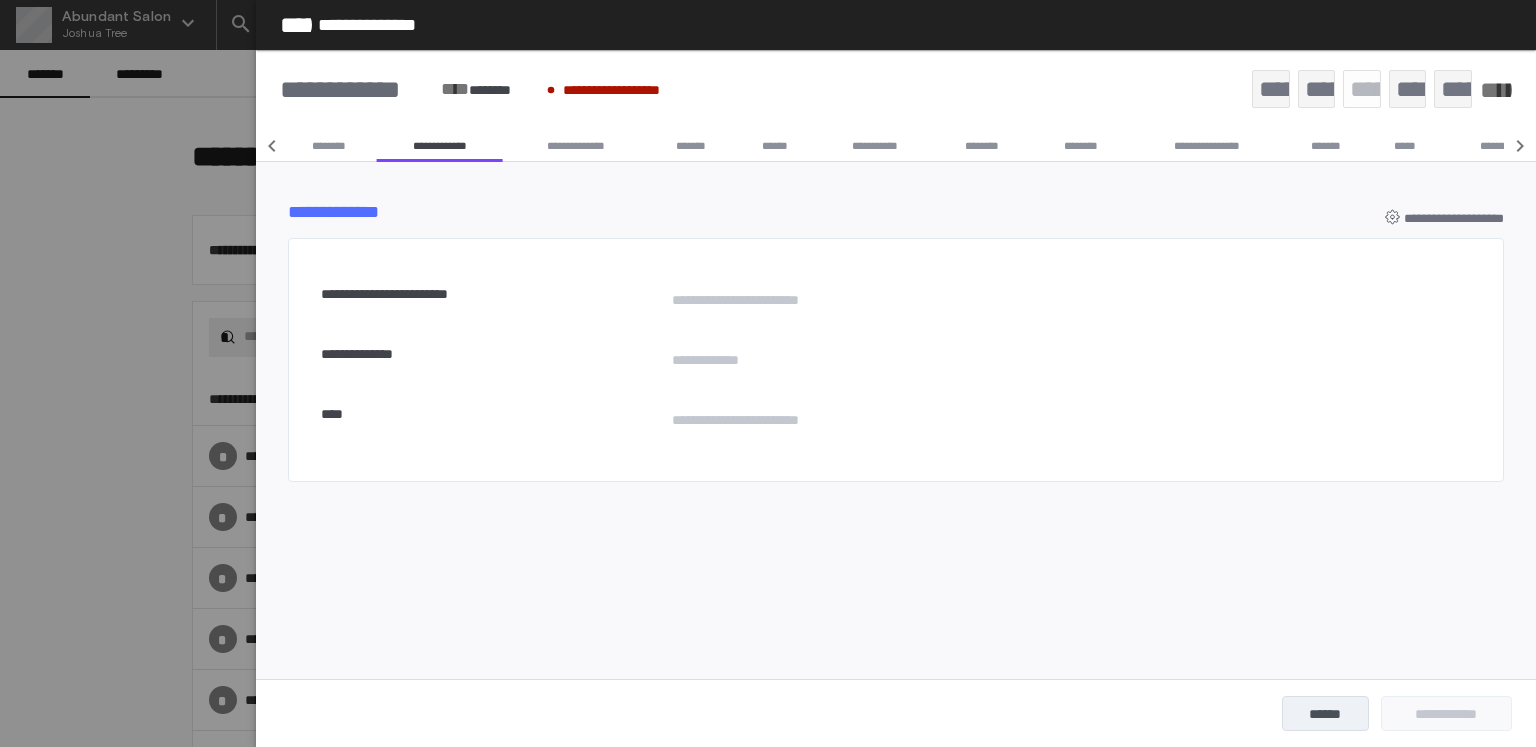 click on "**********" at bounding box center (576, 146) 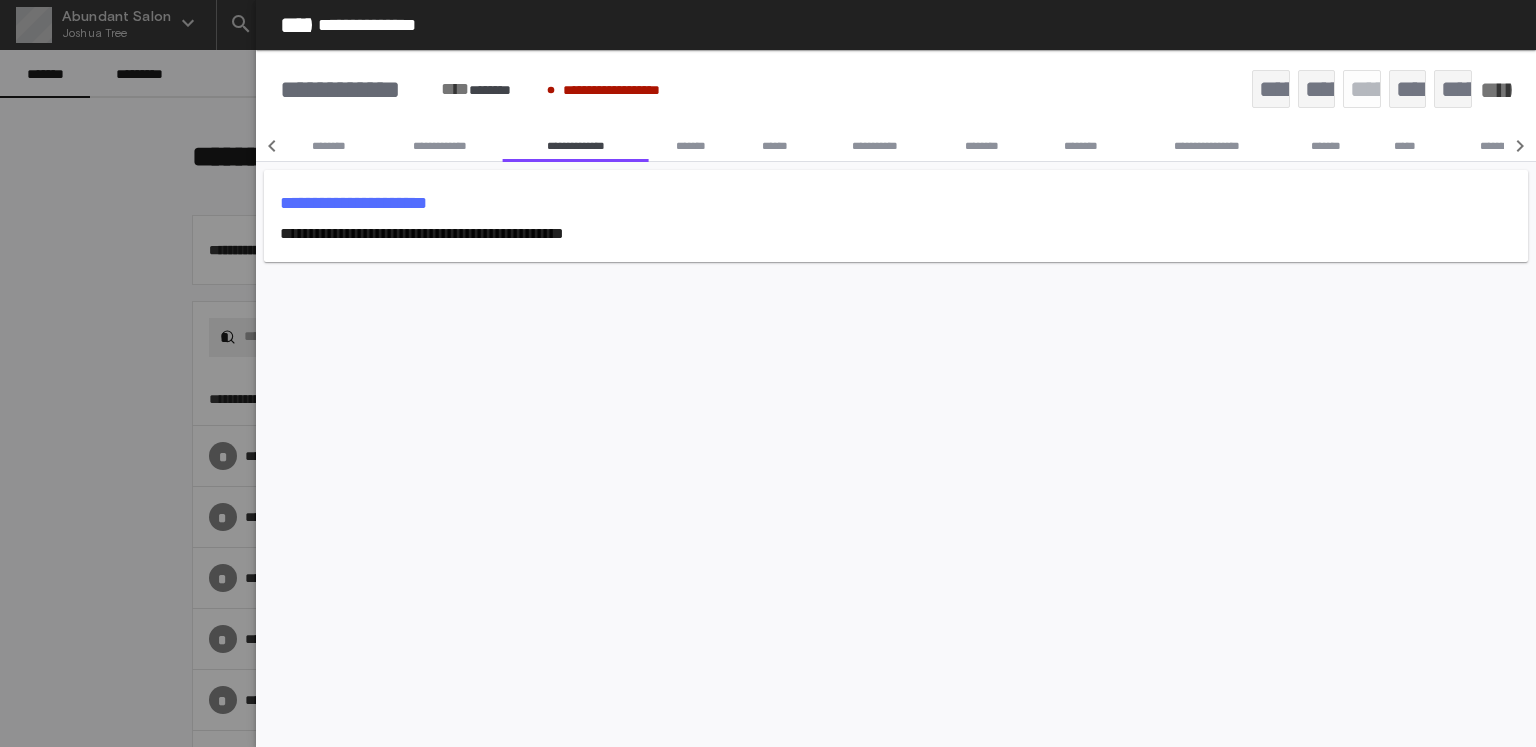 click on "**********" at bounding box center [440, 146] 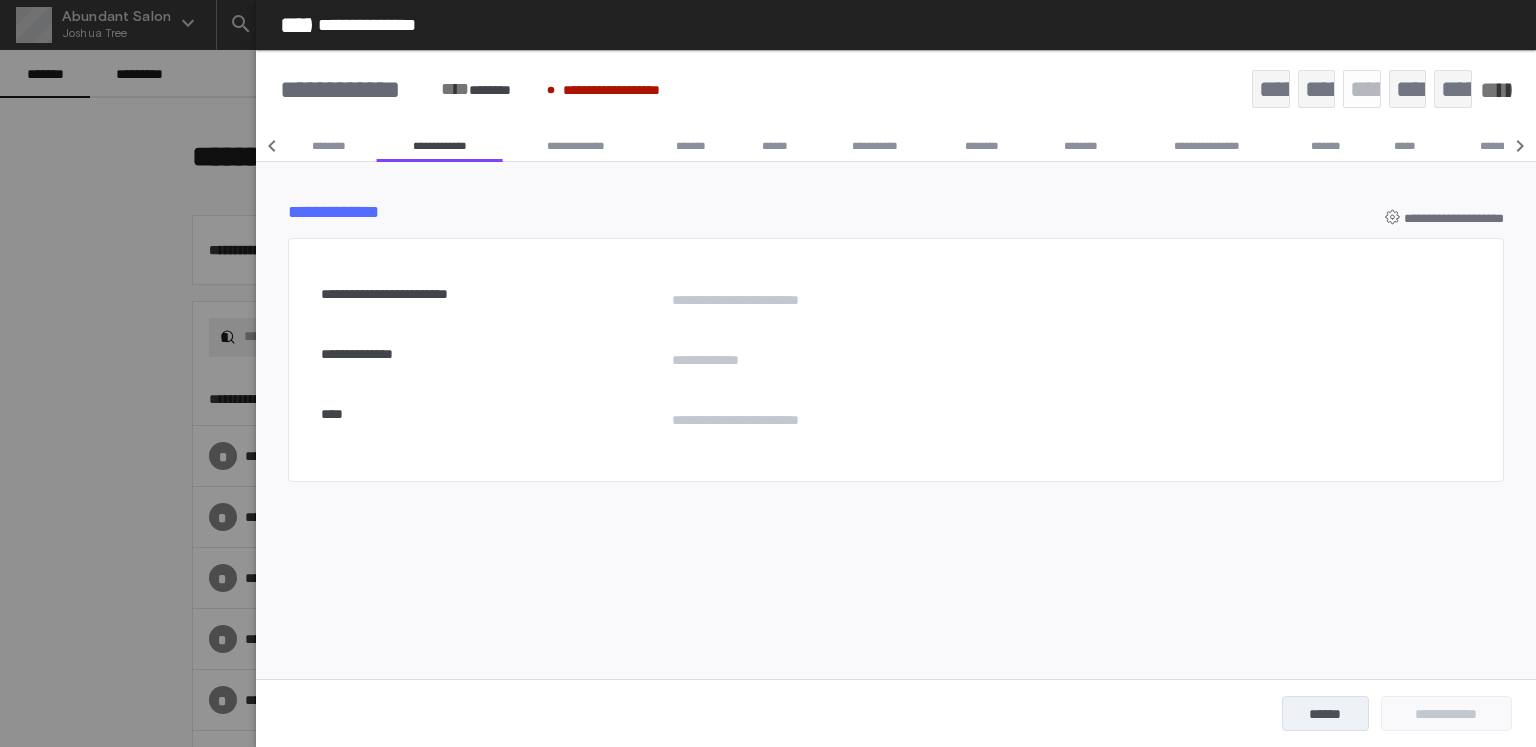 click on "**********" at bounding box center (576, 146) 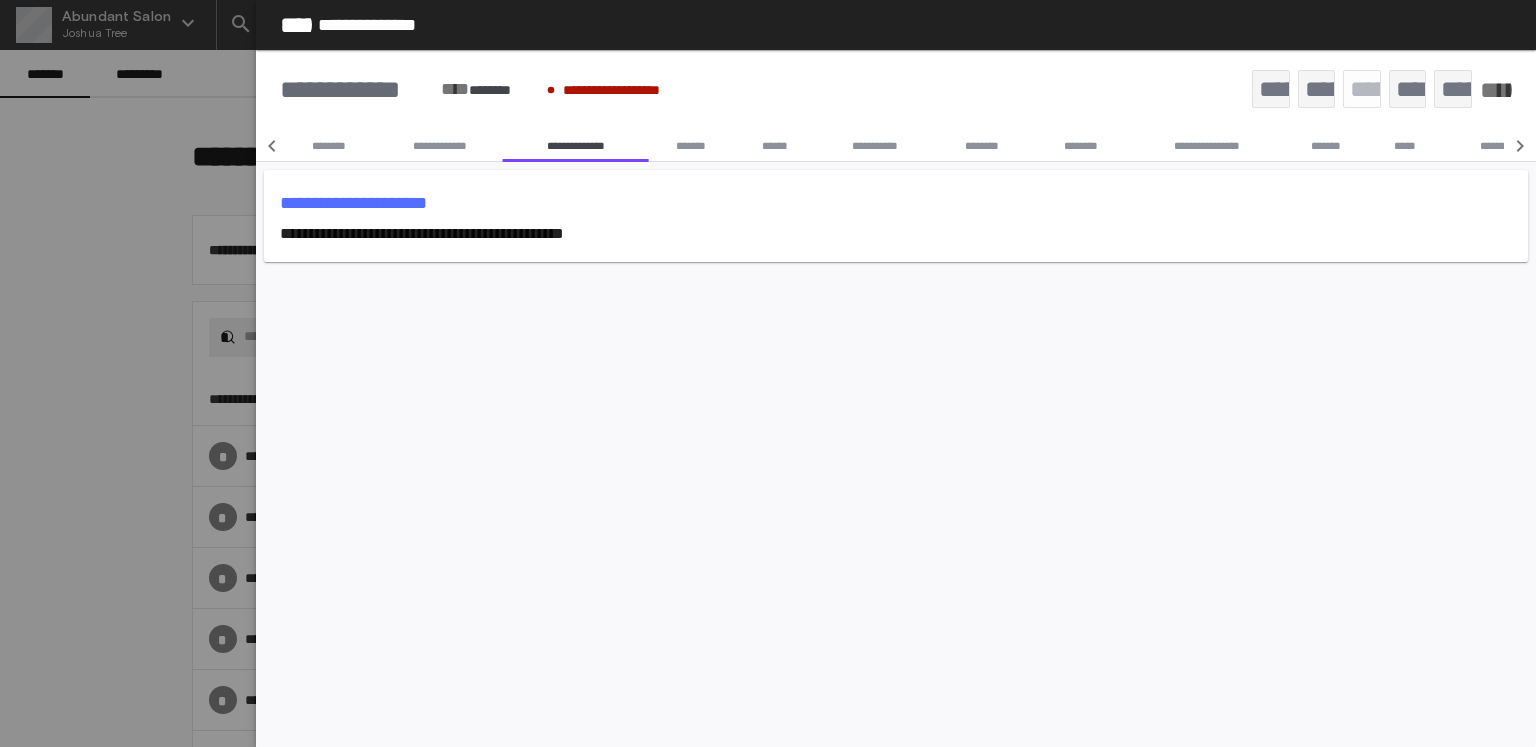 click on "*******" at bounding box center [691, 146] 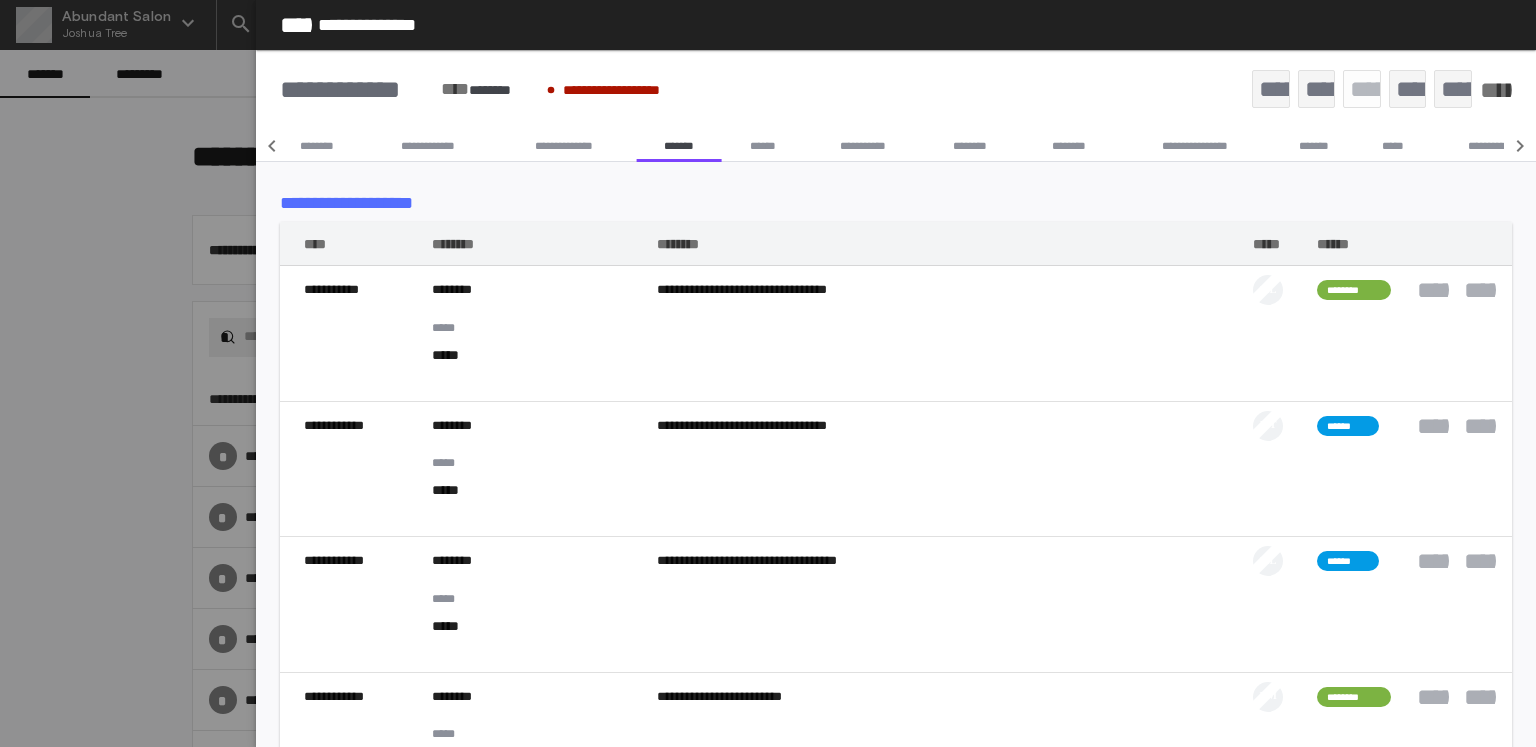 click on "******" at bounding box center (763, 146) 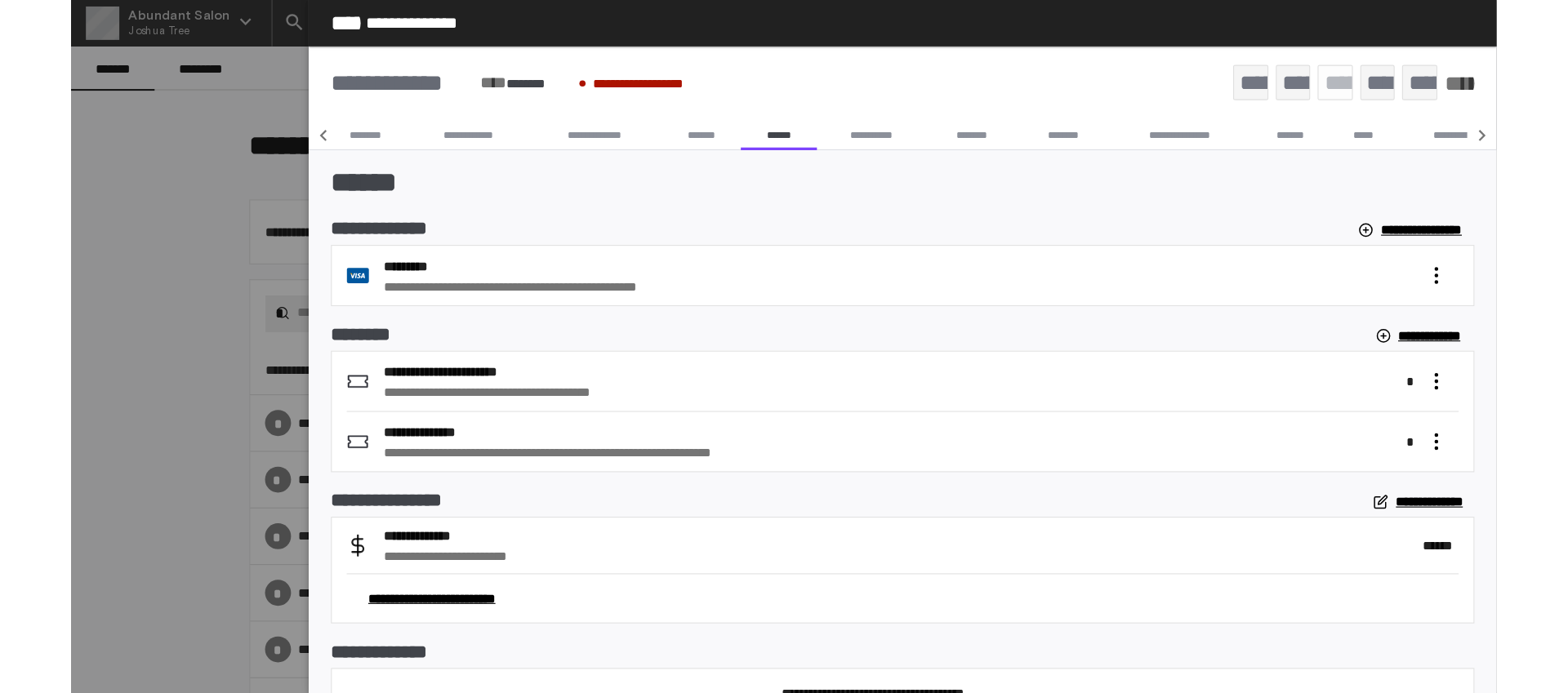scroll, scrollTop: 3, scrollLeft: 0, axis: vertical 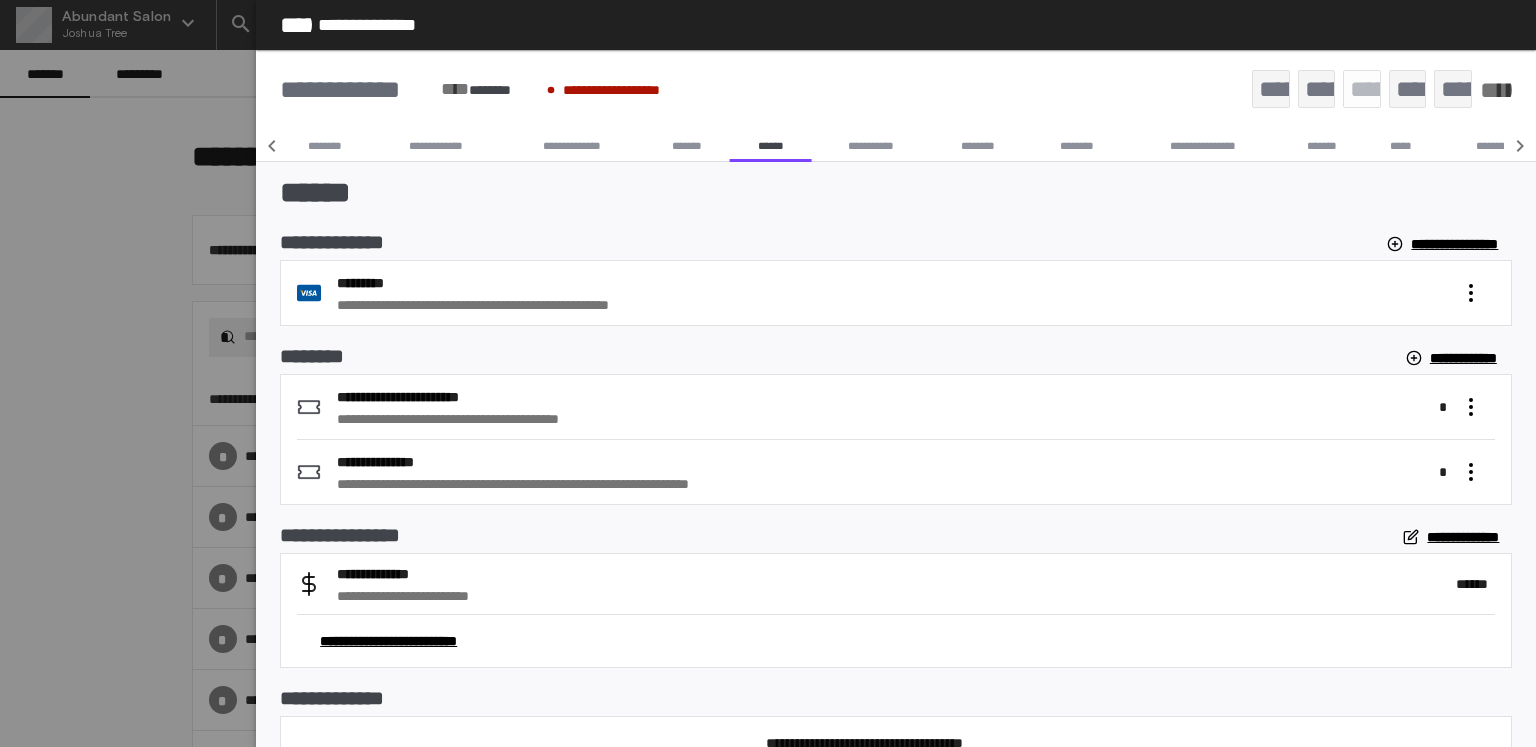 click on "**********" at bounding box center (871, 146) 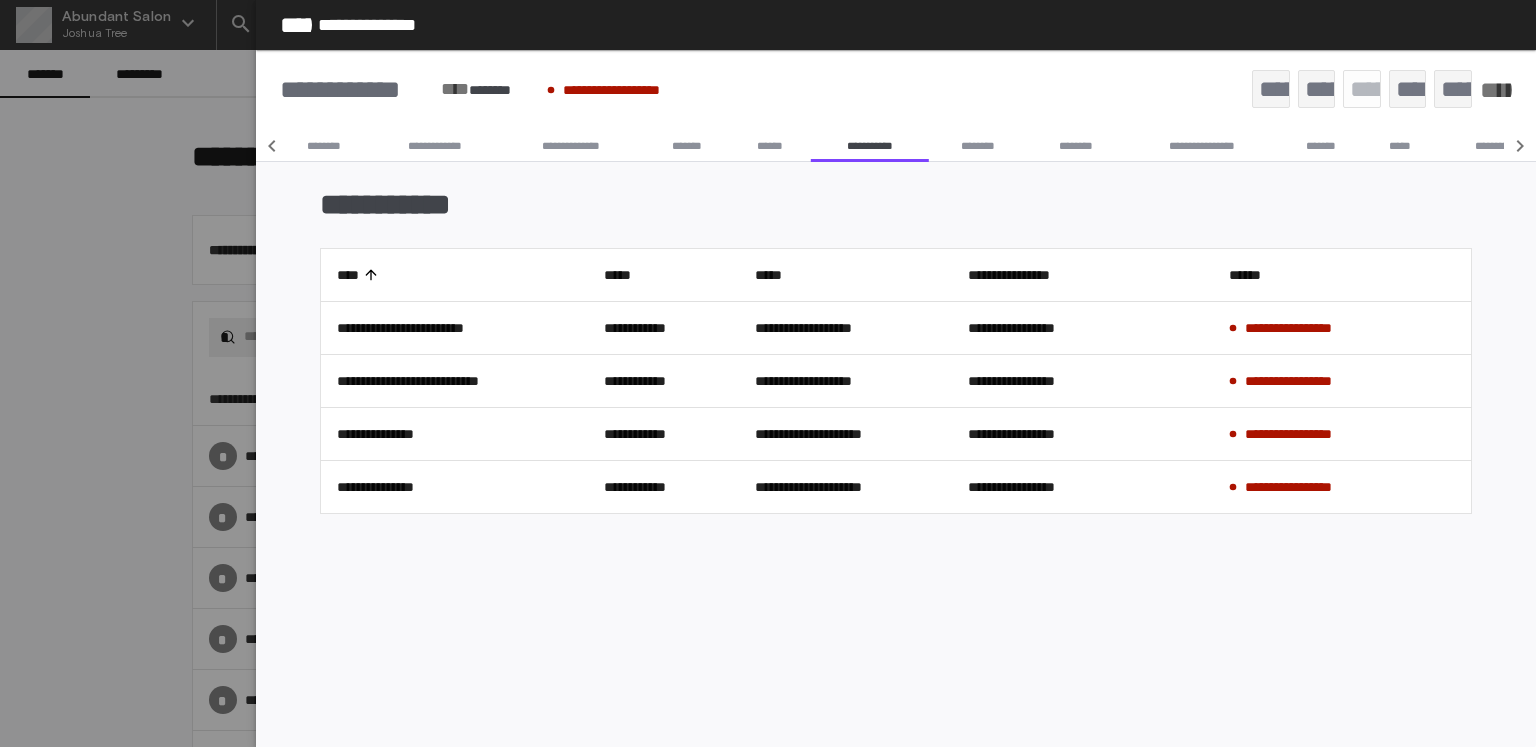 drag, startPoint x: 768, startPoint y: 149, endPoint x: 747, endPoint y: 156, distance: 22.135944 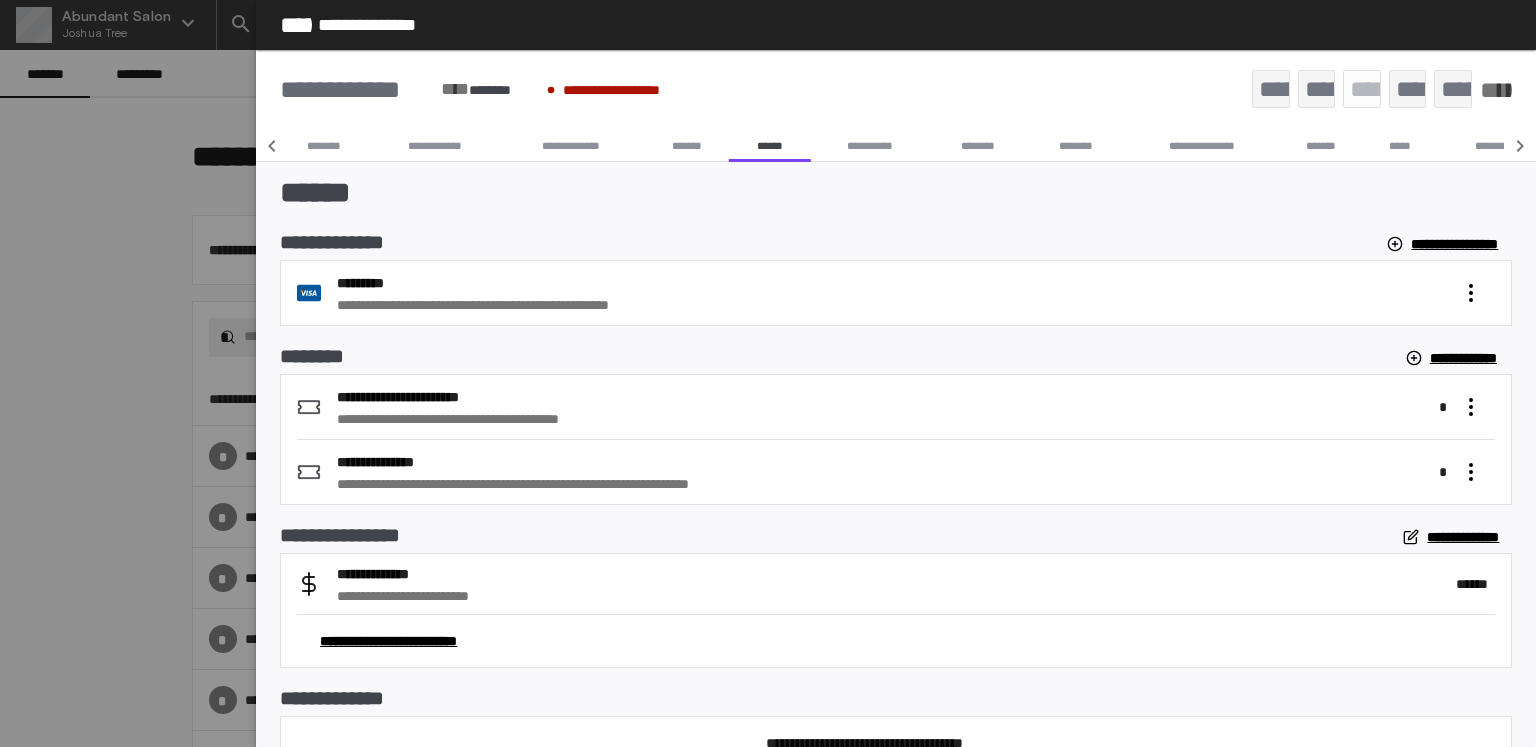 drag, startPoint x: 53, startPoint y: 274, endPoint x: 32, endPoint y: 261, distance: 24.698177 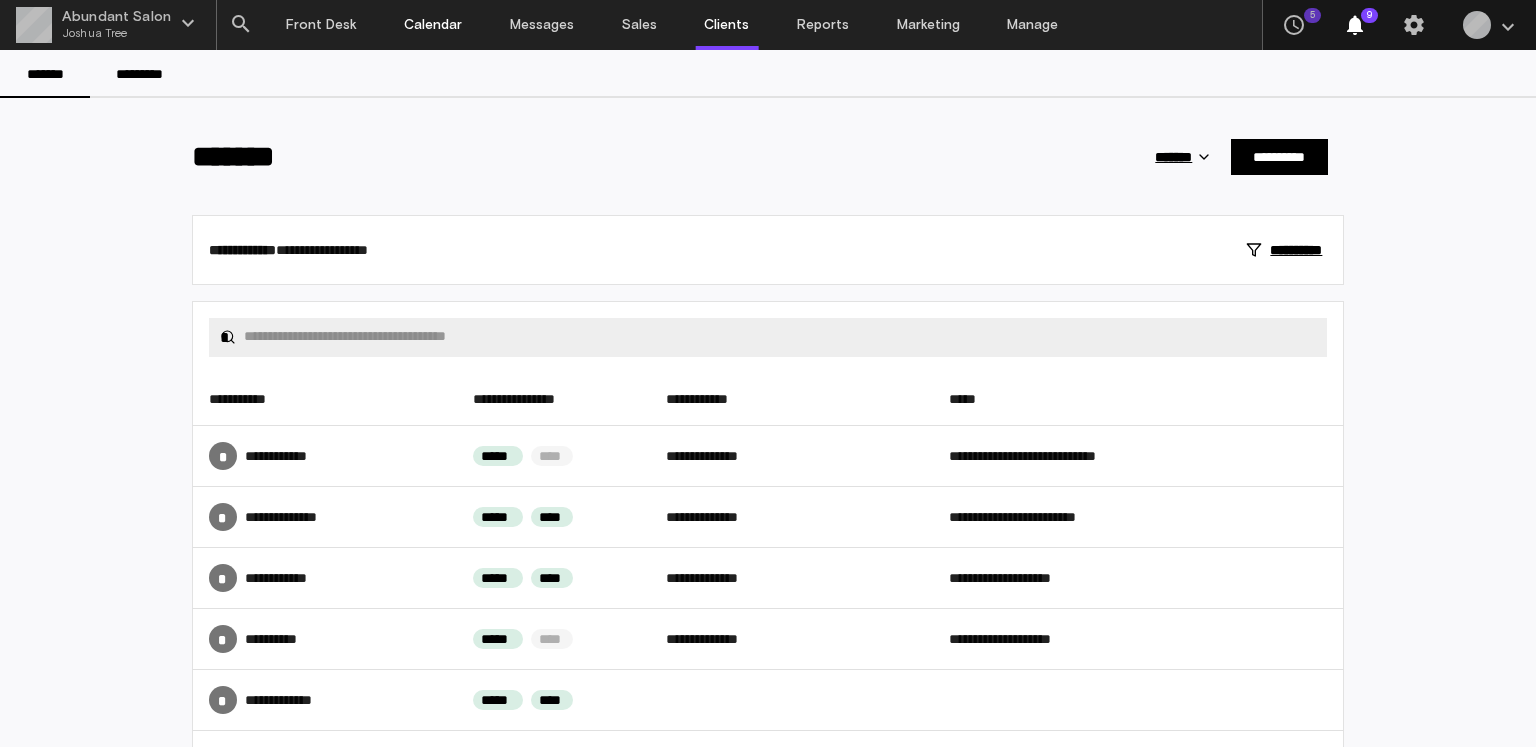 click on "Calendar" at bounding box center (434, 25) 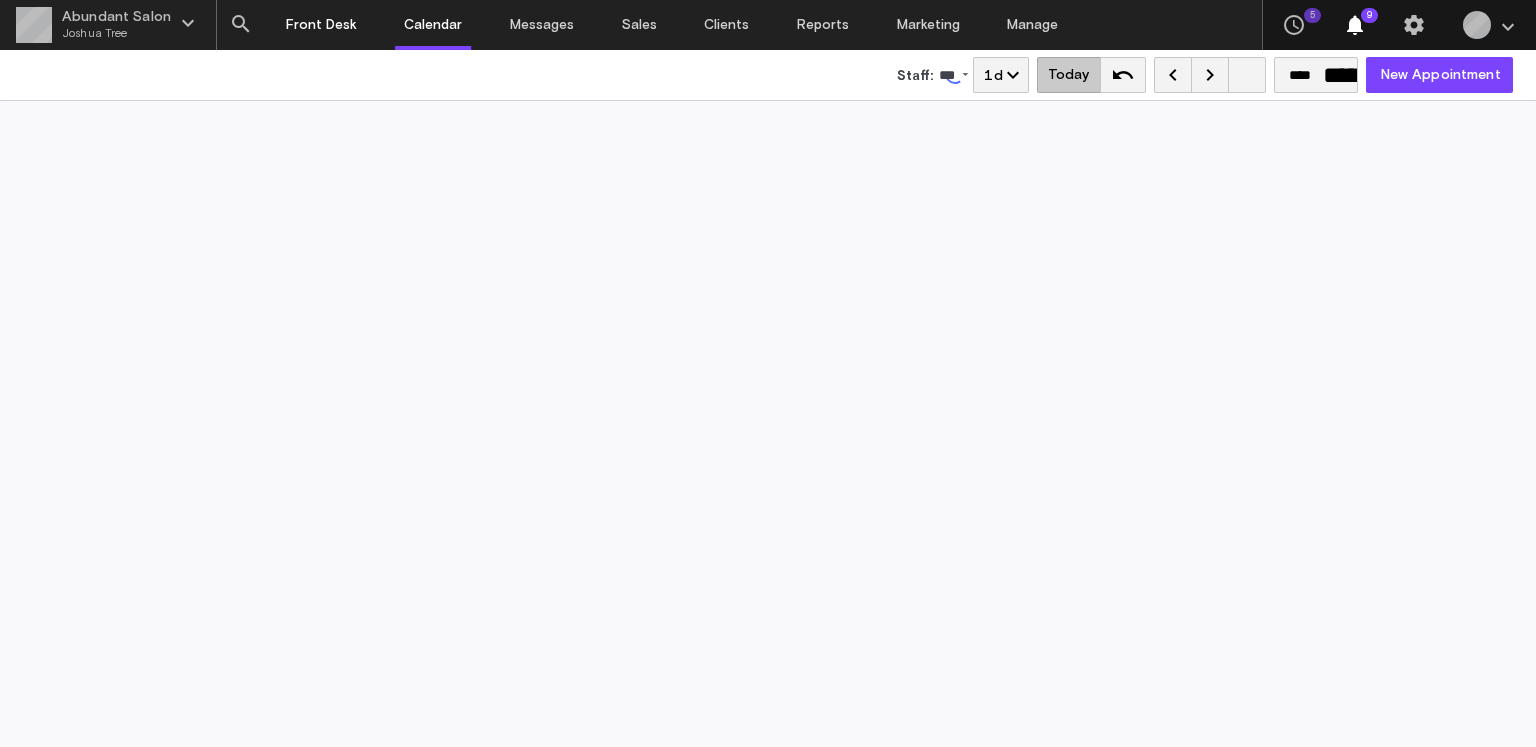 click on "Front Desk" at bounding box center (321, 25) 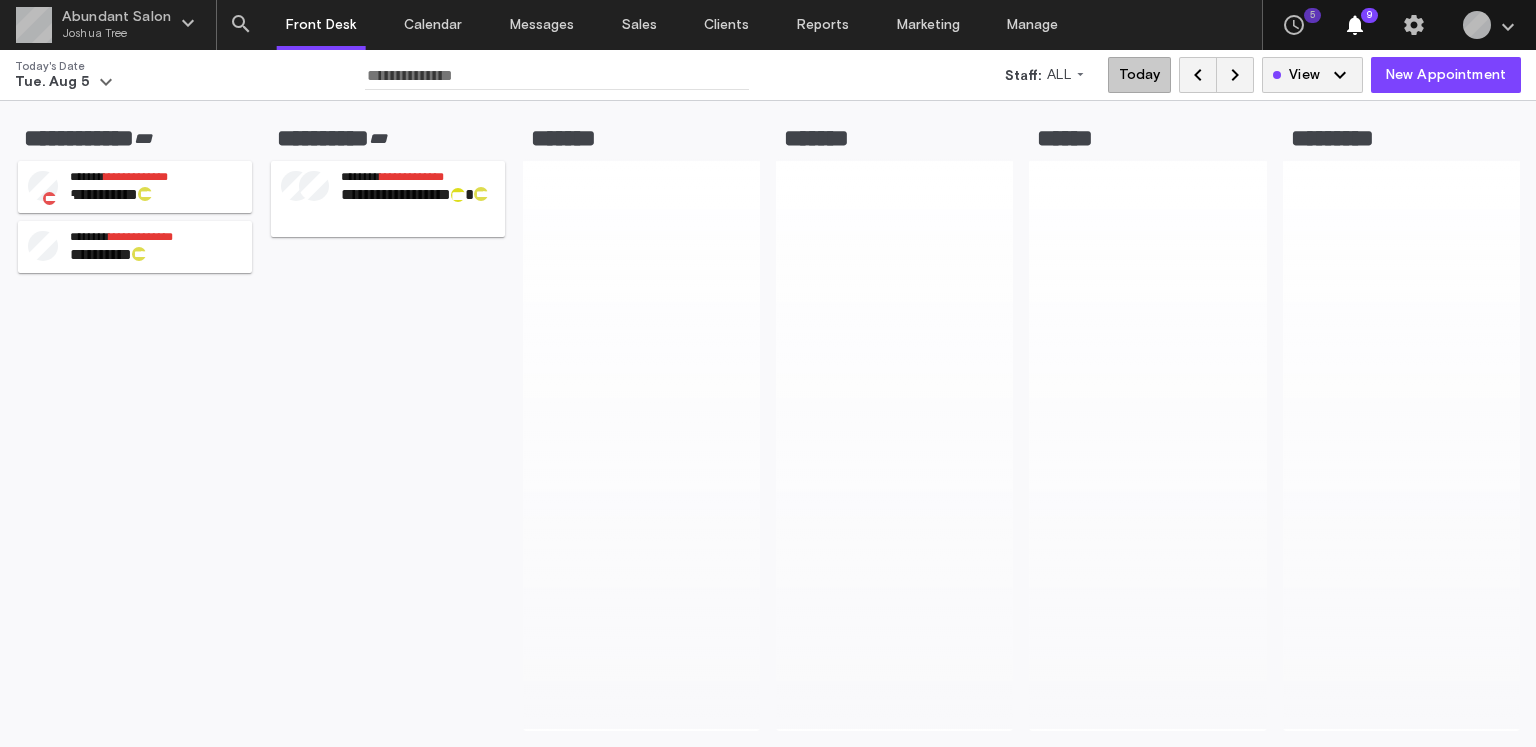 click on "******* *********   **         ****         *******" at bounding box center [419, 207] 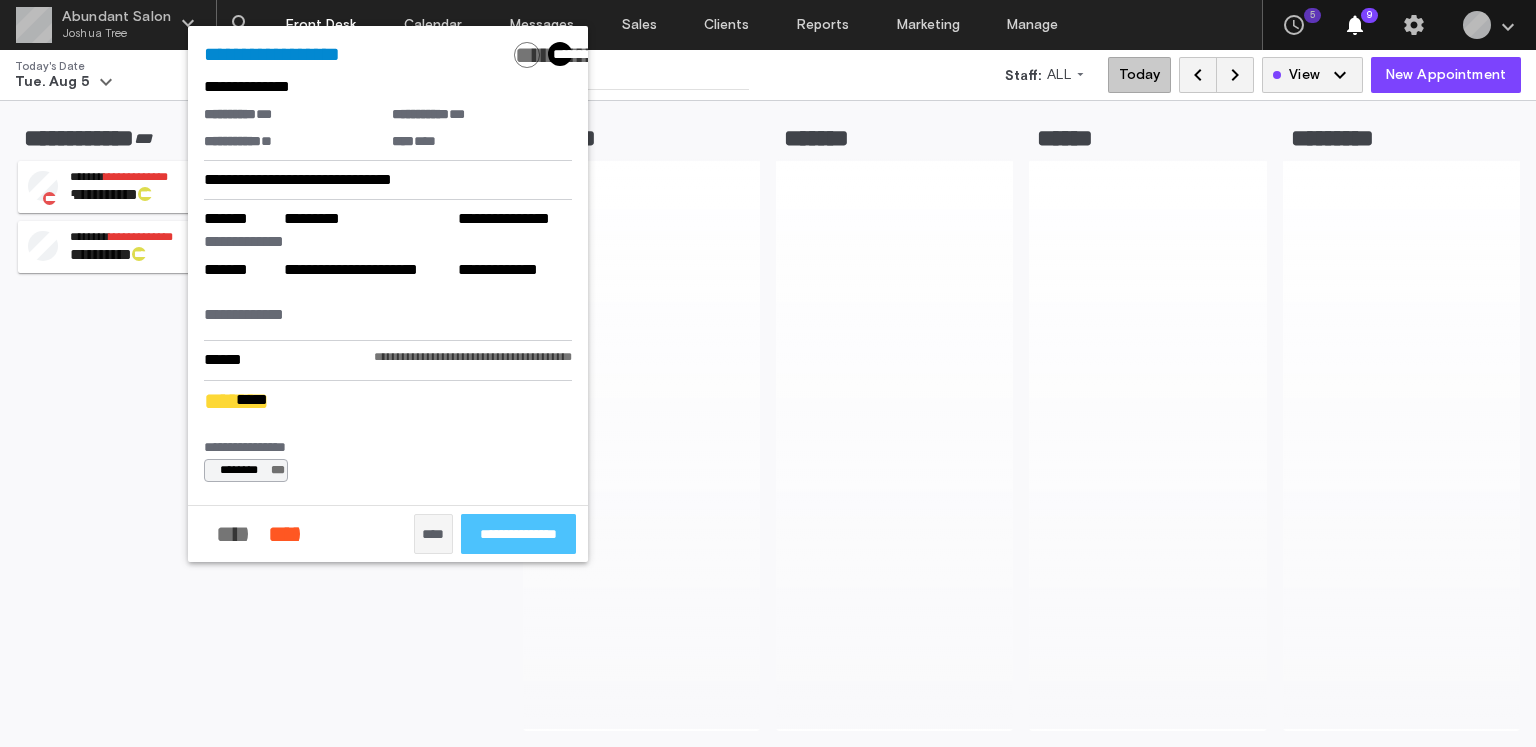 click on "**********" 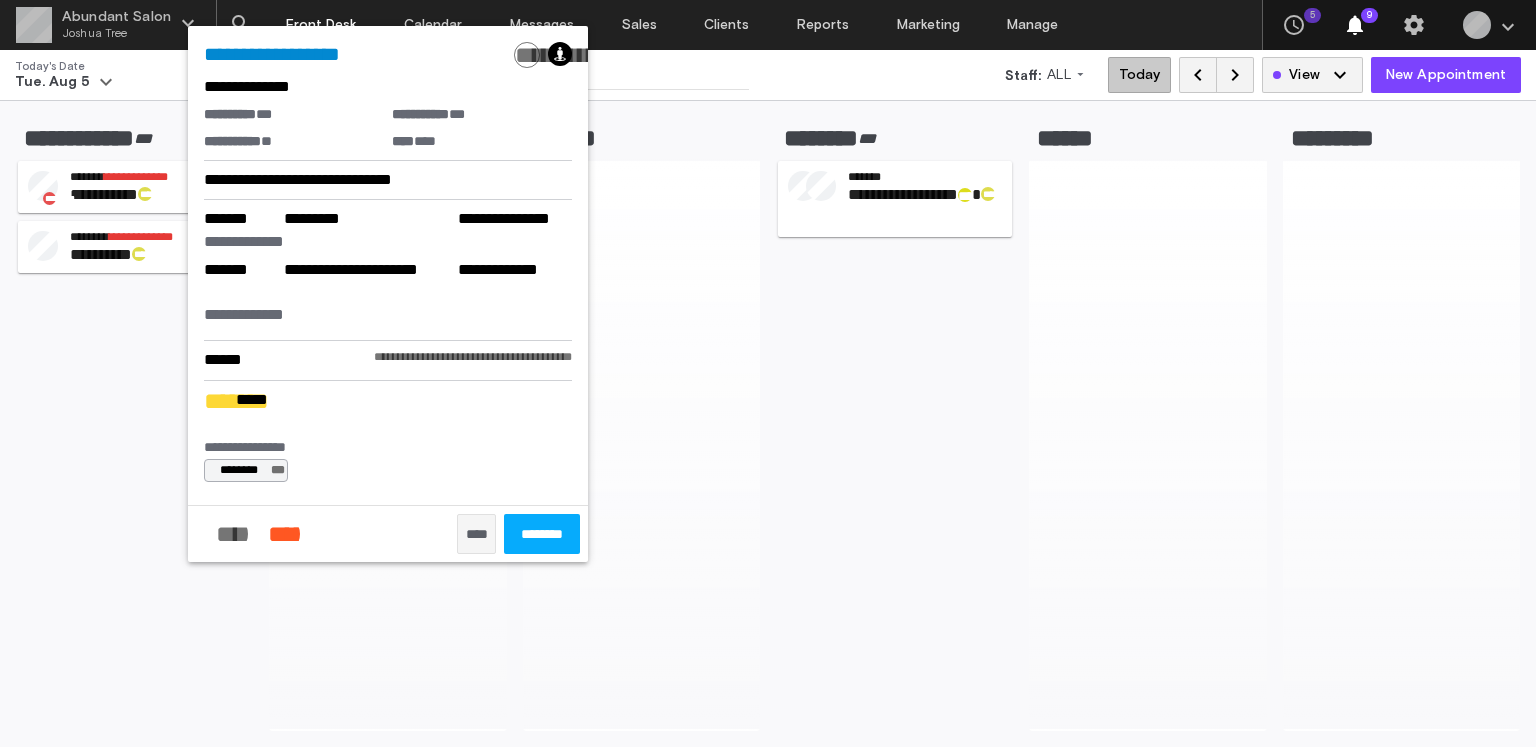 click on "********" 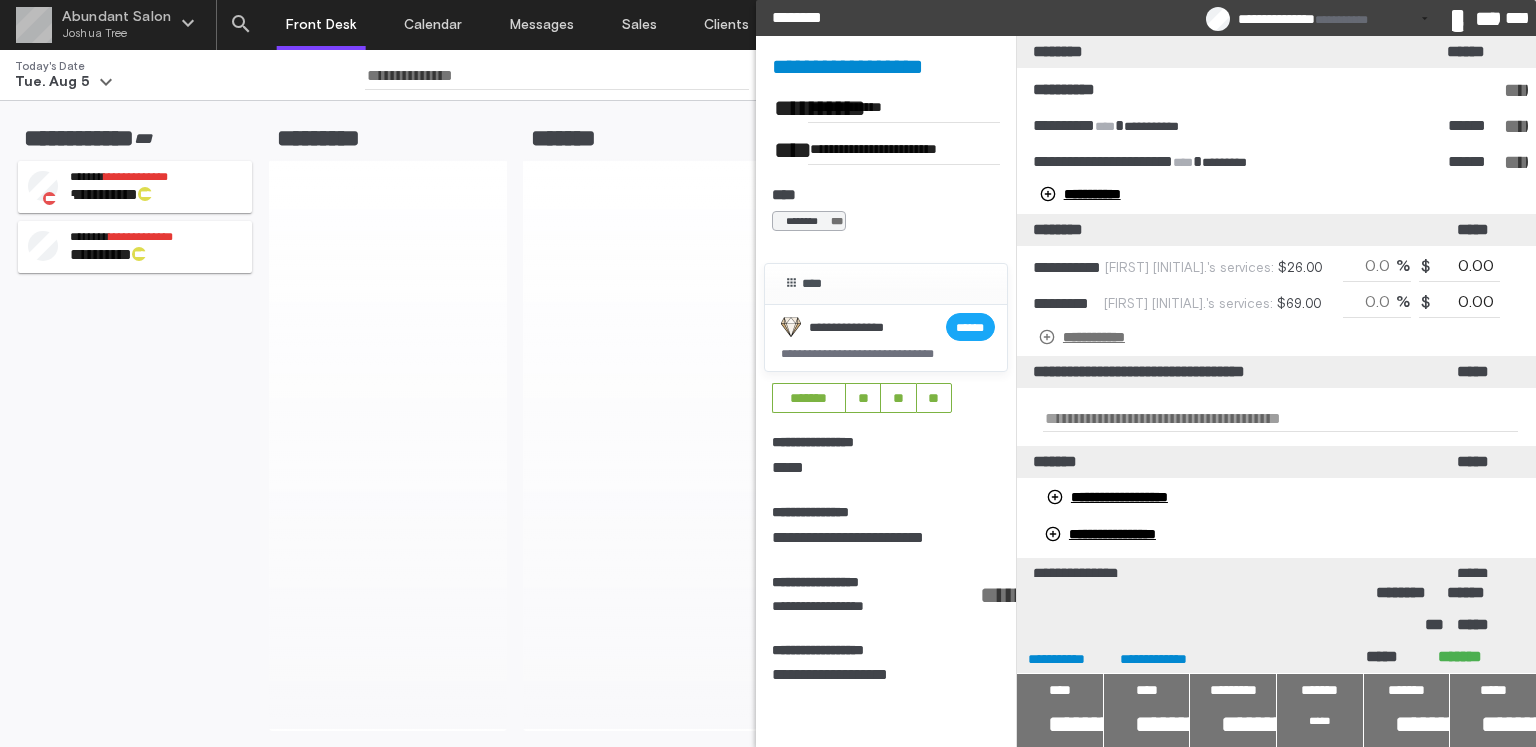 click on "**********" at bounding box center (1084, 337) 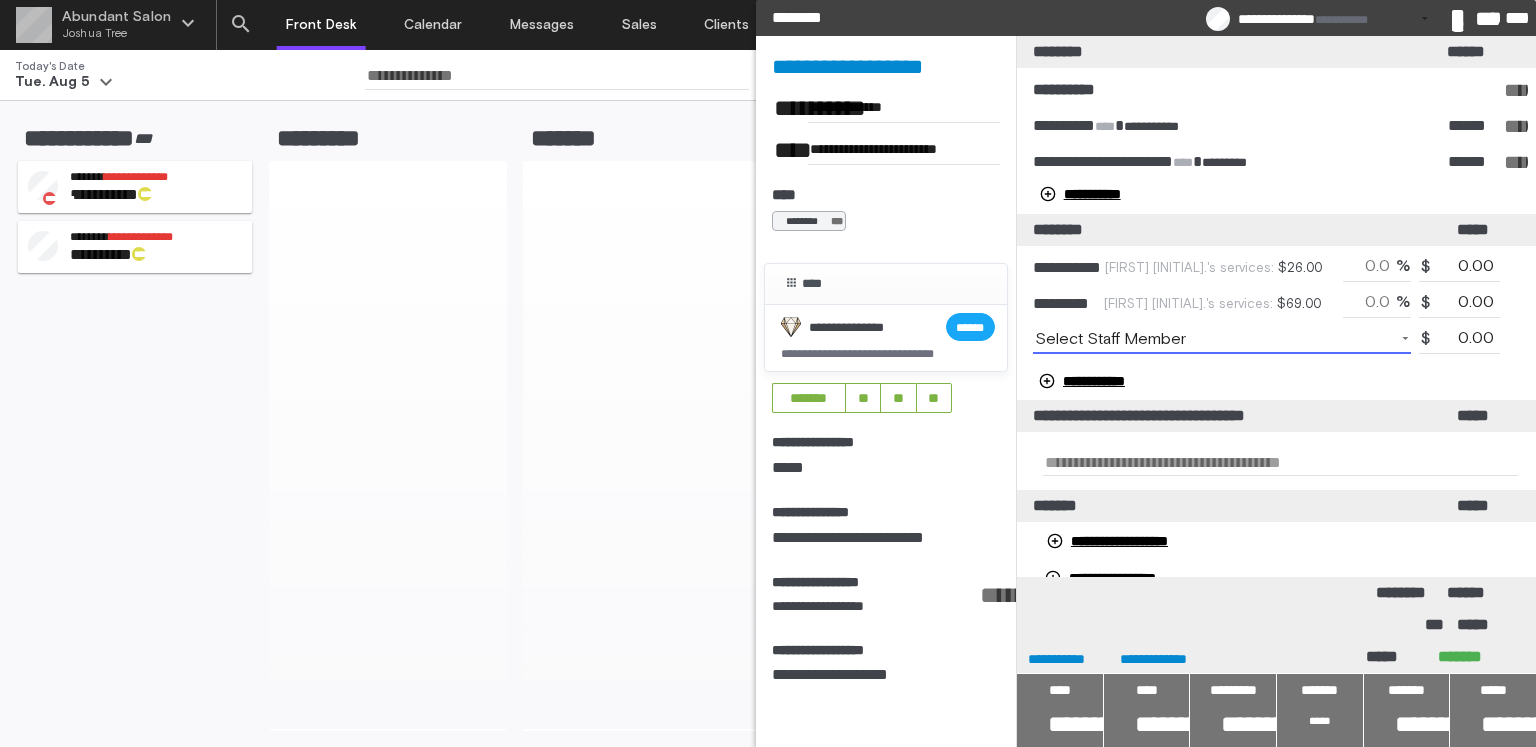 click on "Select Staff Member        Filters:    Already Tipped" at bounding box center (1222, 340) 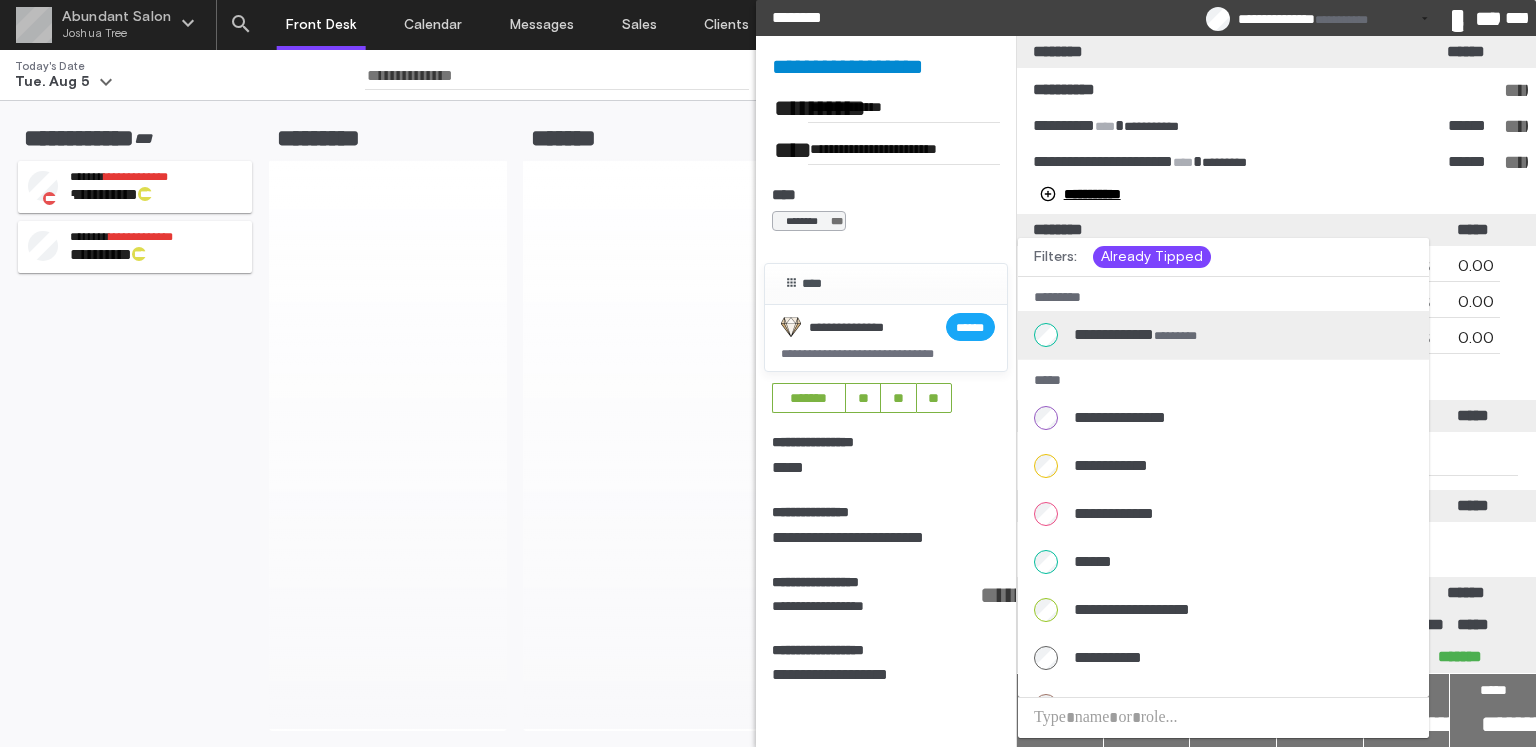 drag, startPoint x: 1093, startPoint y: 387, endPoint x: 1088, endPoint y: 403, distance: 16.763054 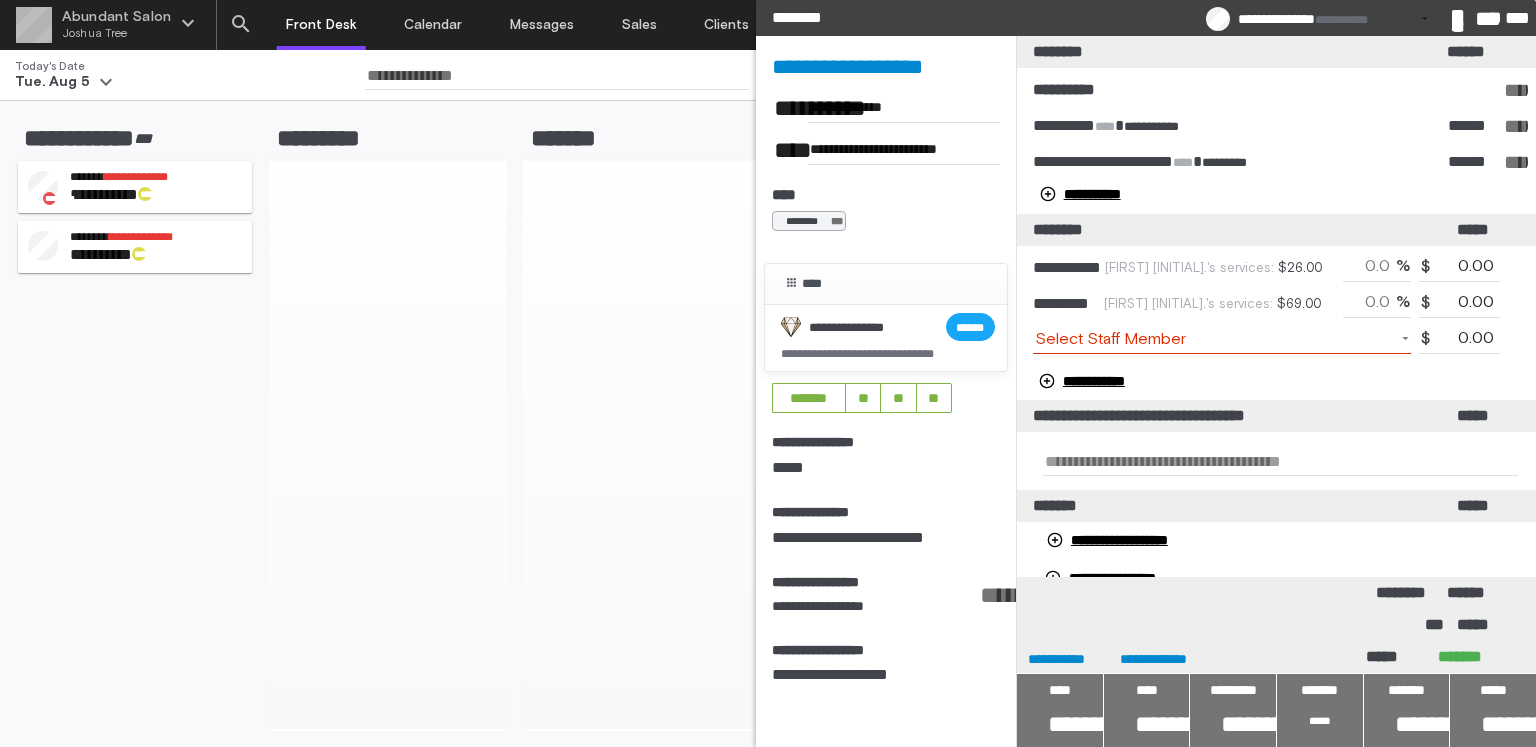click at bounding box center [1377, 268] 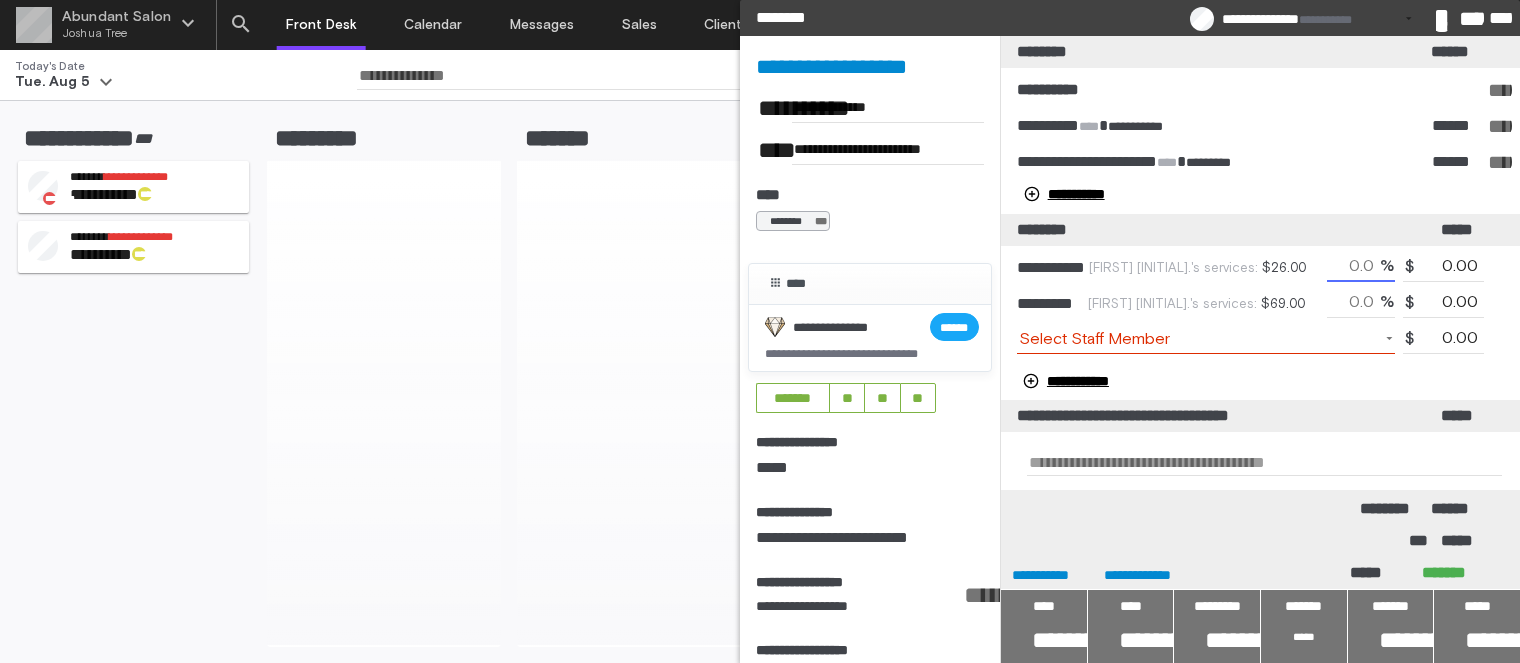 type 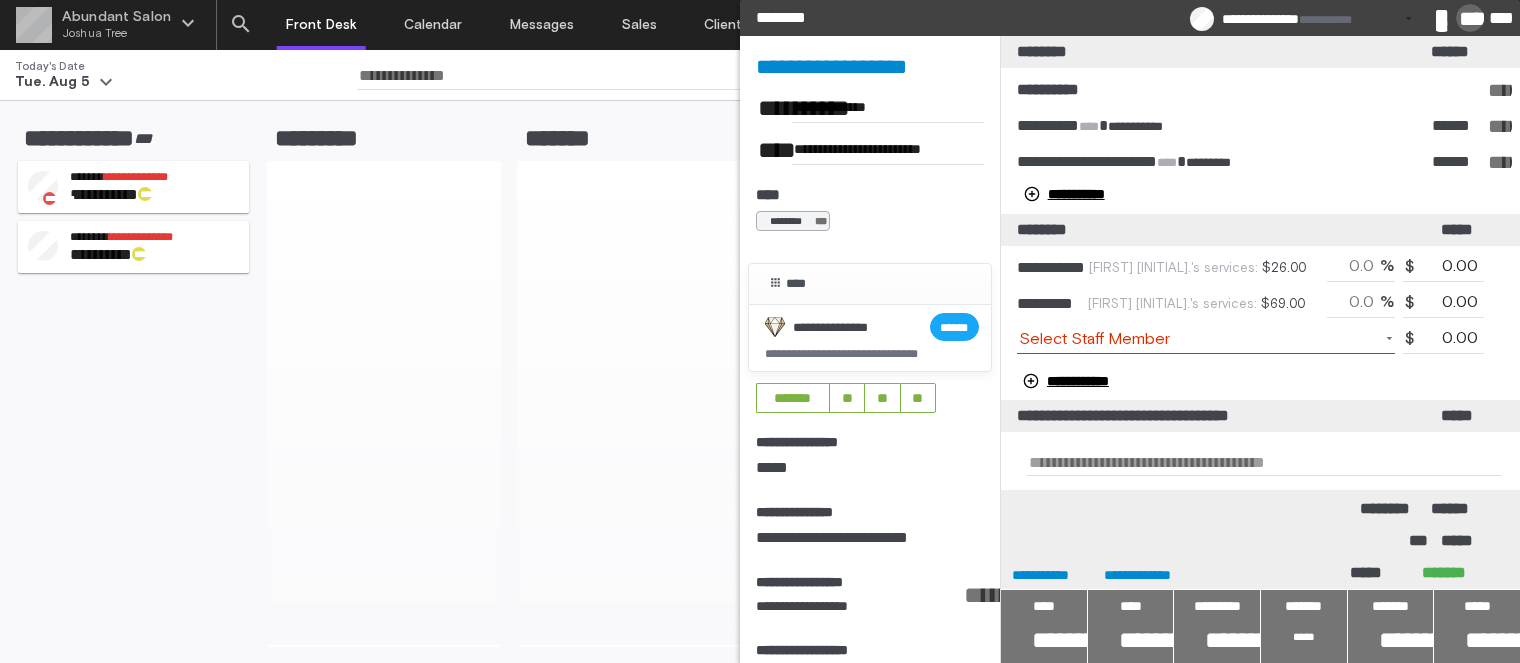 click on "**********" at bounding box center [1470, 18] 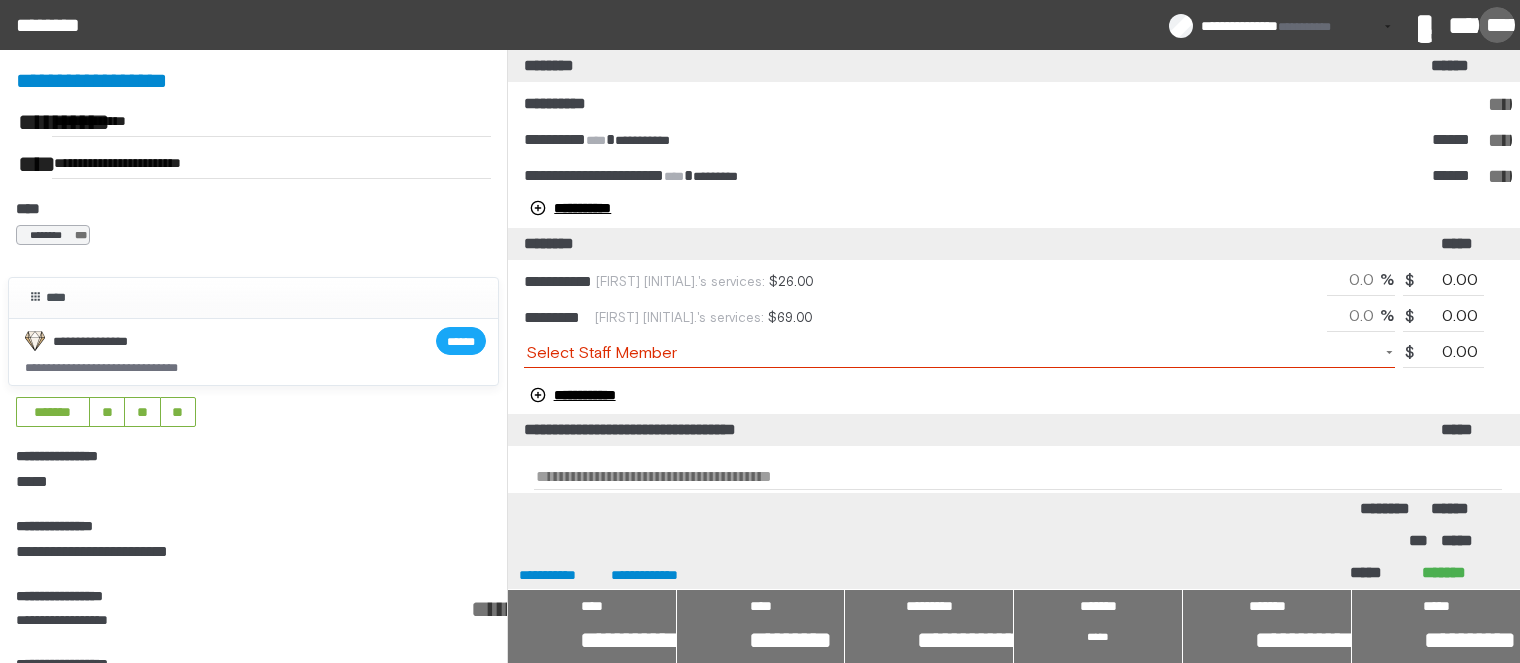 drag, startPoint x: 1491, startPoint y: 20, endPoint x: 1436, endPoint y: 53, distance: 64.14047 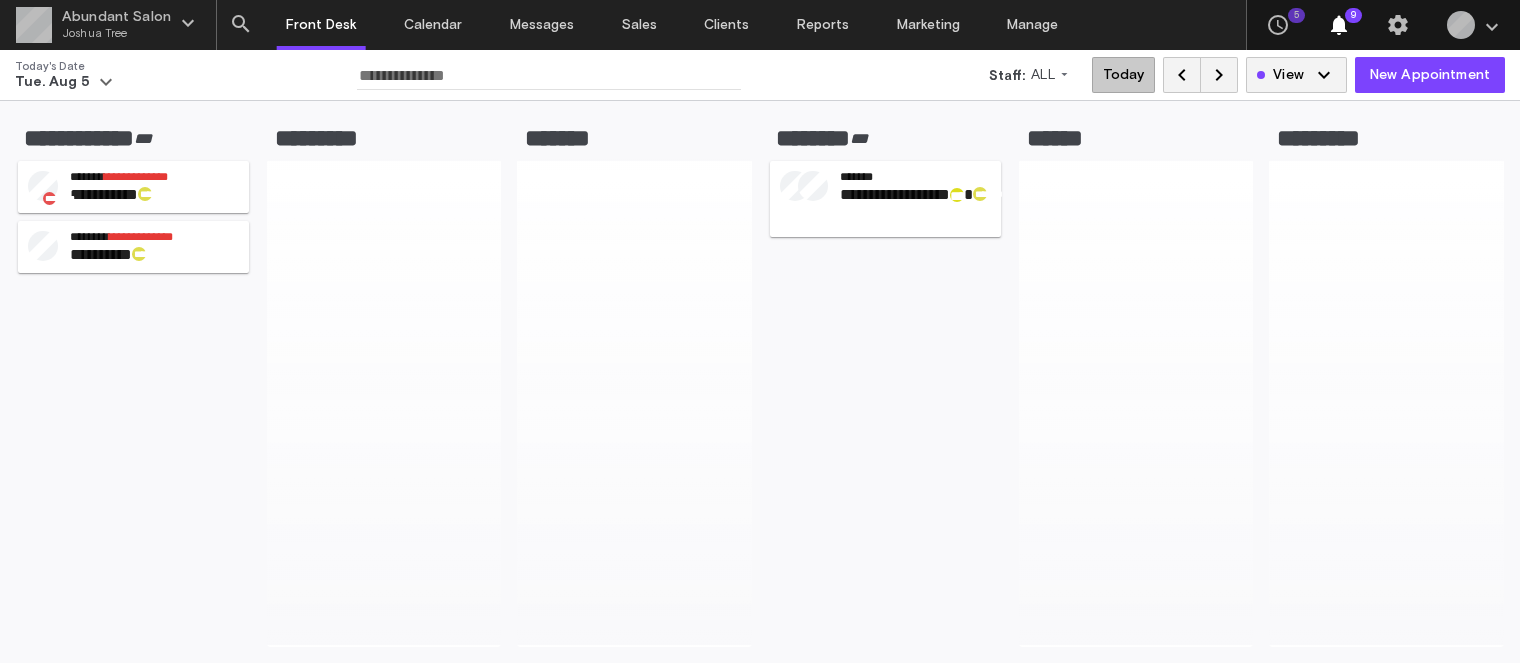 click on "**********" at bounding box center (760, 382) 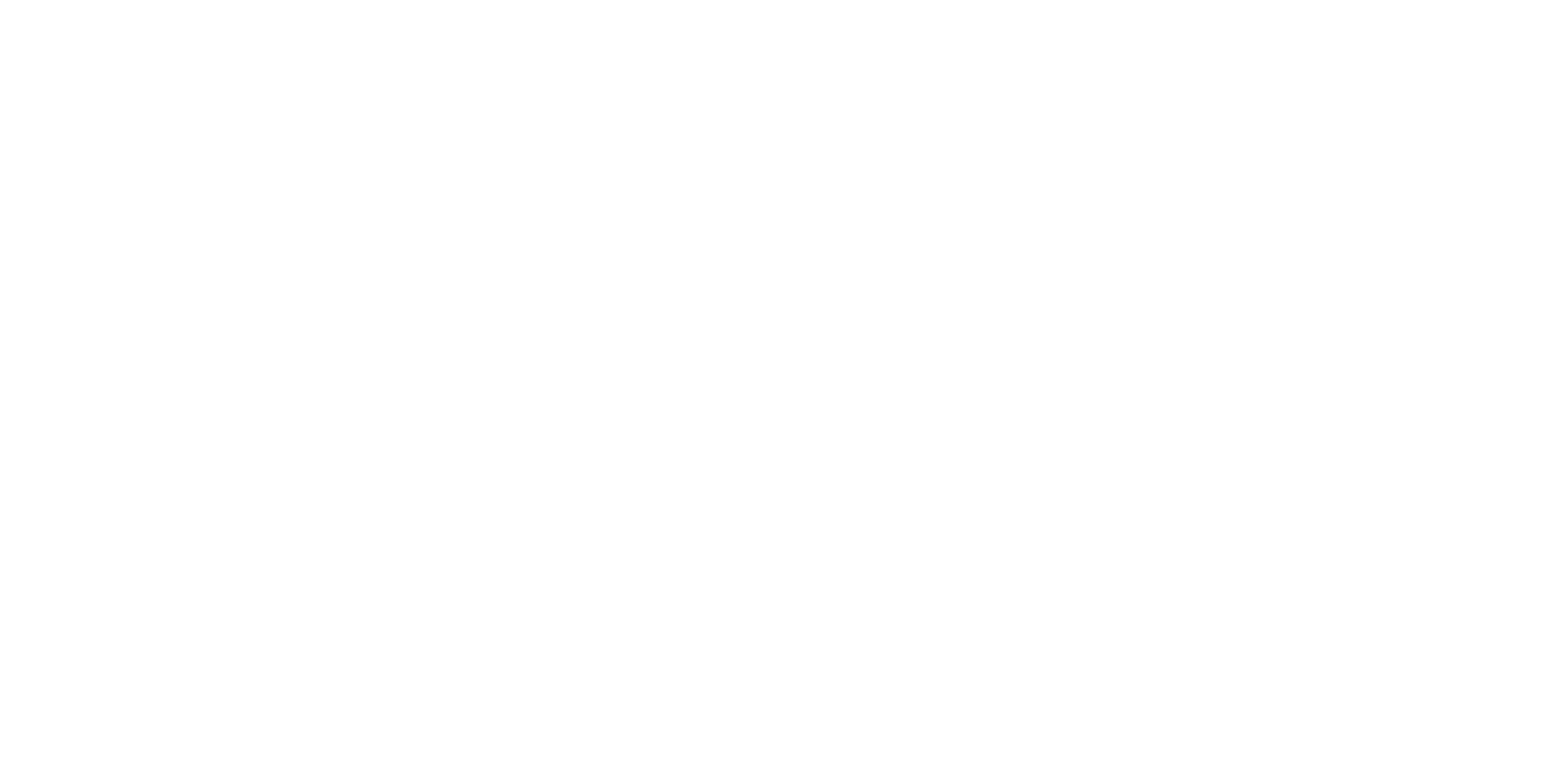 scroll, scrollTop: 0, scrollLeft: 0, axis: both 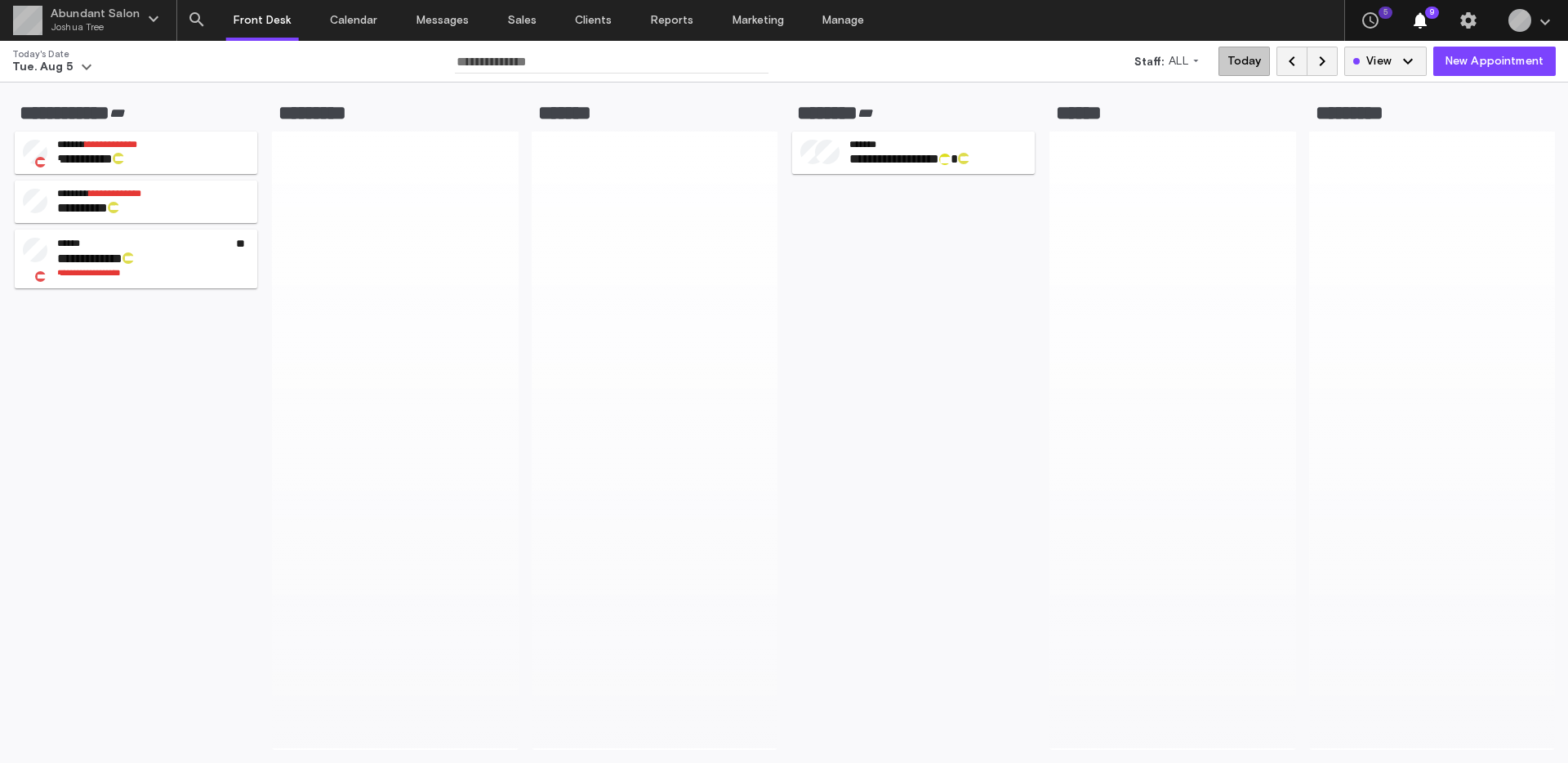 click on "Front Desk         Calendar         Messages         Sales         Clients         Reports         Marketing         Manage" at bounding box center [775, 20] 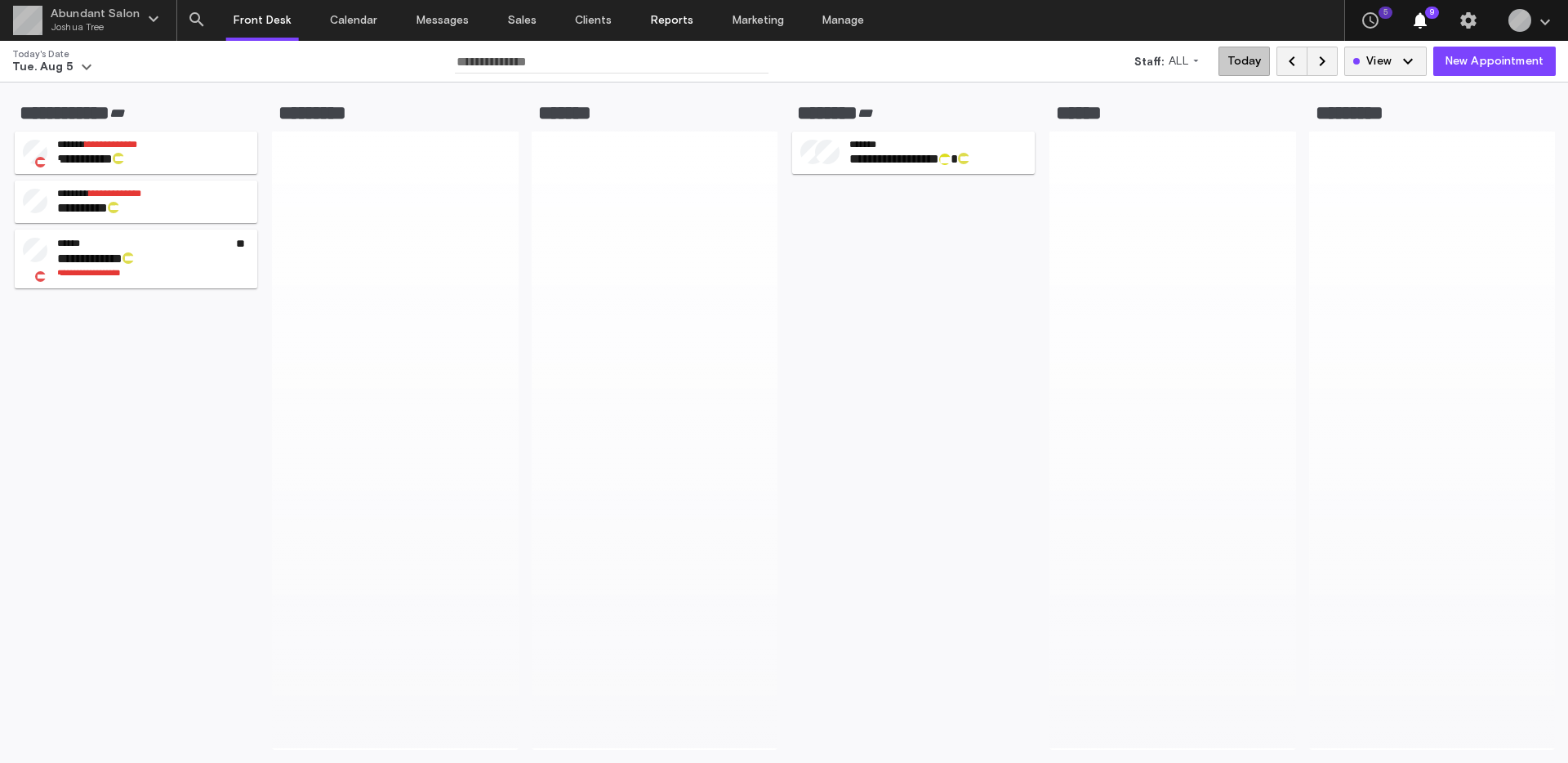 click on "Reports" at bounding box center (672, 20) 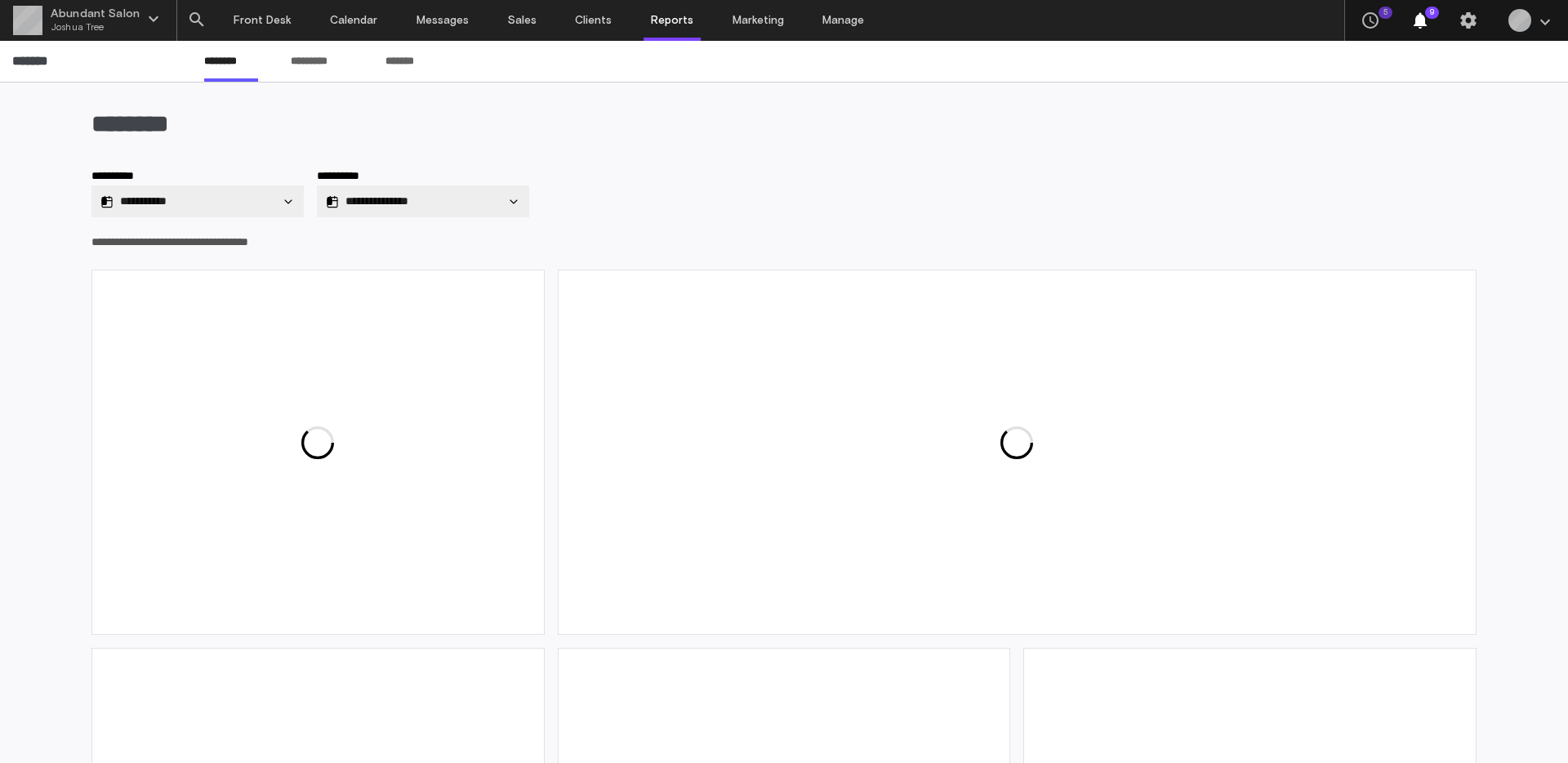 type on "**********" 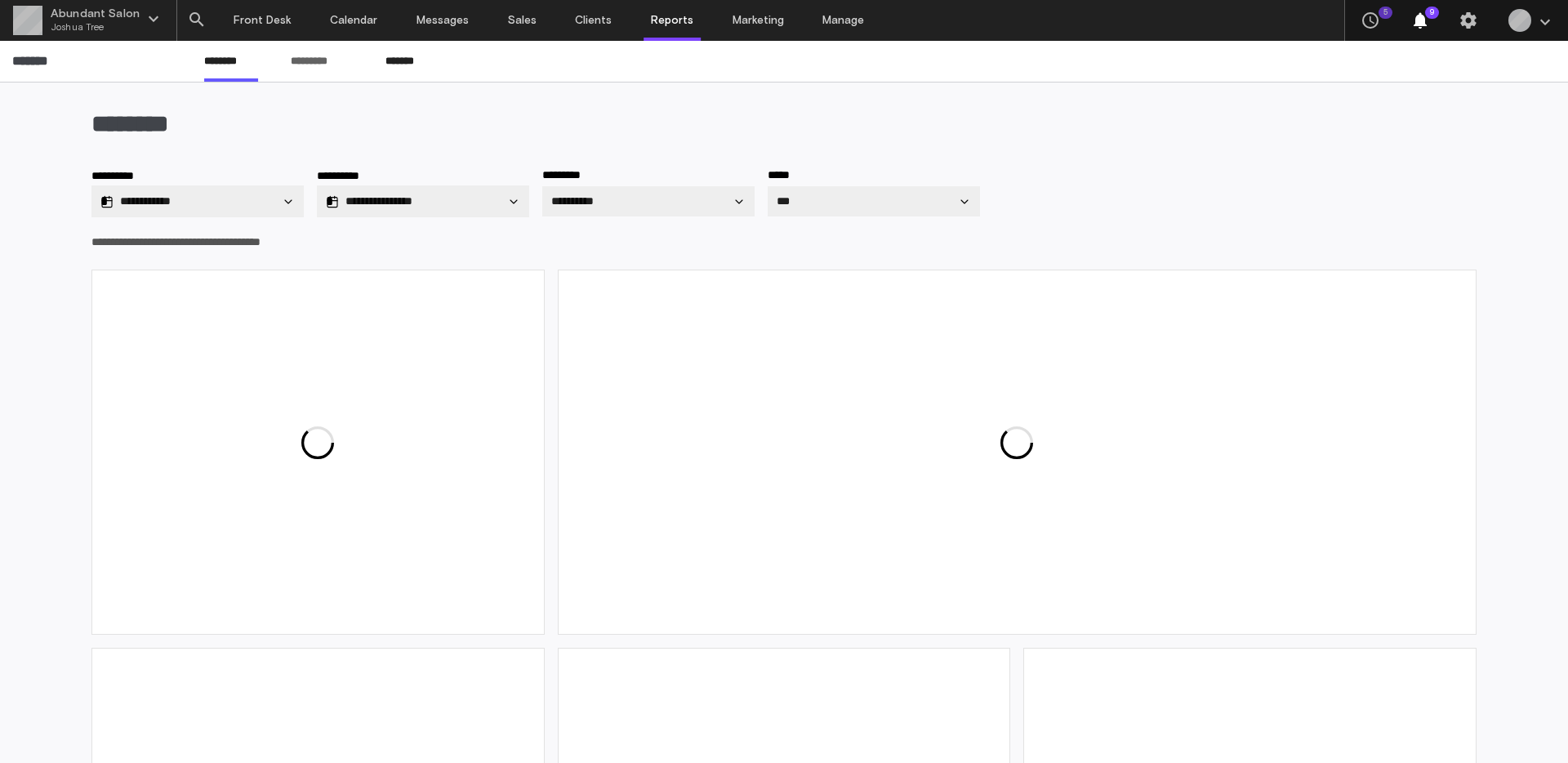 click on "*******" at bounding box center (409, 67) 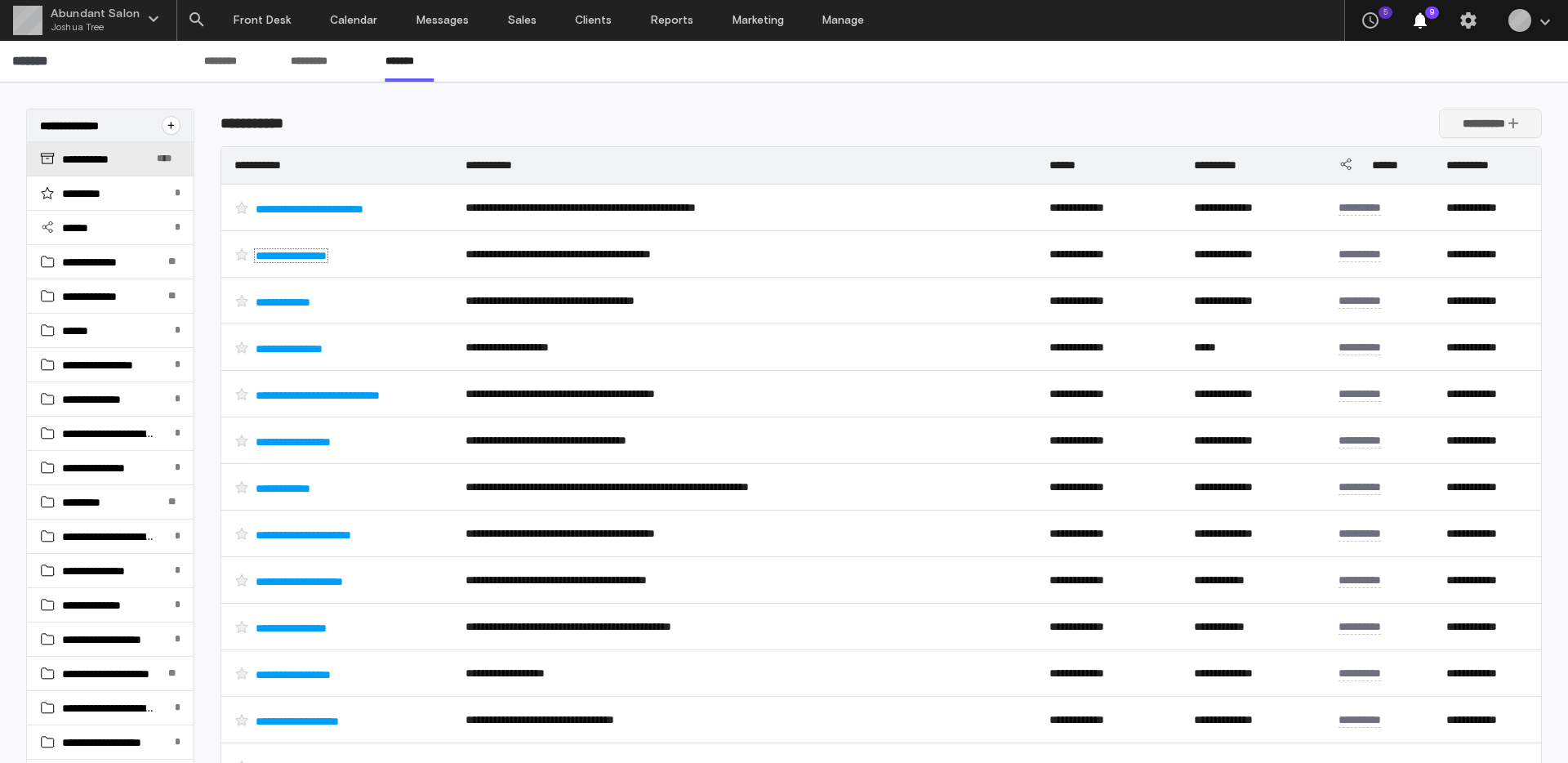 click on "**********" at bounding box center [291, 256] 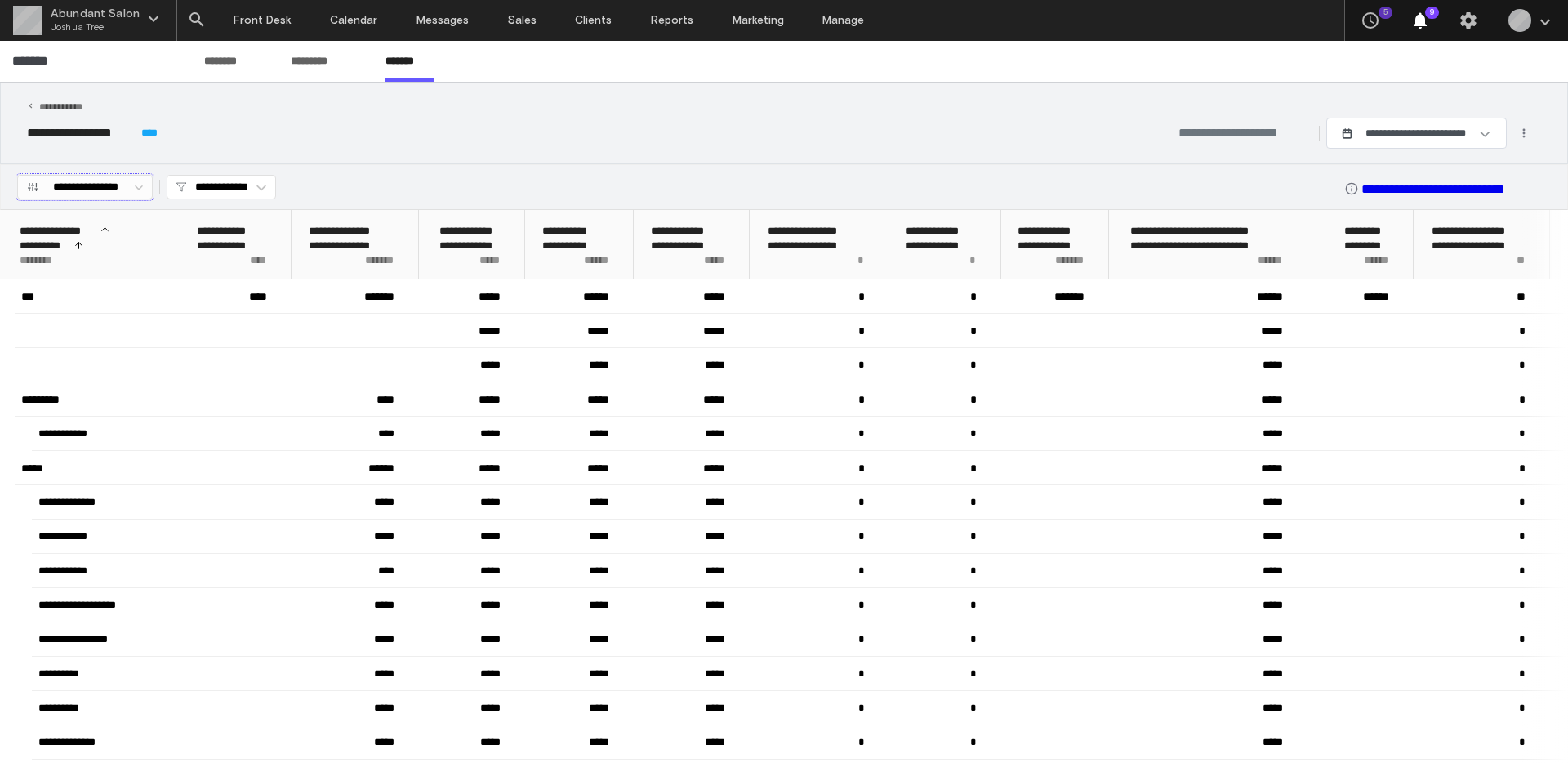 click on "**********" at bounding box center [86, 187] 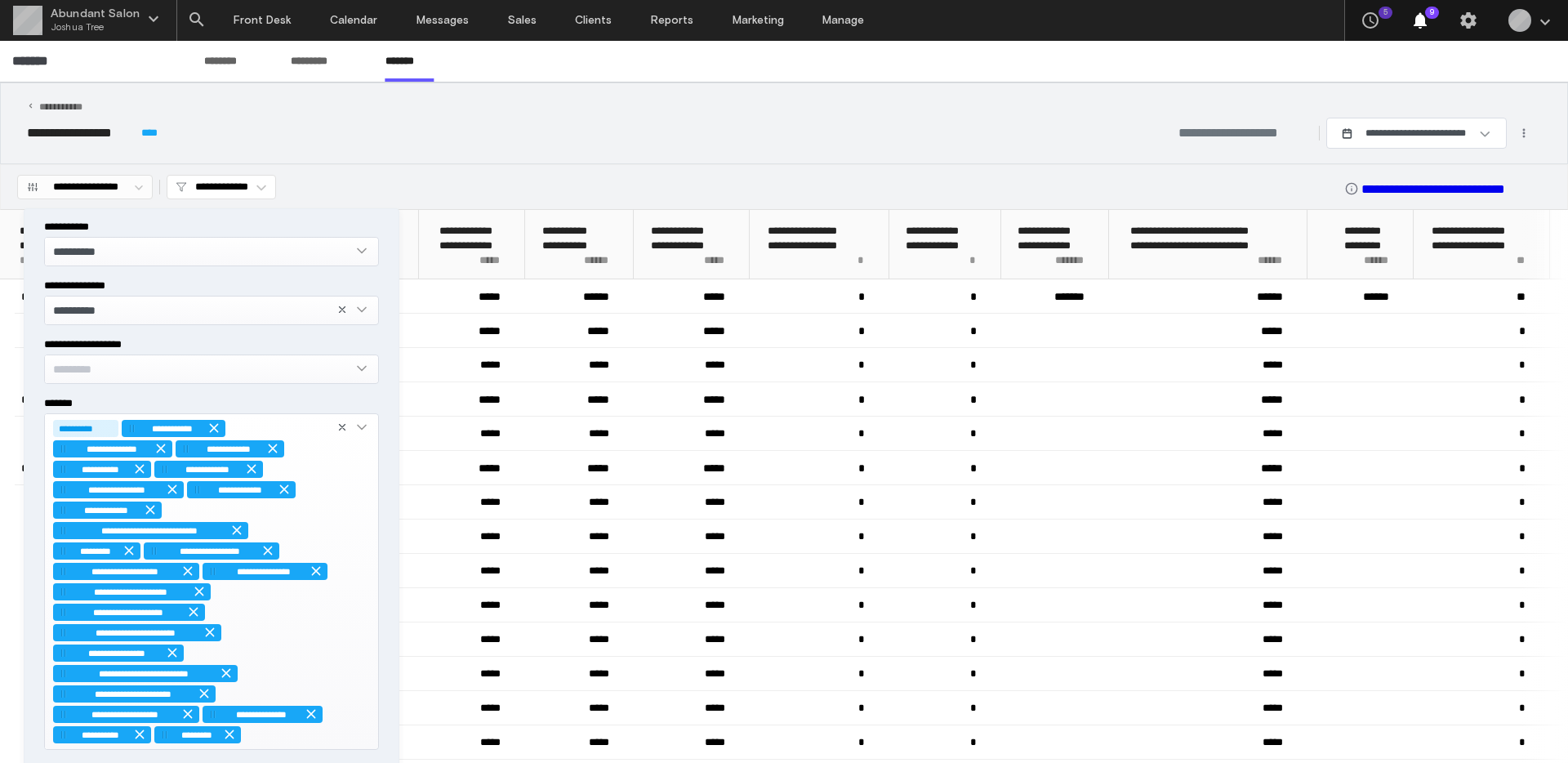 click on "**********" at bounding box center [199, 251] 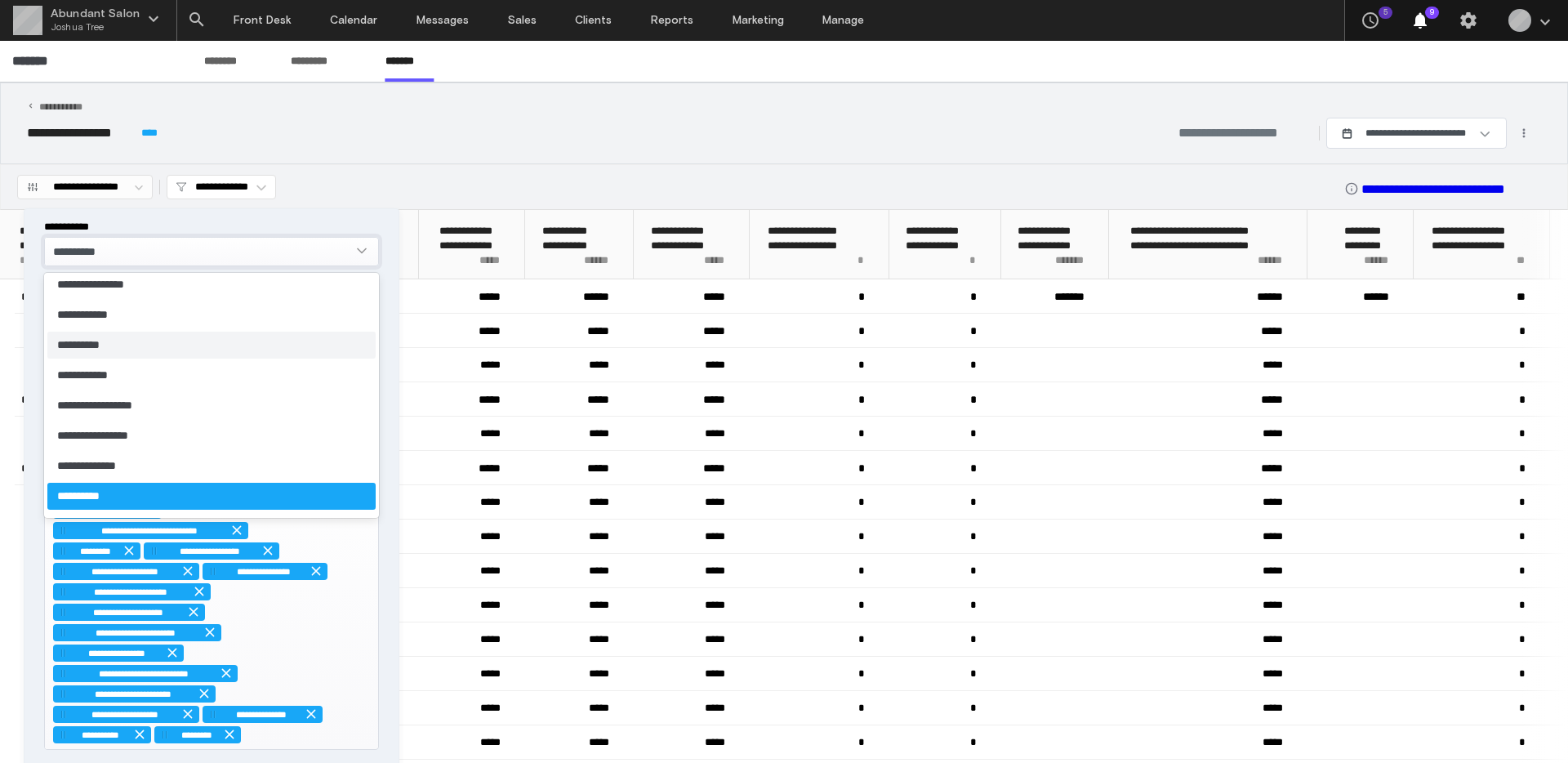 scroll, scrollTop: 970, scrollLeft: 0, axis: vertical 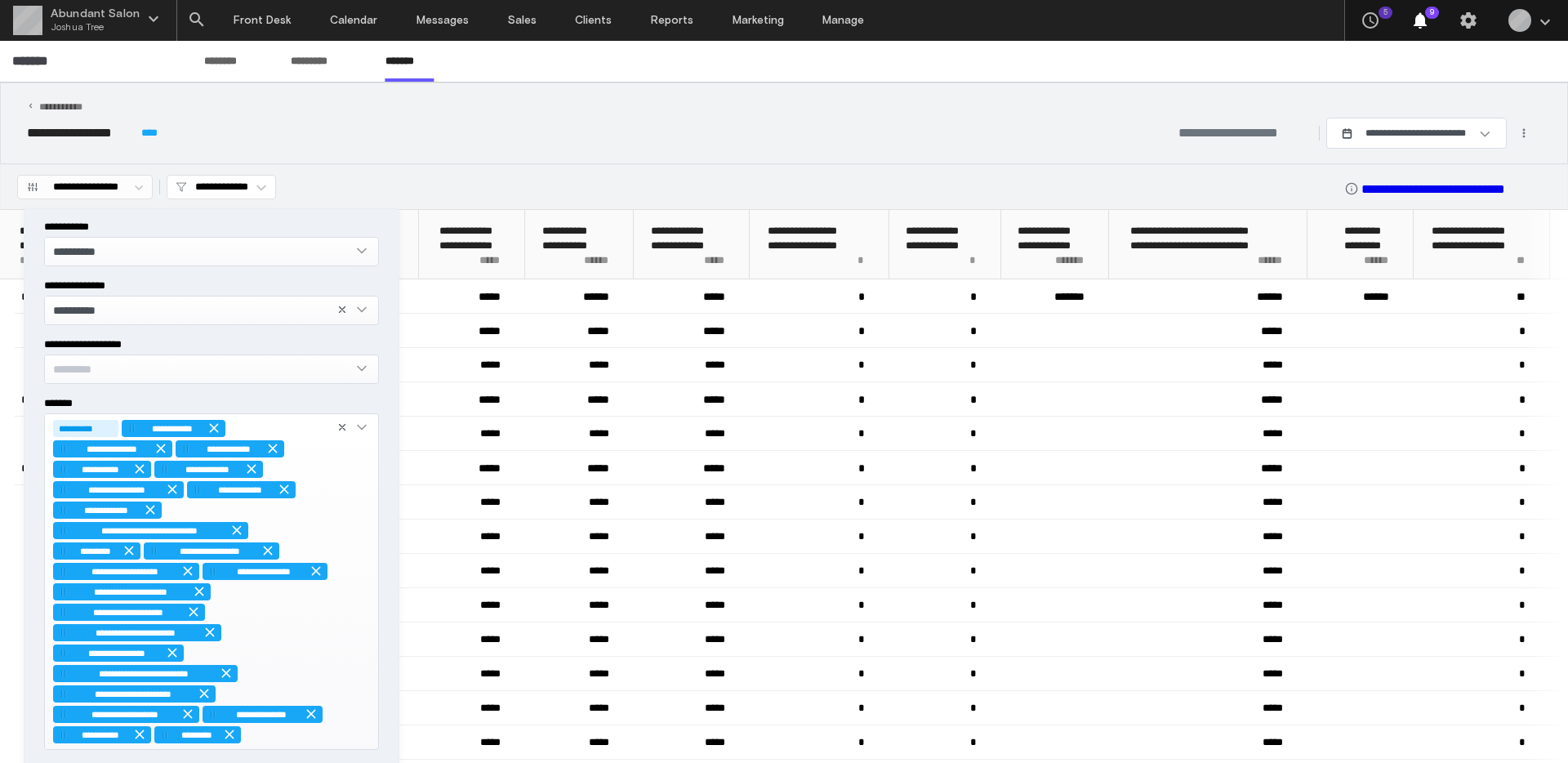 drag, startPoint x: 512, startPoint y: 146, endPoint x: 456, endPoint y: 192, distance: 72.47068 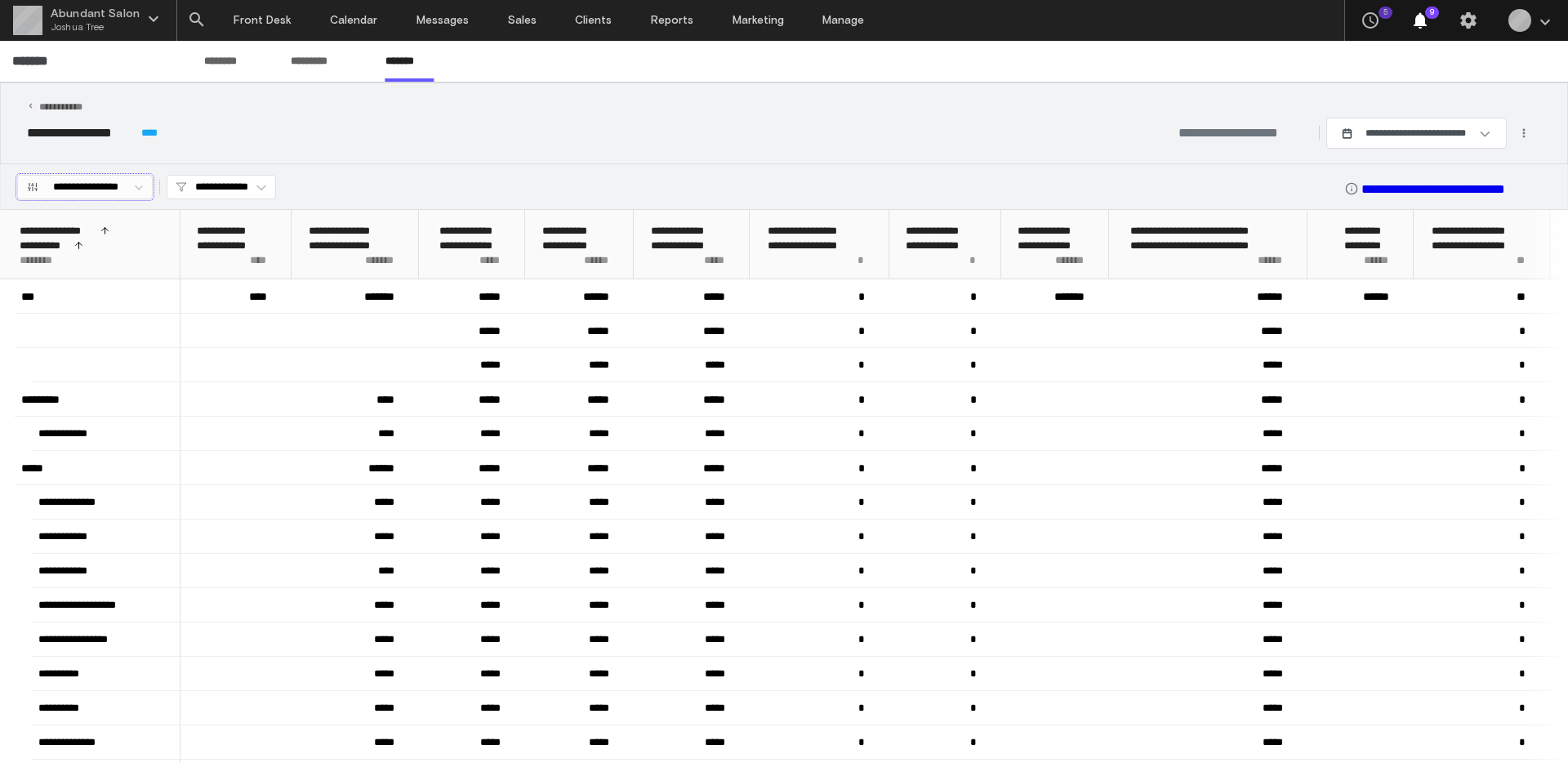 drag, startPoint x: 56, startPoint y: 188, endPoint x: 66, endPoint y: 191, distance: 10.440307 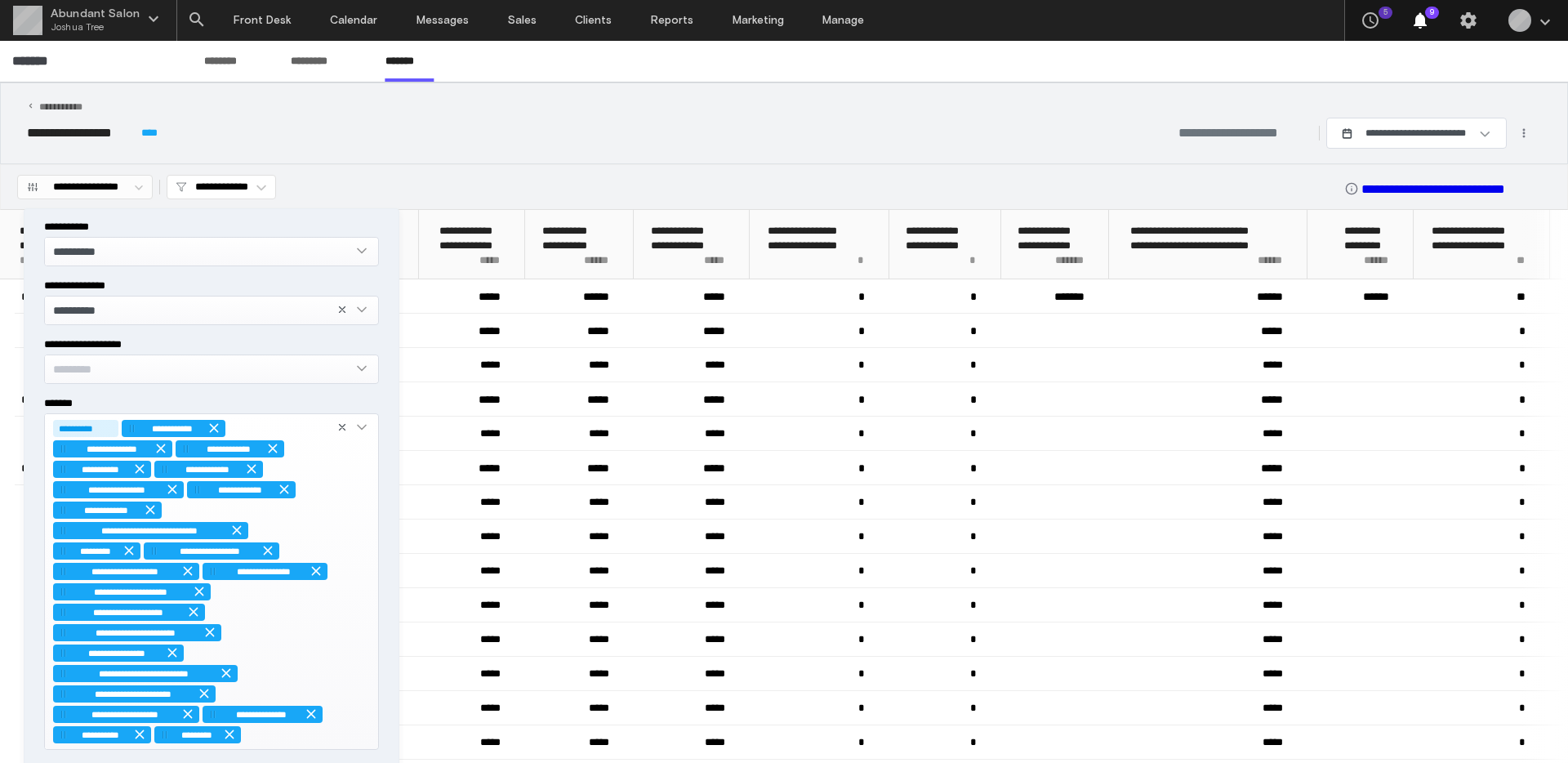 click on "**********" at bounding box center [199, 251] 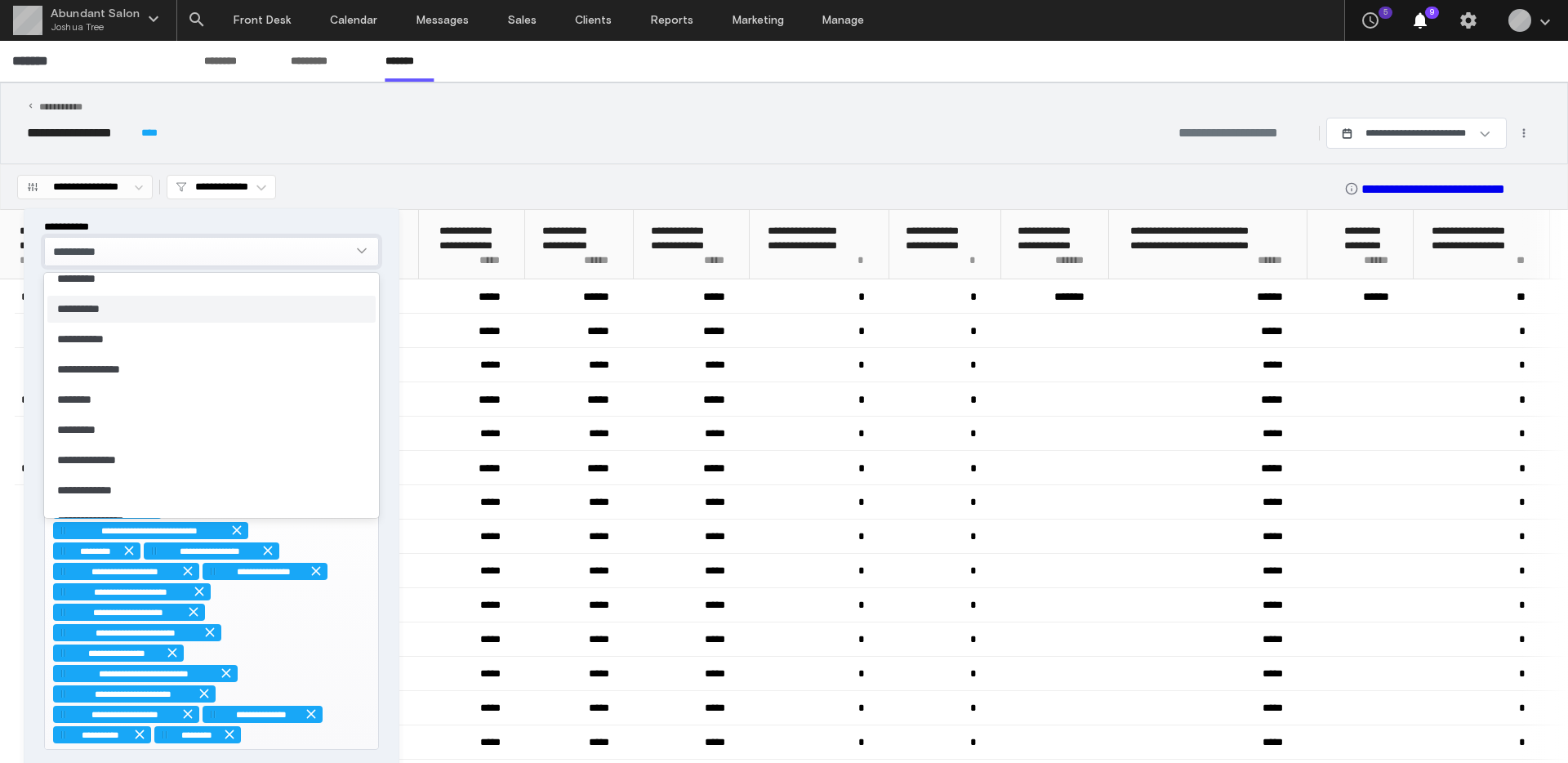 scroll, scrollTop: 0, scrollLeft: 0, axis: both 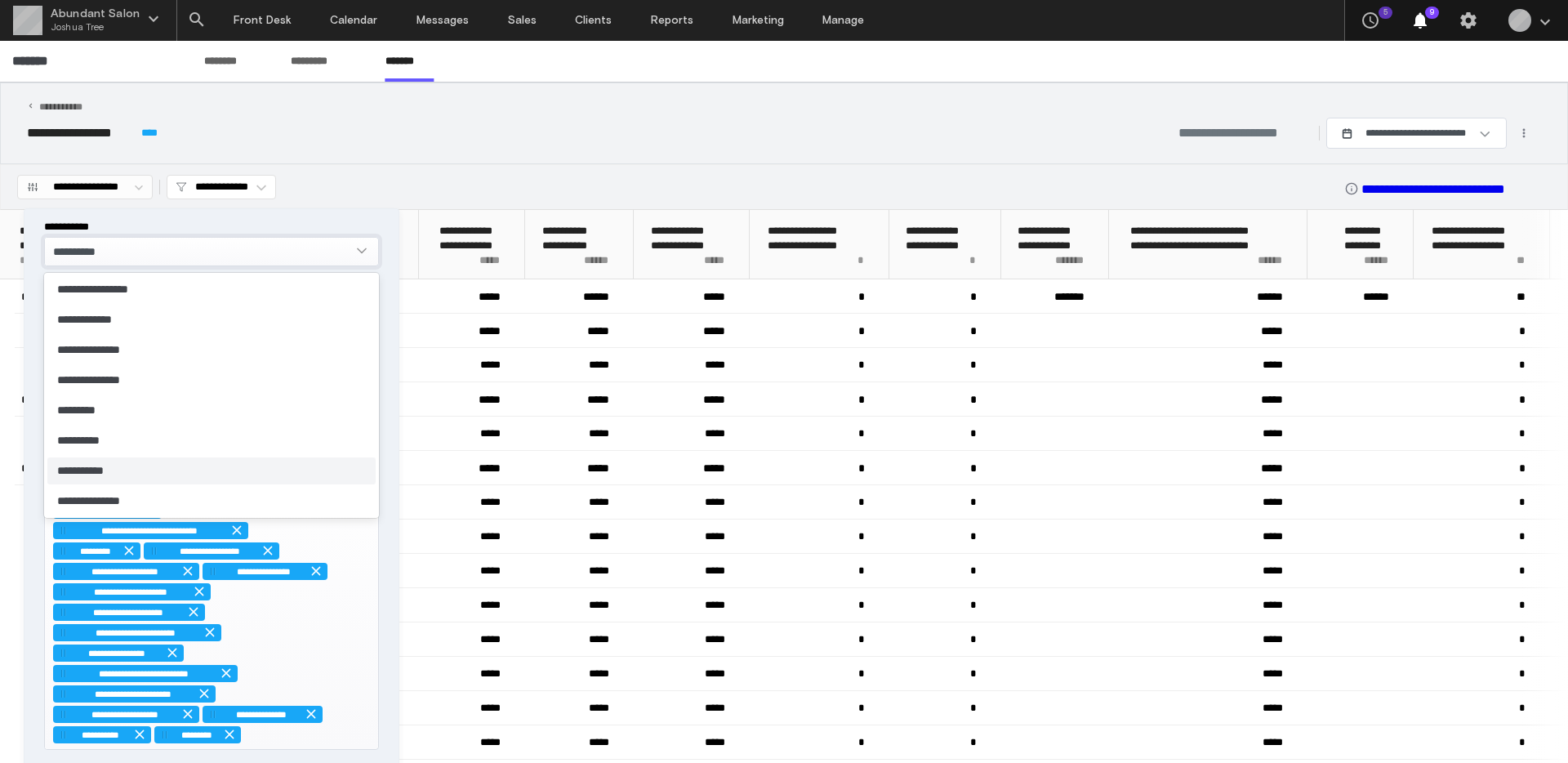 click on "**********" at bounding box center [212, 471] 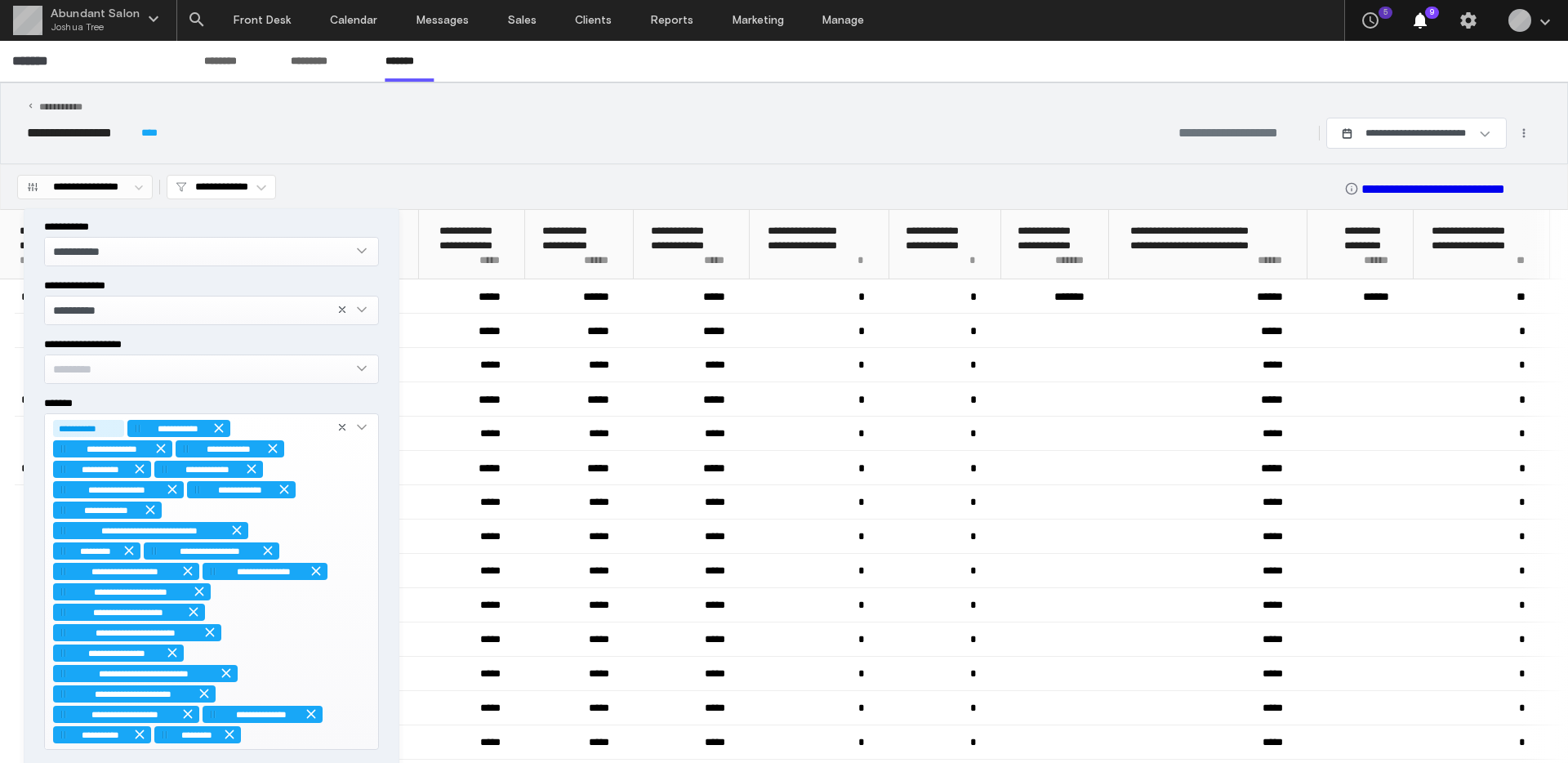 click on "**********" at bounding box center (784, 123) 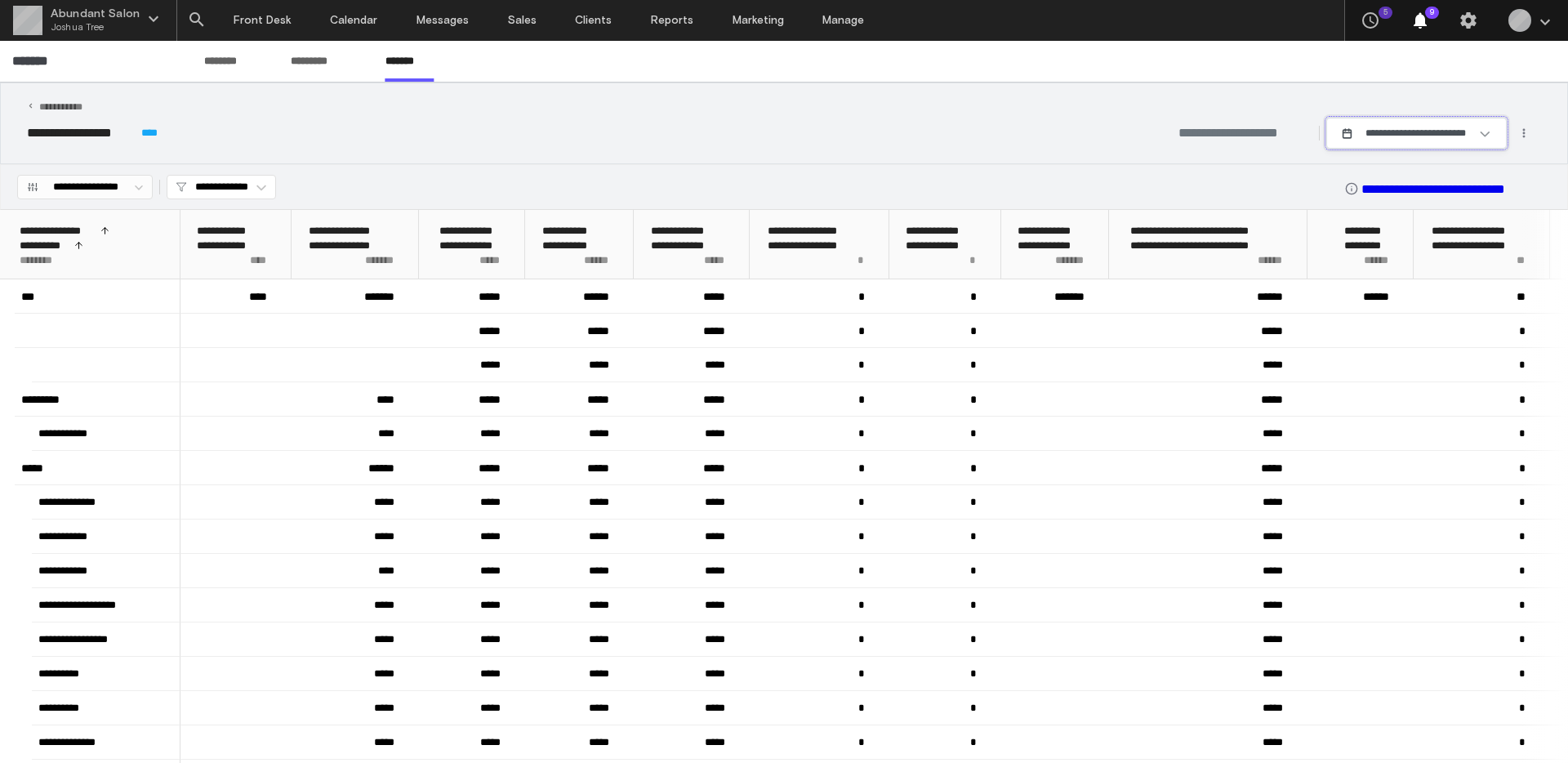 click on "**********" at bounding box center [1416, 133] 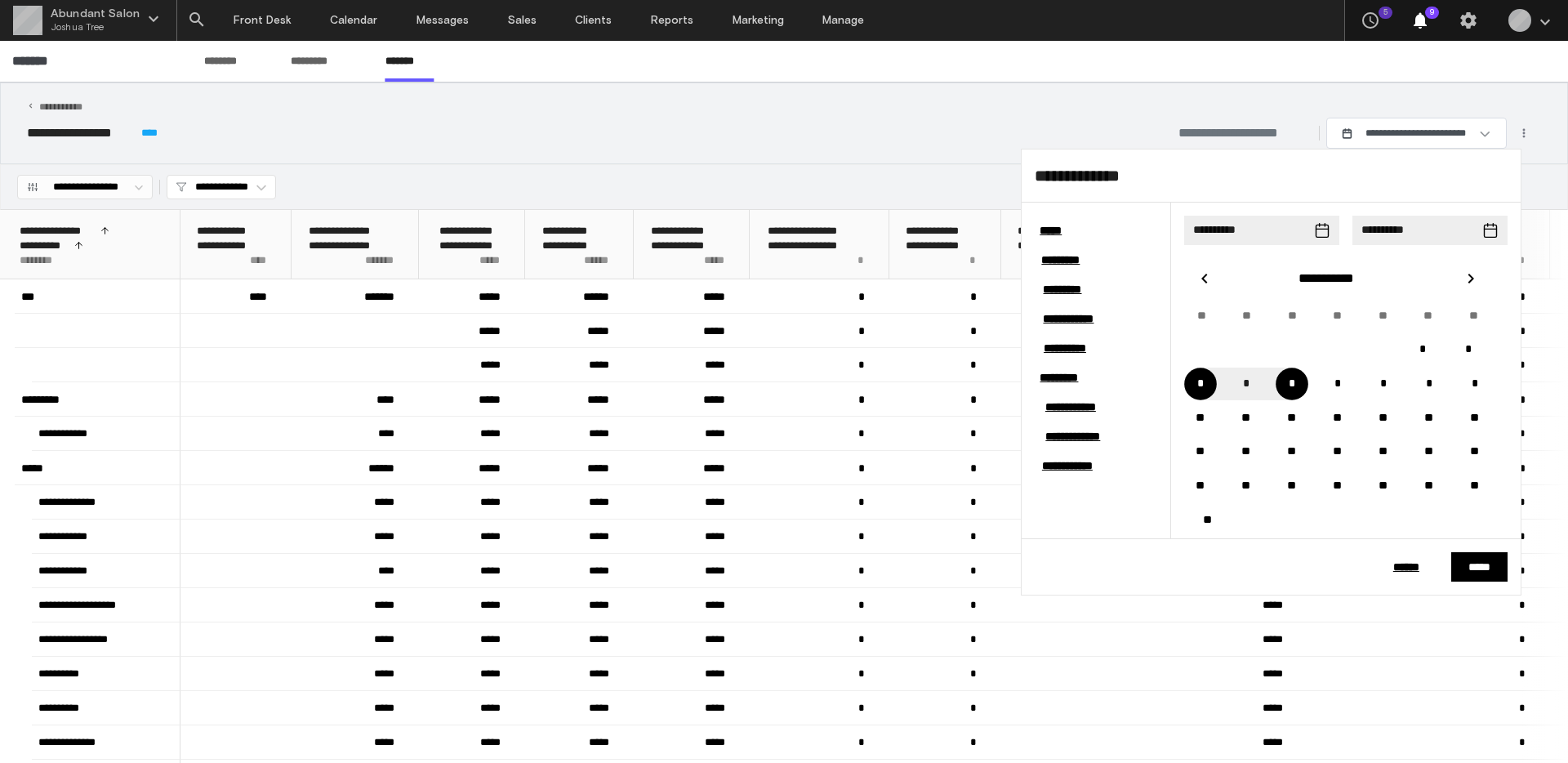 click at bounding box center [784, 382] 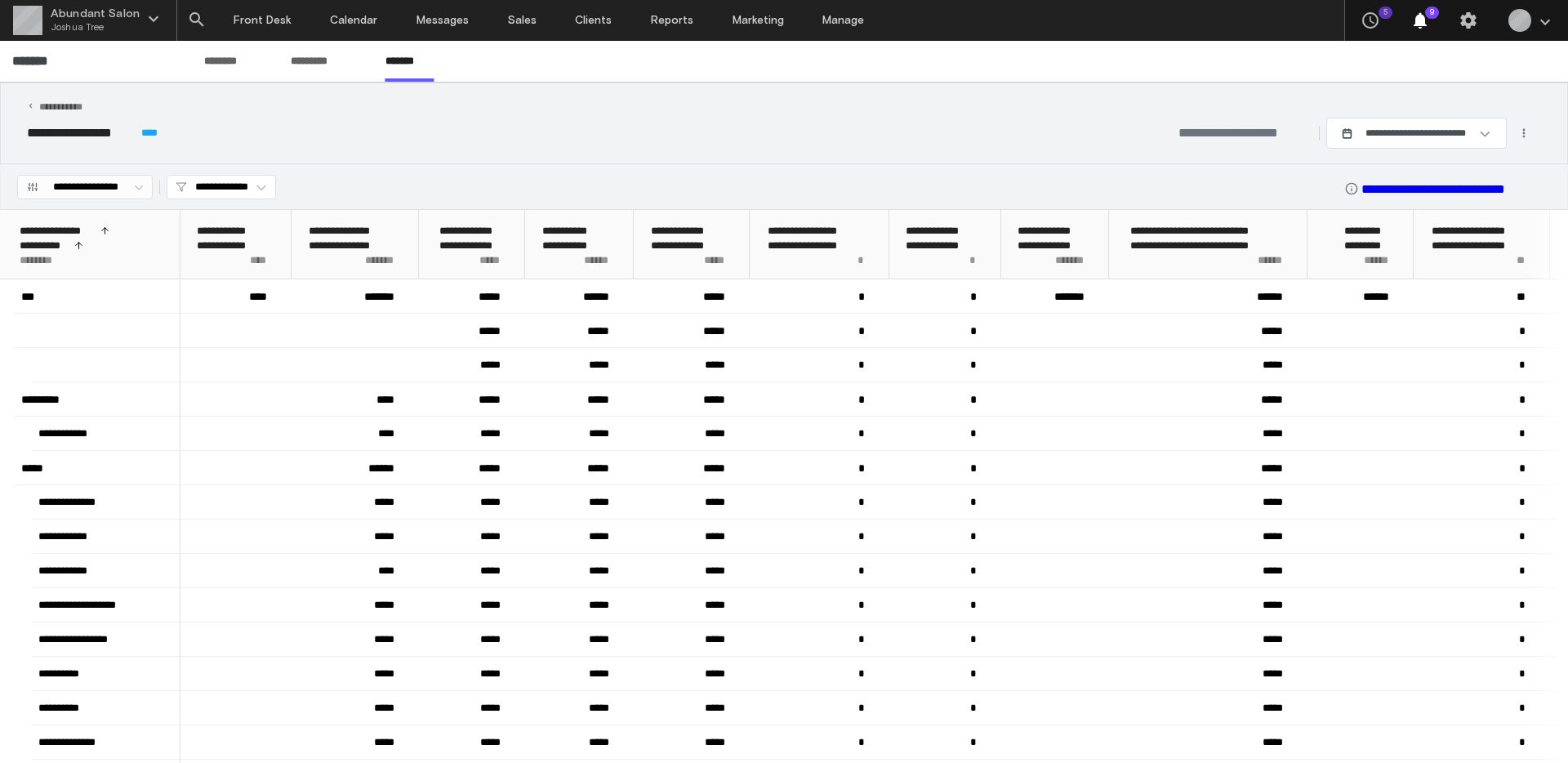 click on "**********" at bounding box center [784, 123] 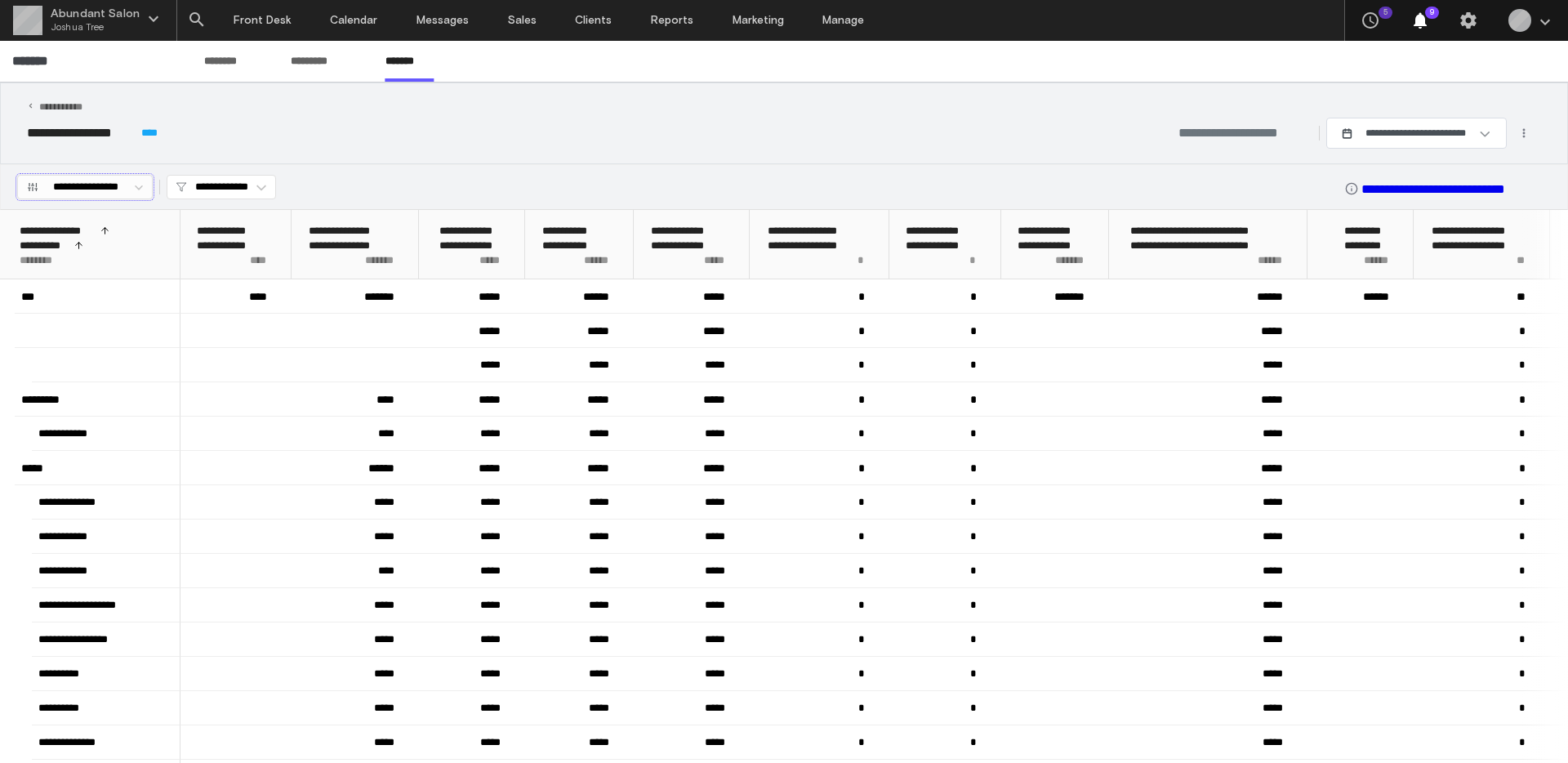 click on "**********" at bounding box center (86, 187) 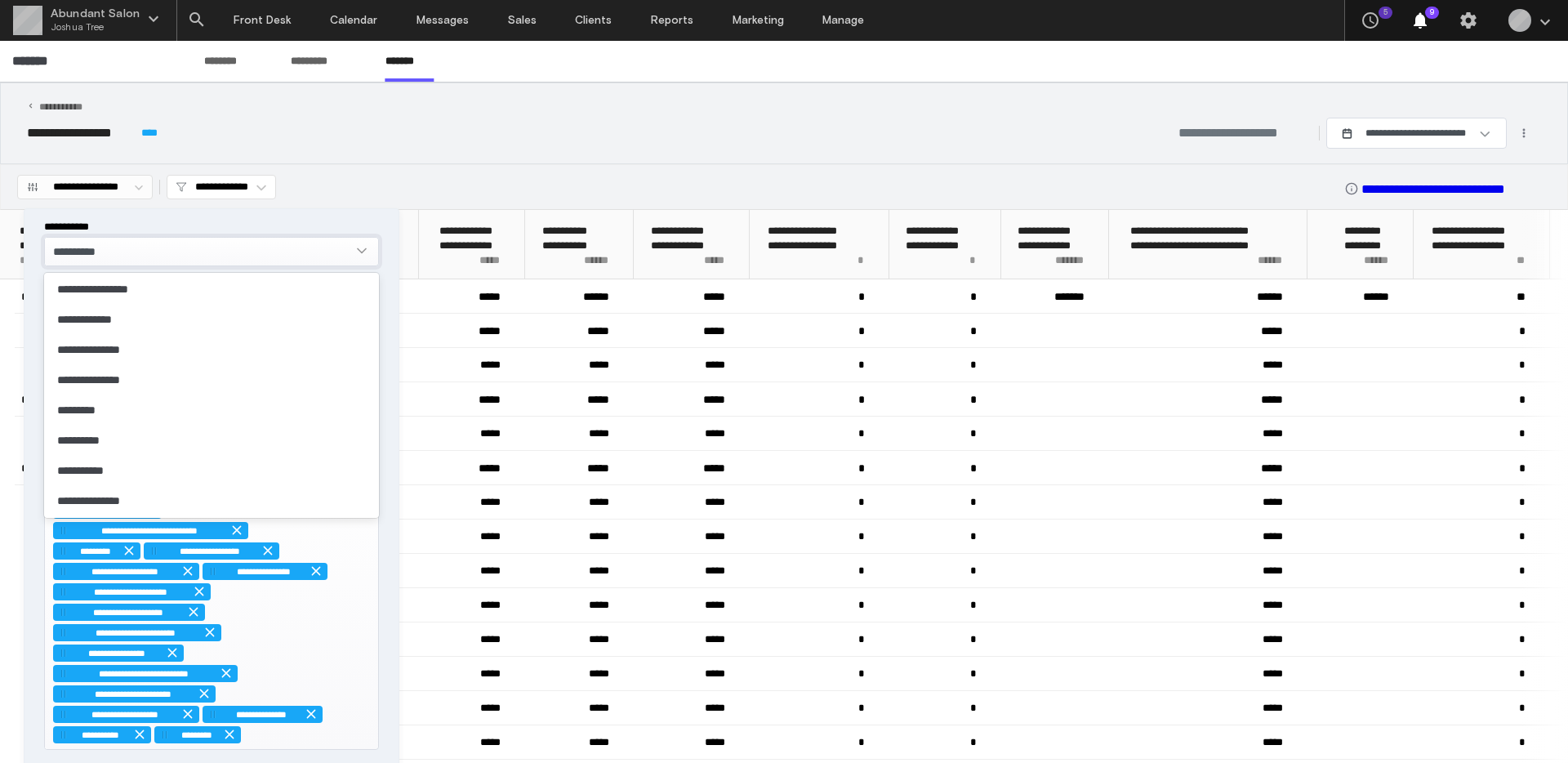 scroll, scrollTop: 943, scrollLeft: 0, axis: vertical 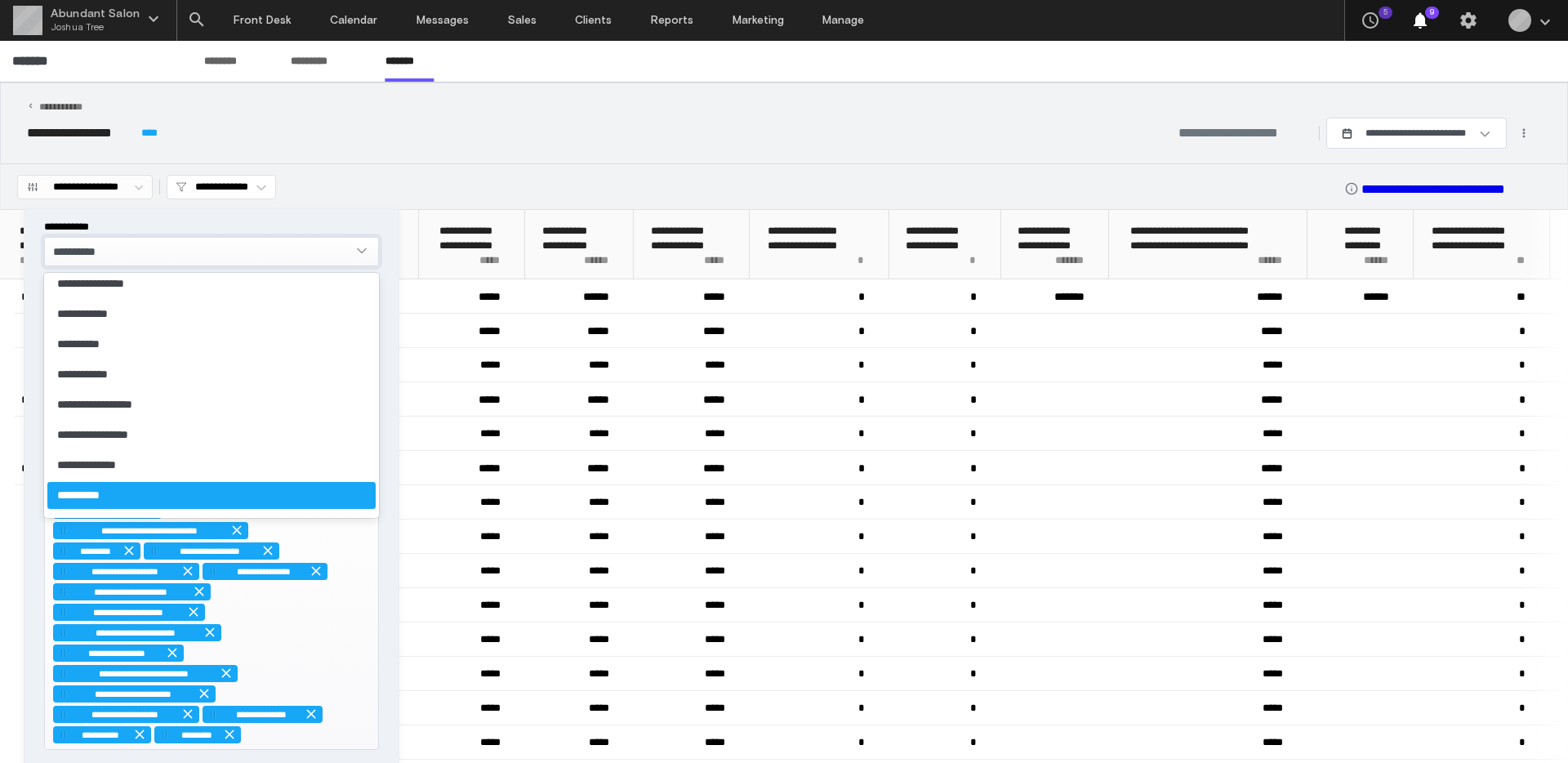 click on "**********" at bounding box center (199, 251) 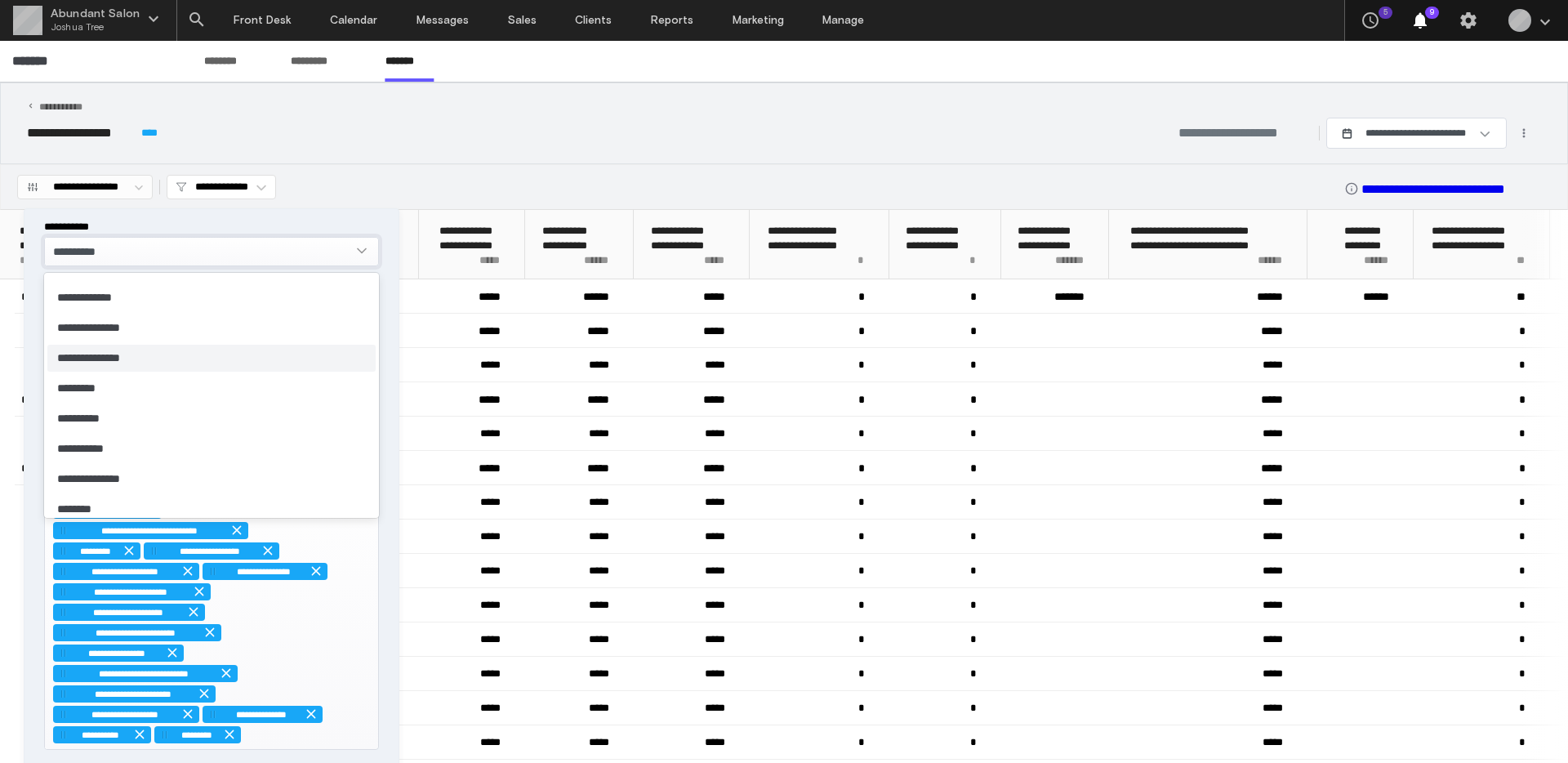 scroll, scrollTop: 24, scrollLeft: 0, axis: vertical 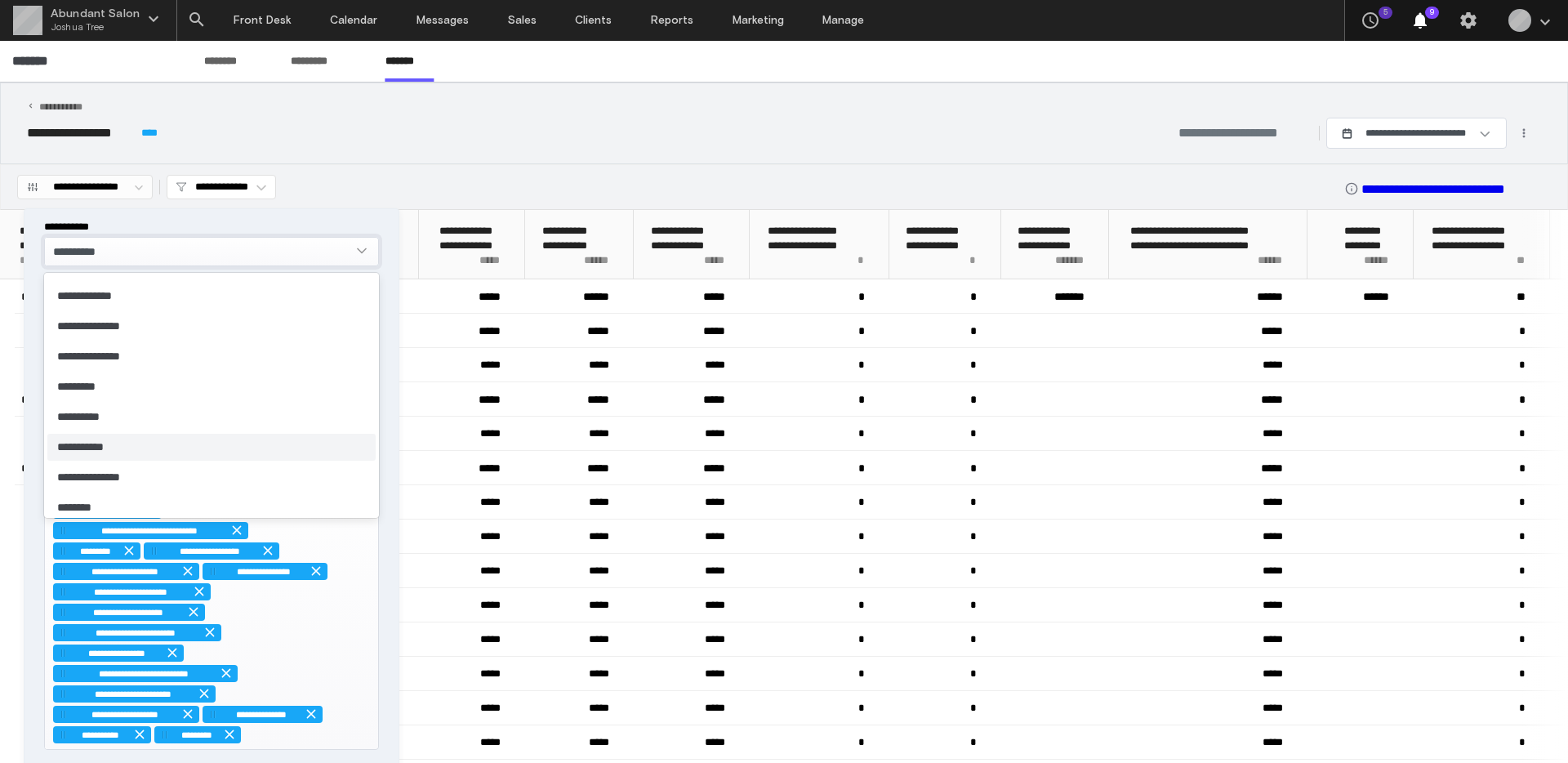 click on "**********" at bounding box center [212, 447] 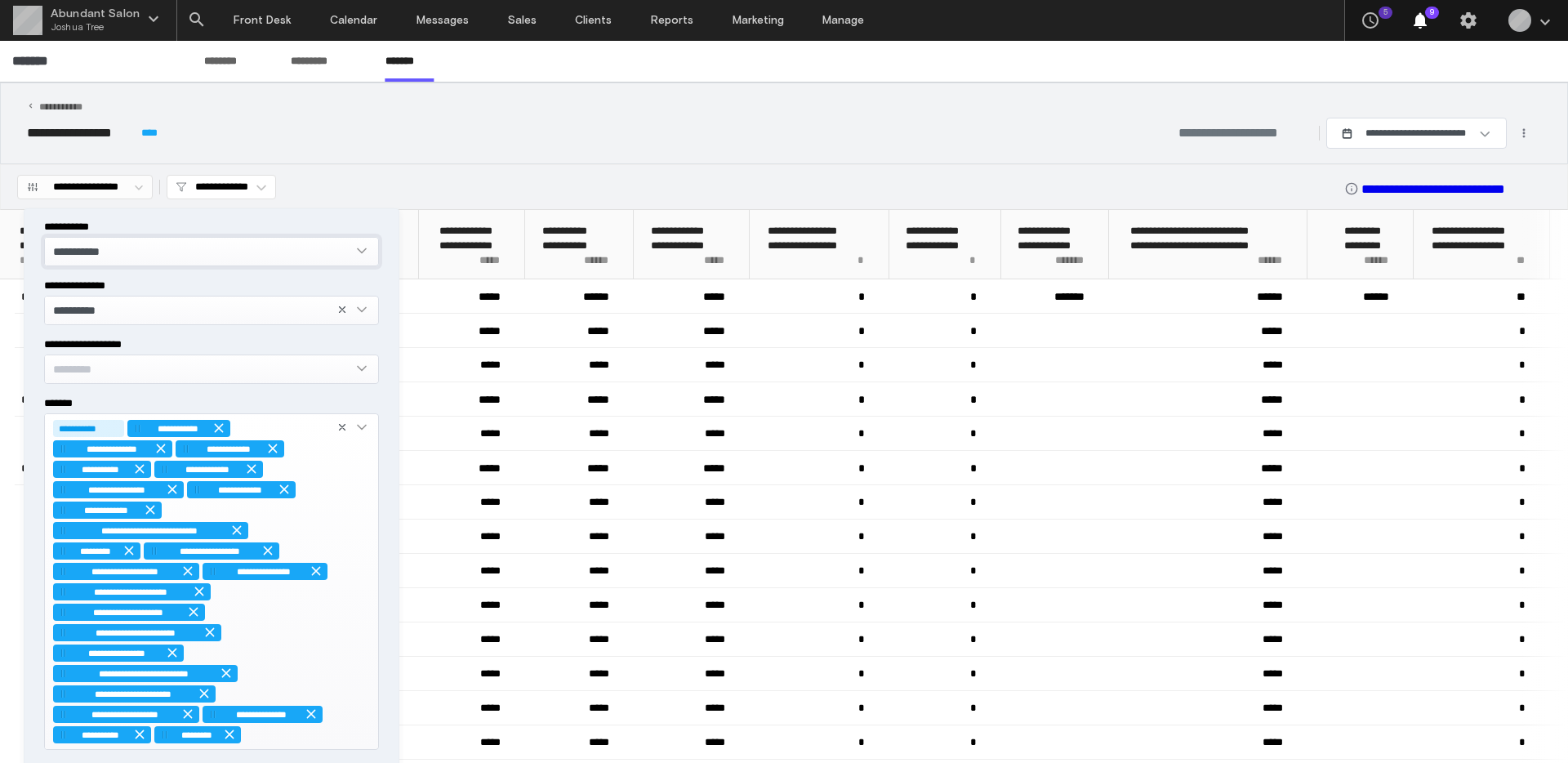 scroll, scrollTop: 42, scrollLeft: 0, axis: vertical 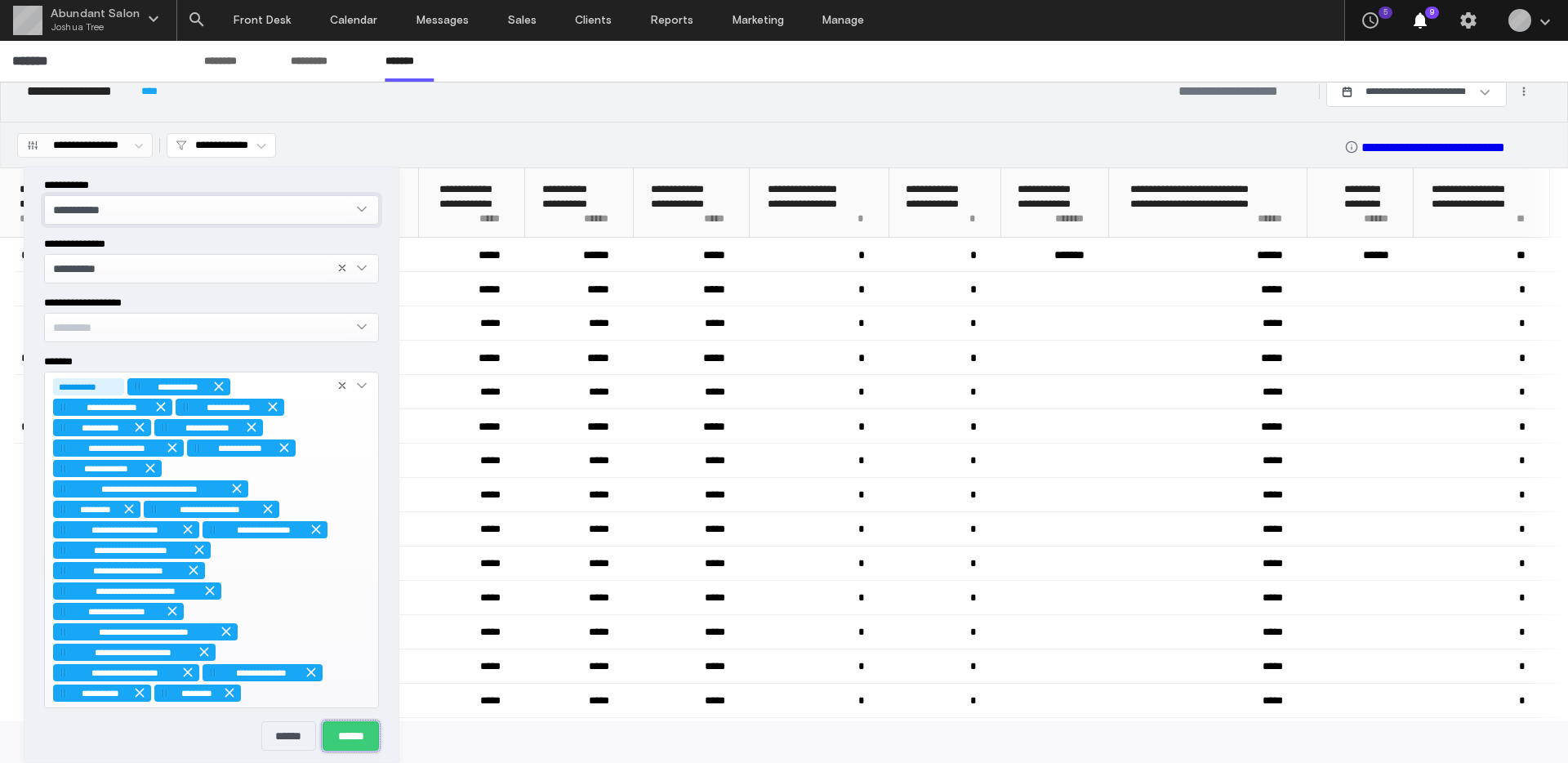 click on "******" at bounding box center [350, 736] 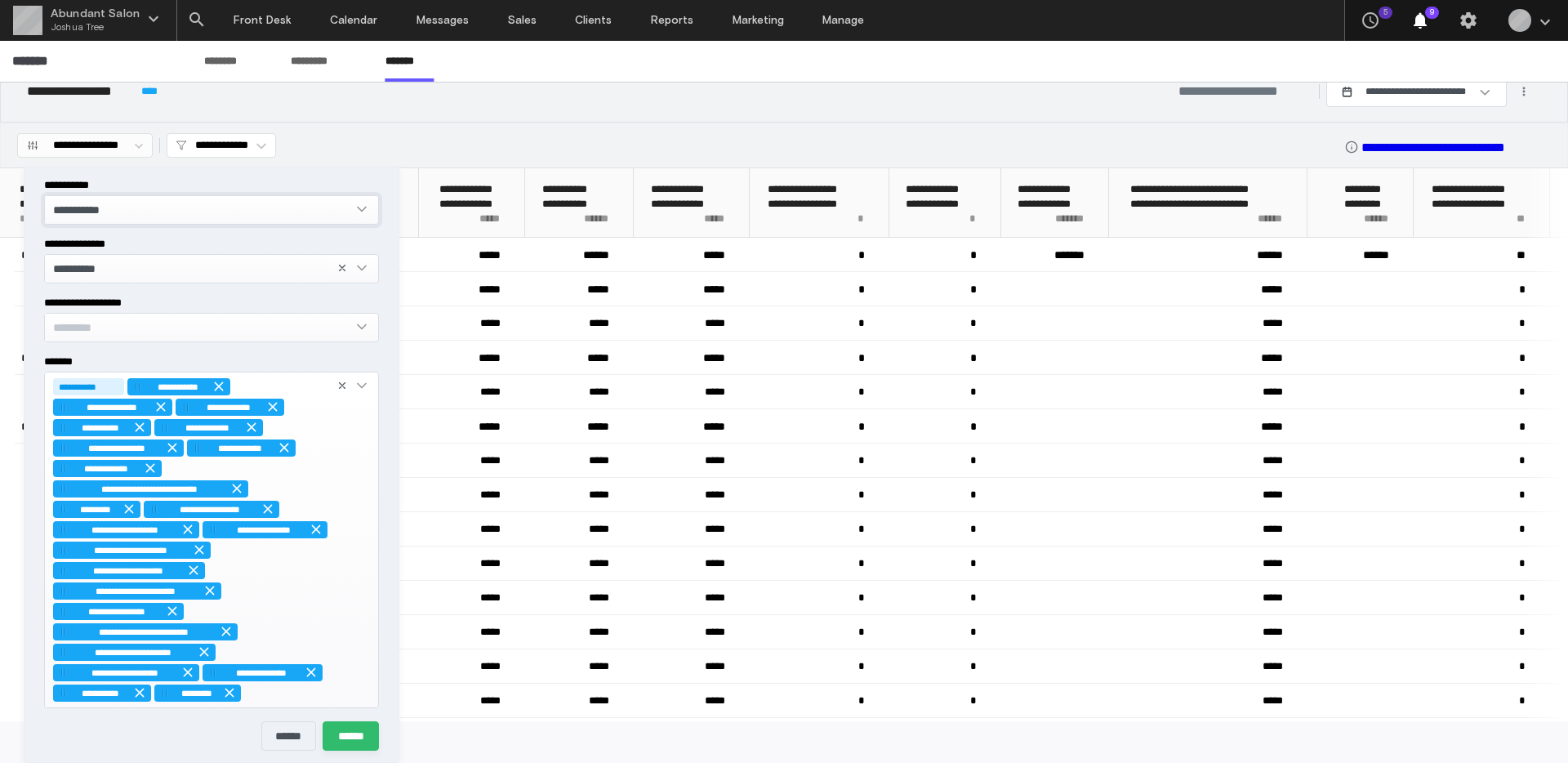 scroll, scrollTop: 0, scrollLeft: 0, axis: both 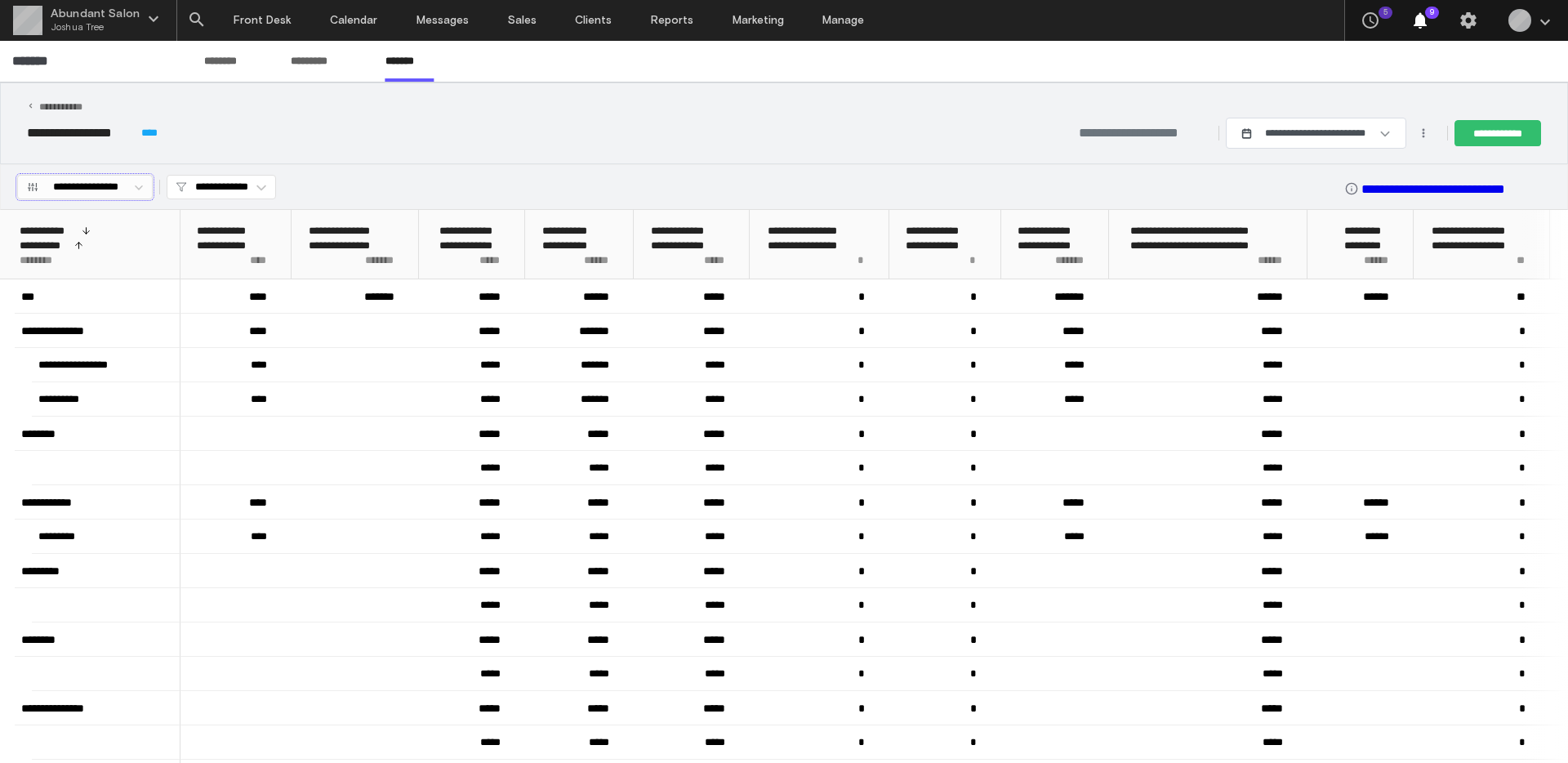 click on "**********" at bounding box center (86, 187) 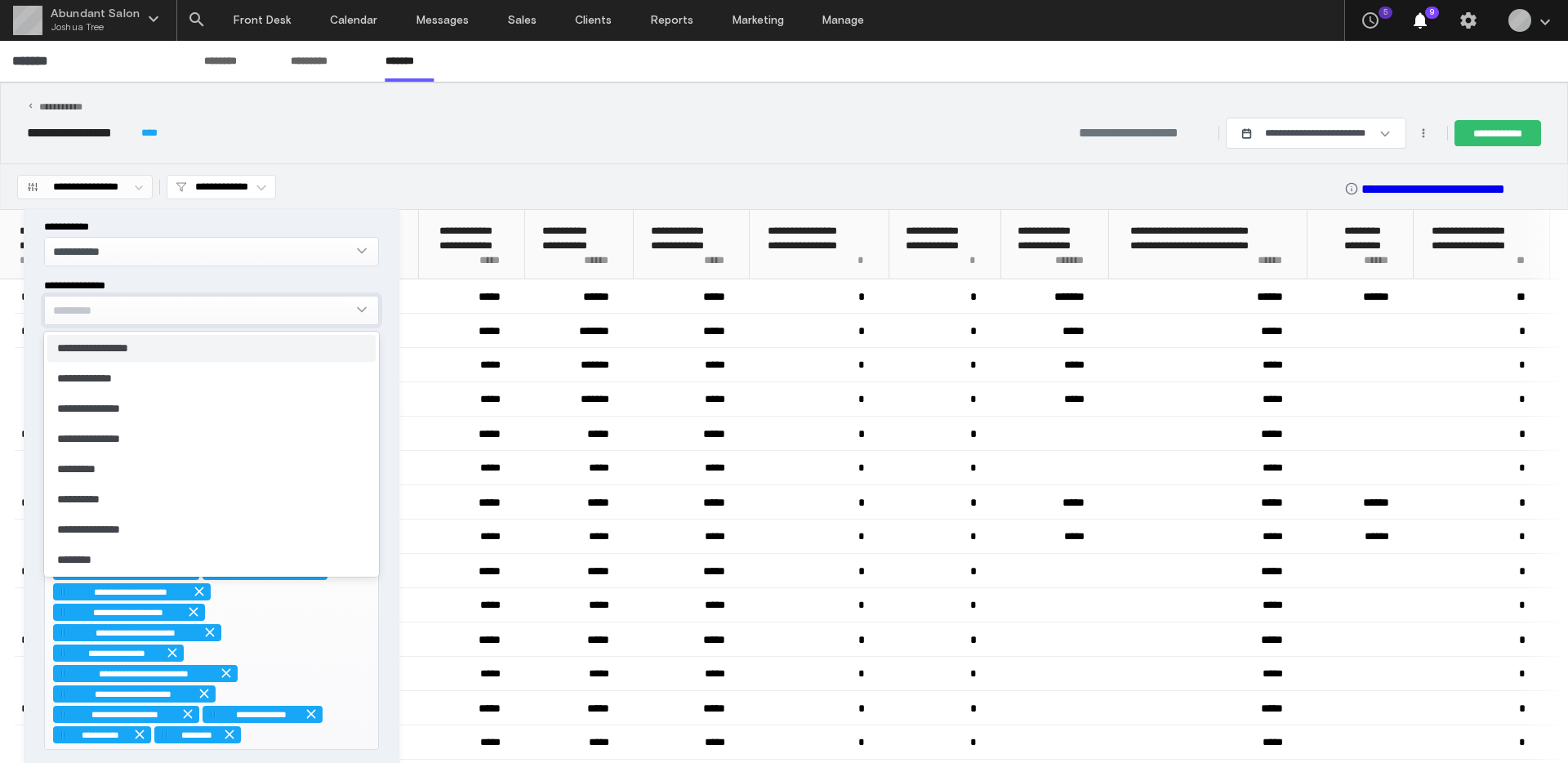 click on "**********" at bounding box center (784, 123) 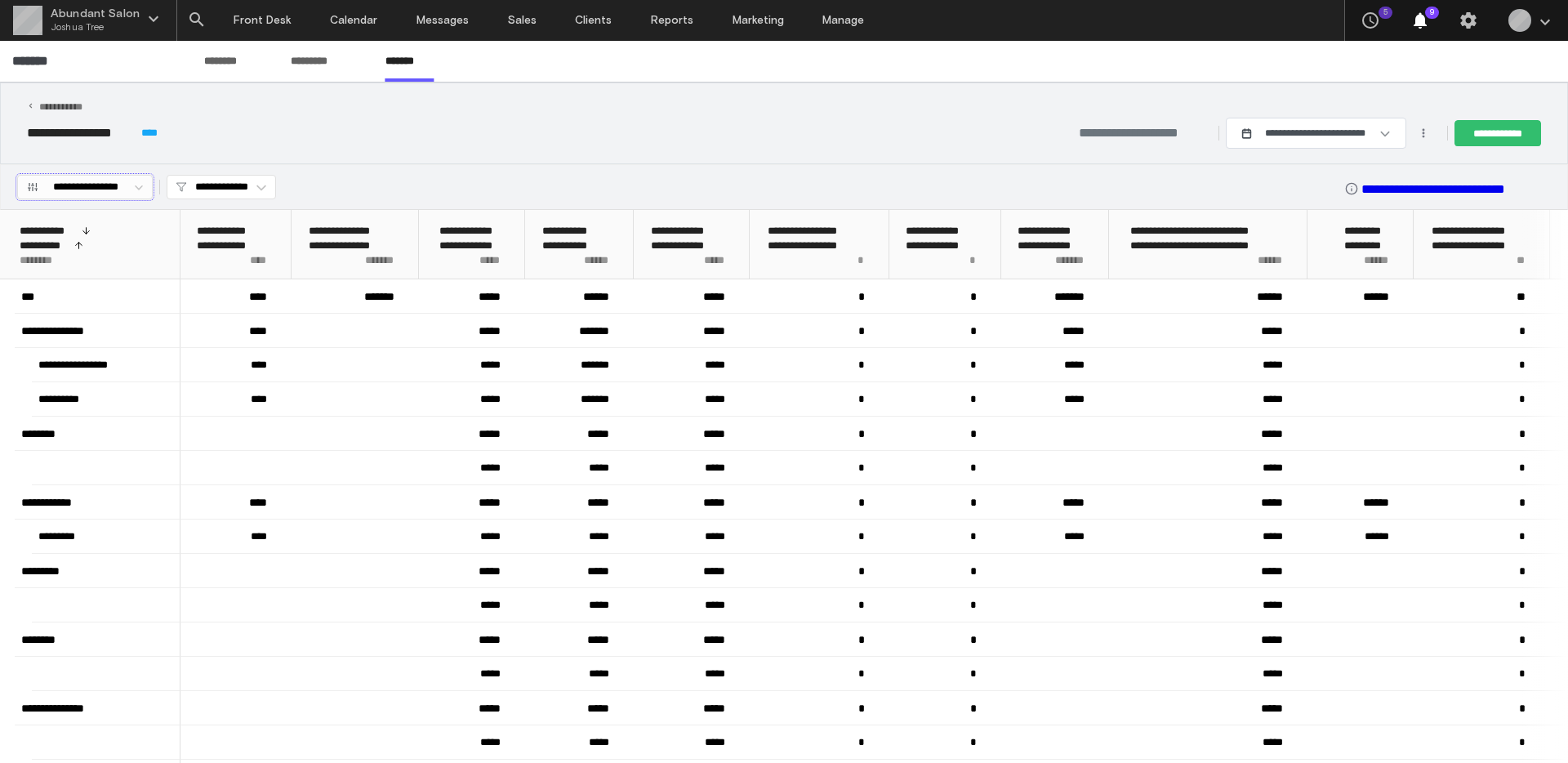 drag, startPoint x: 119, startPoint y: 181, endPoint x: 146, endPoint y: 187, distance: 27.658633 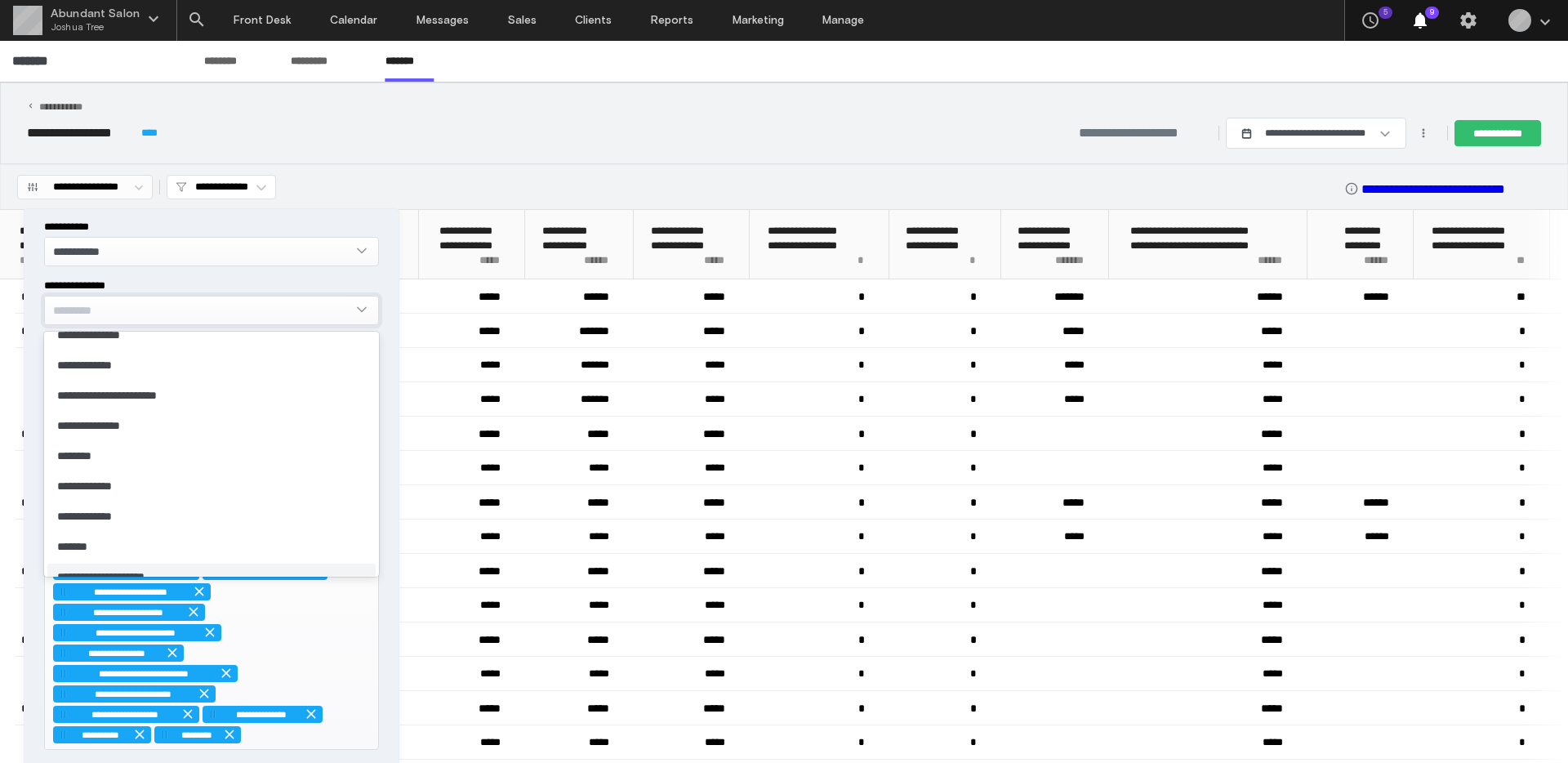 scroll, scrollTop: 520, scrollLeft: 0, axis: vertical 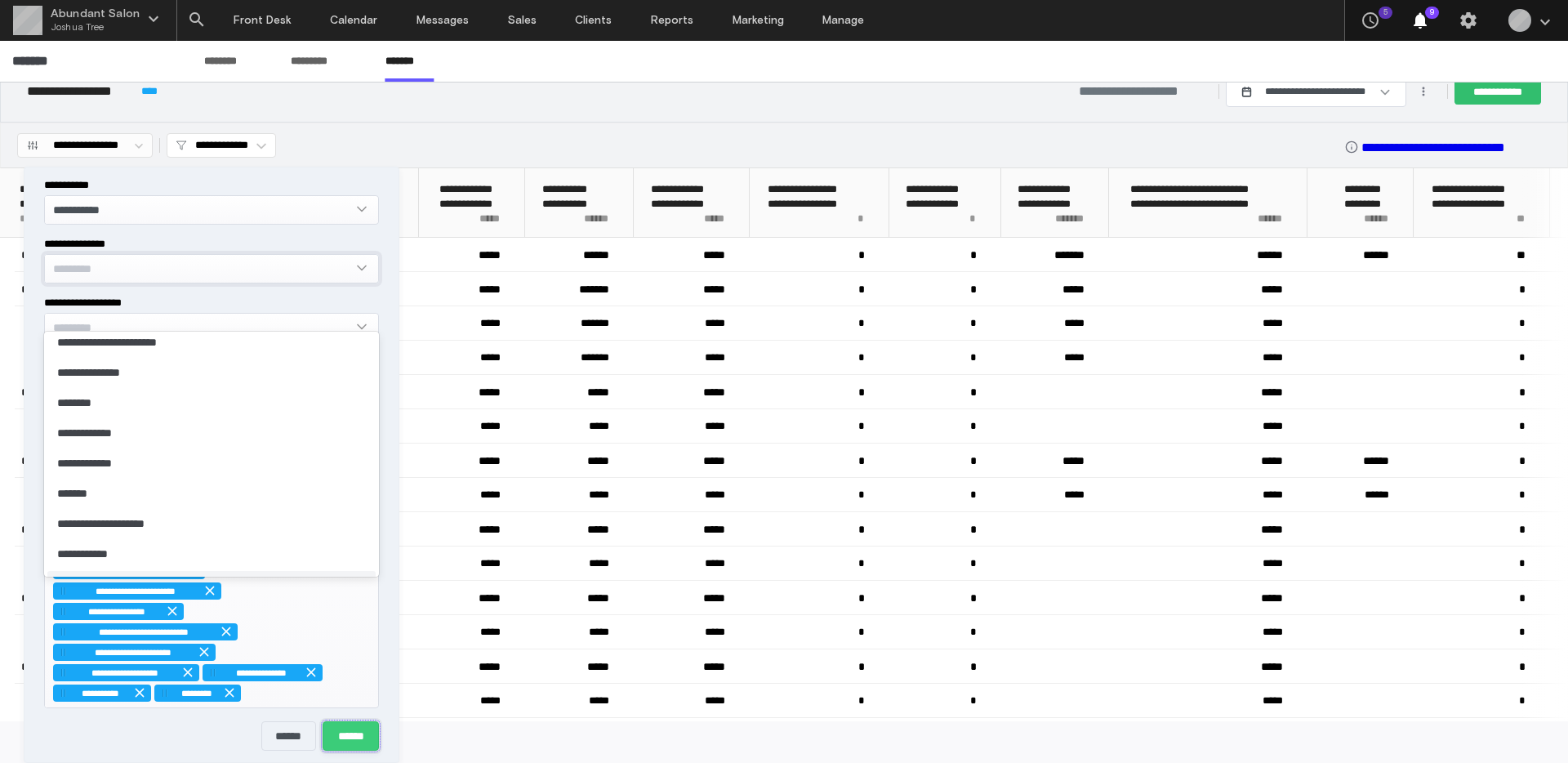 click on "******" at bounding box center (350, 736) 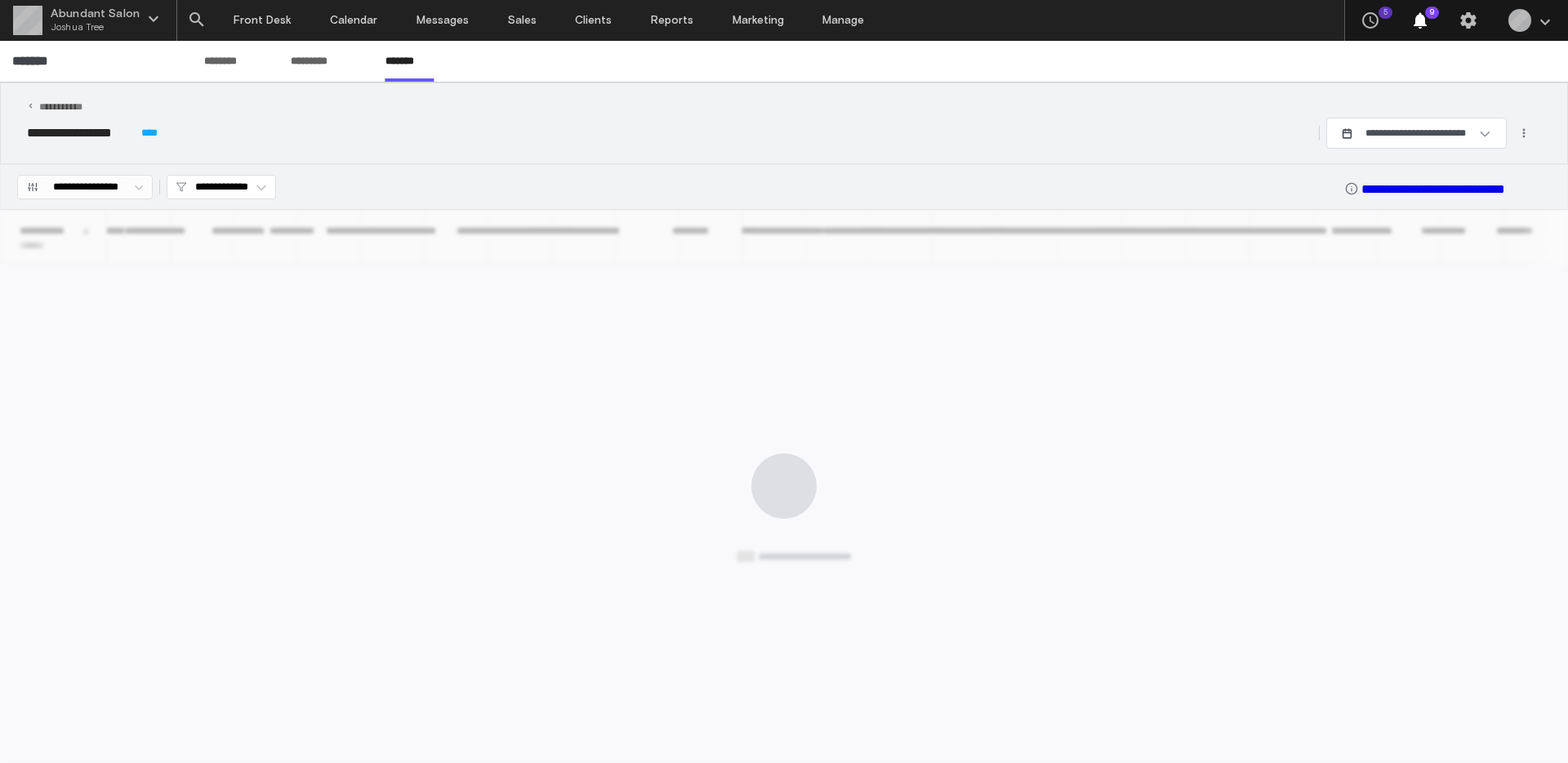 scroll, scrollTop: 0, scrollLeft: 0, axis: both 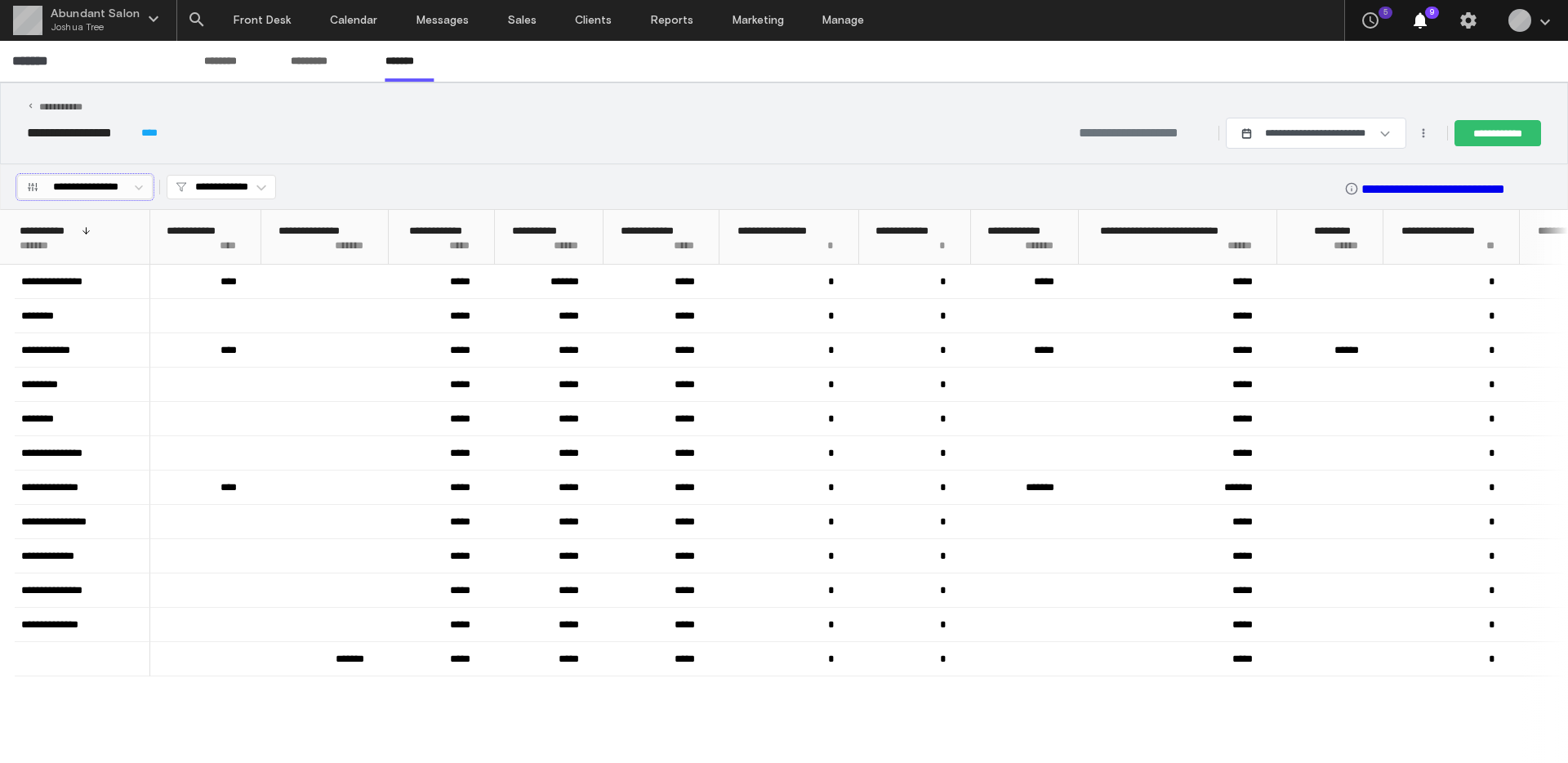 click on "**********" at bounding box center (86, 187) 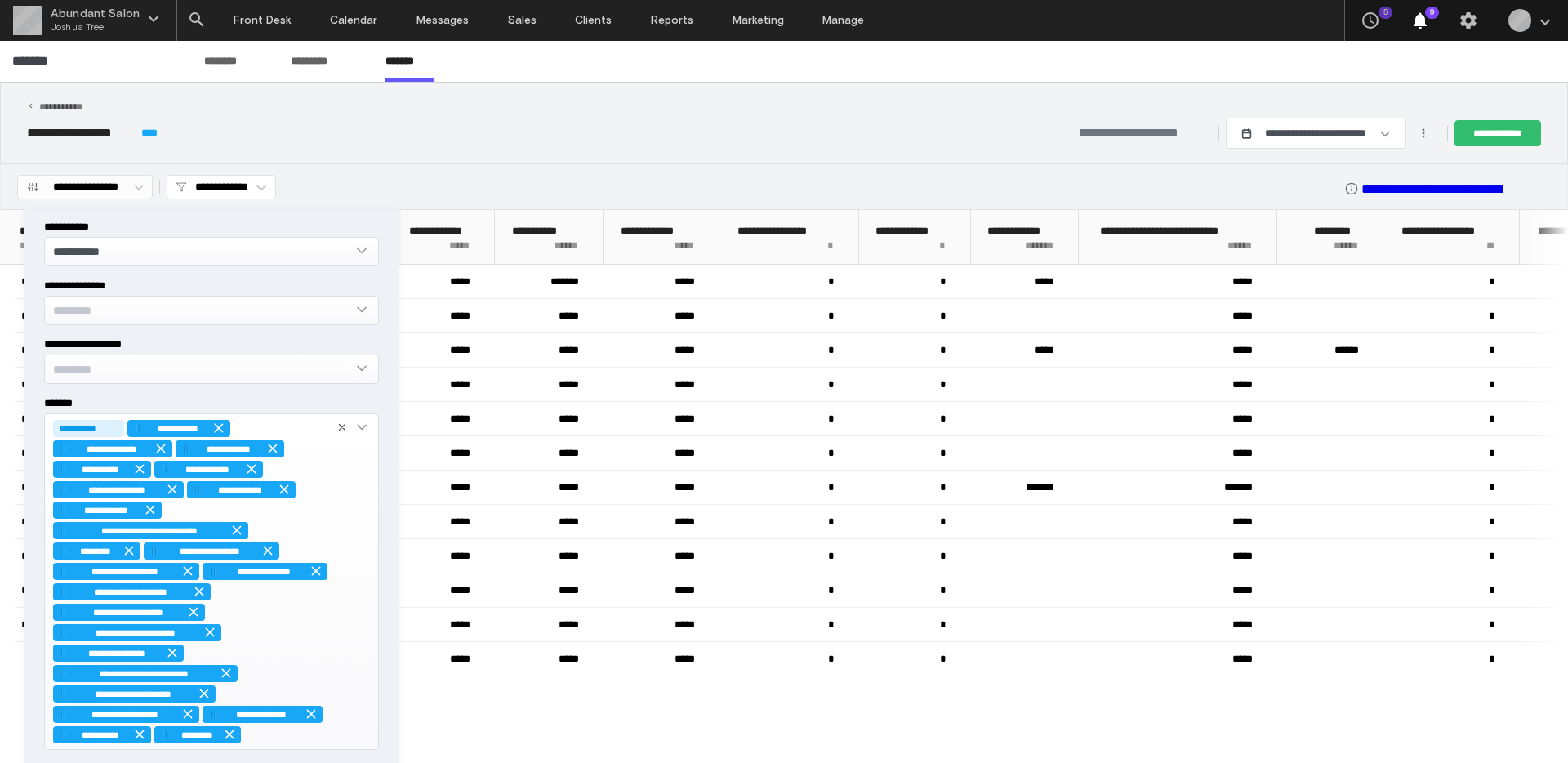 click on "*********" at bounding box center [199, 310] 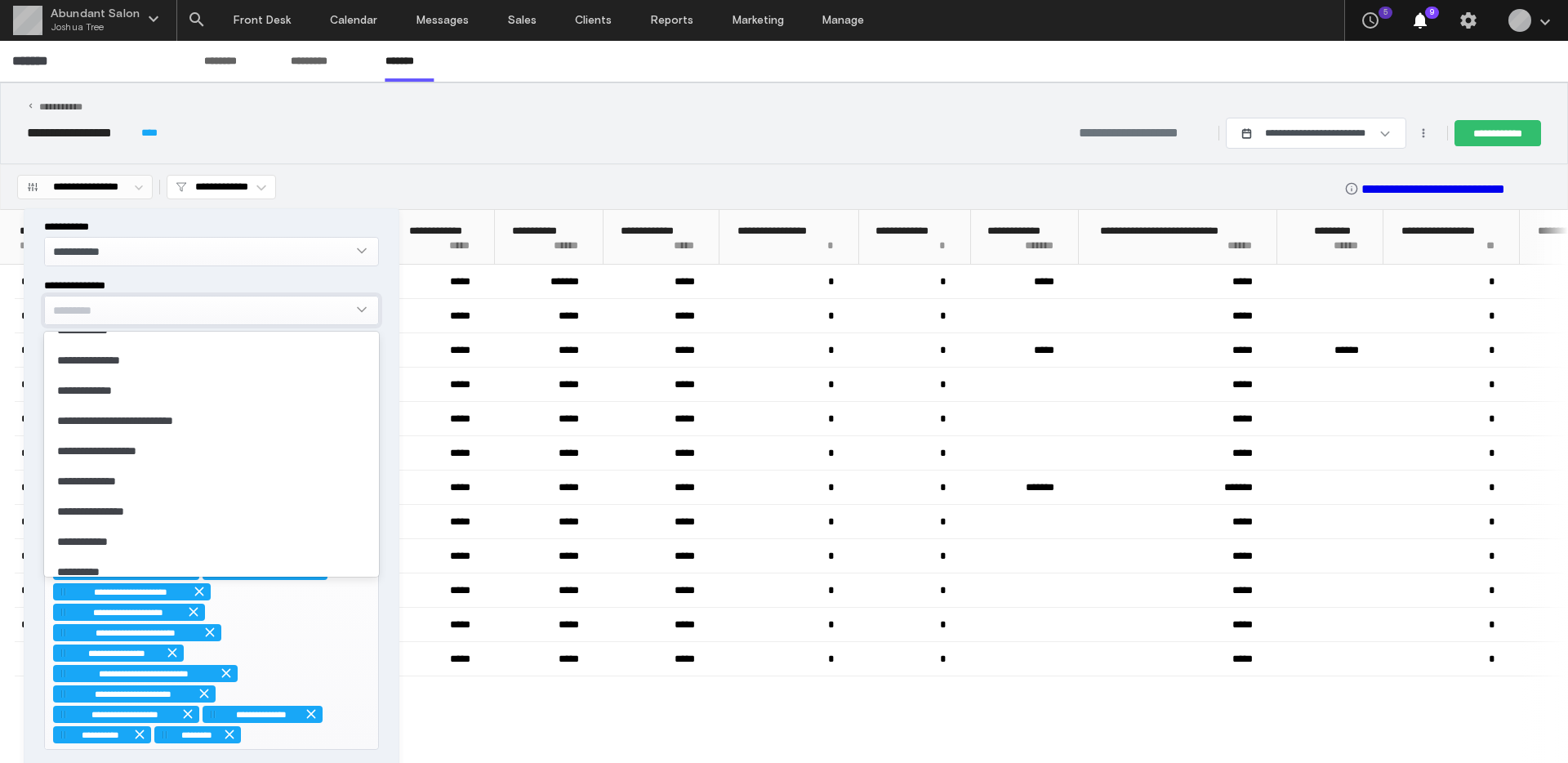 scroll, scrollTop: 940, scrollLeft: 0, axis: vertical 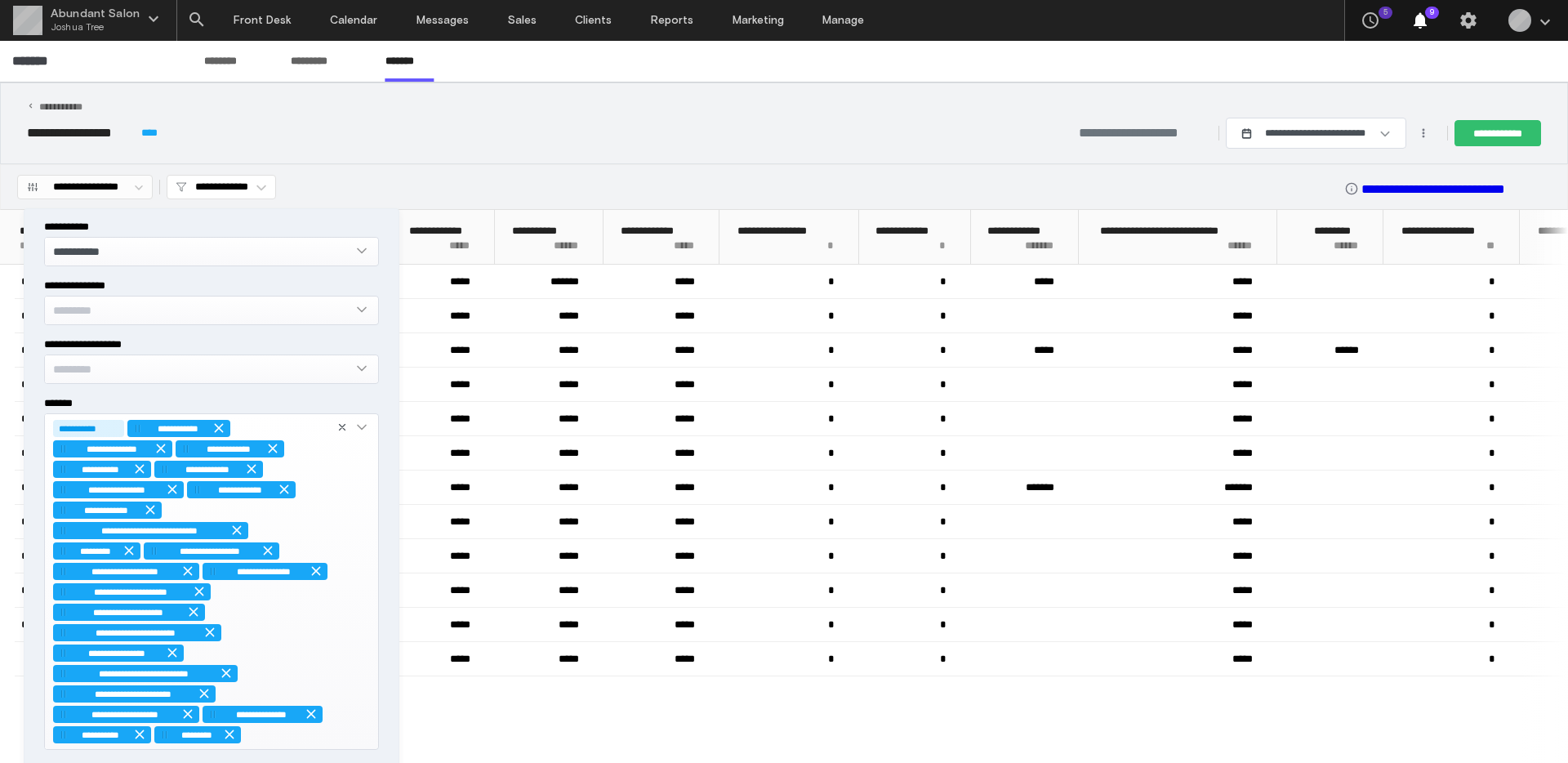 click on "**********" at bounding box center (681, 187) 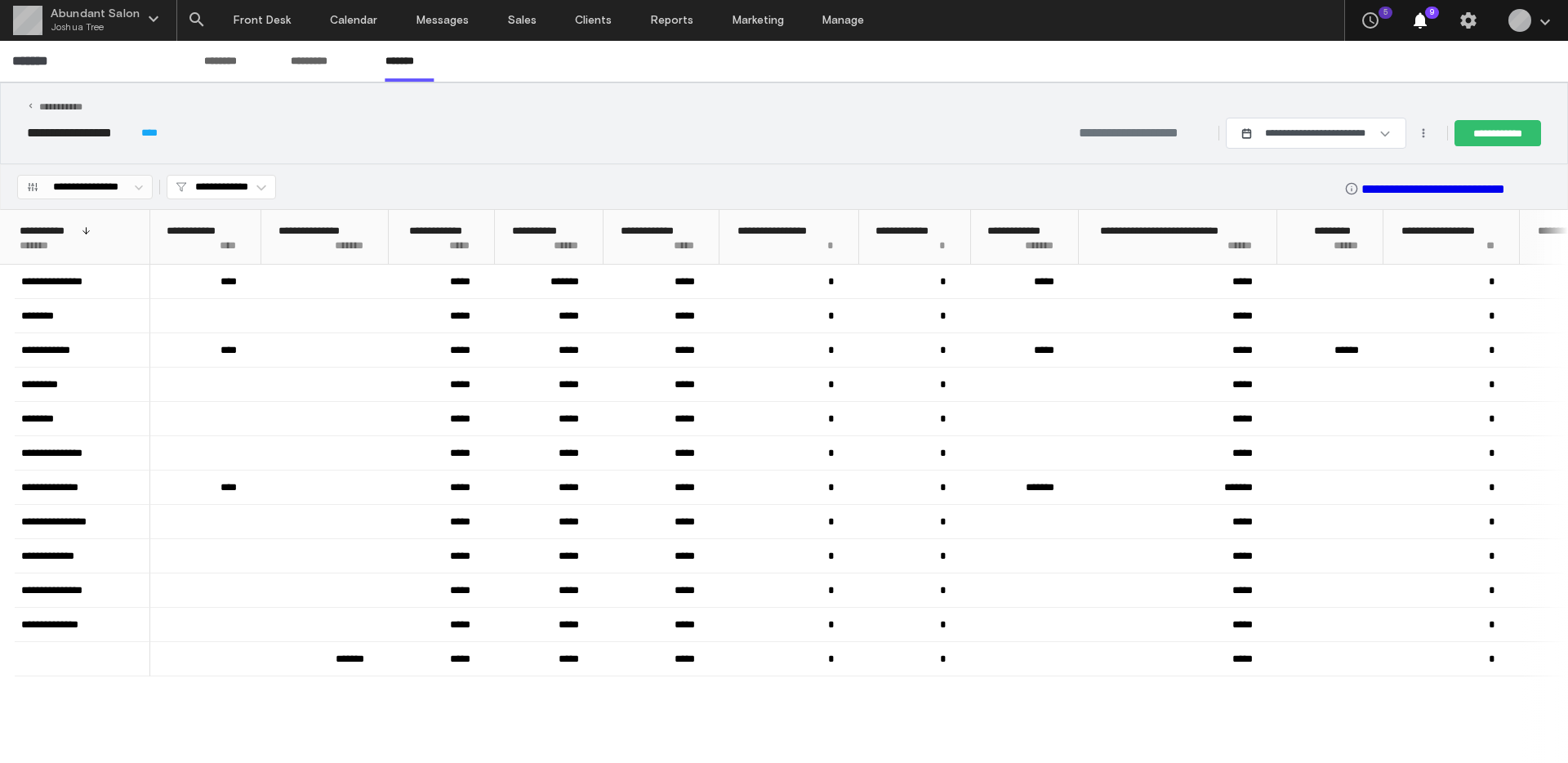 scroll, scrollTop: 0, scrollLeft: 187, axis: horizontal 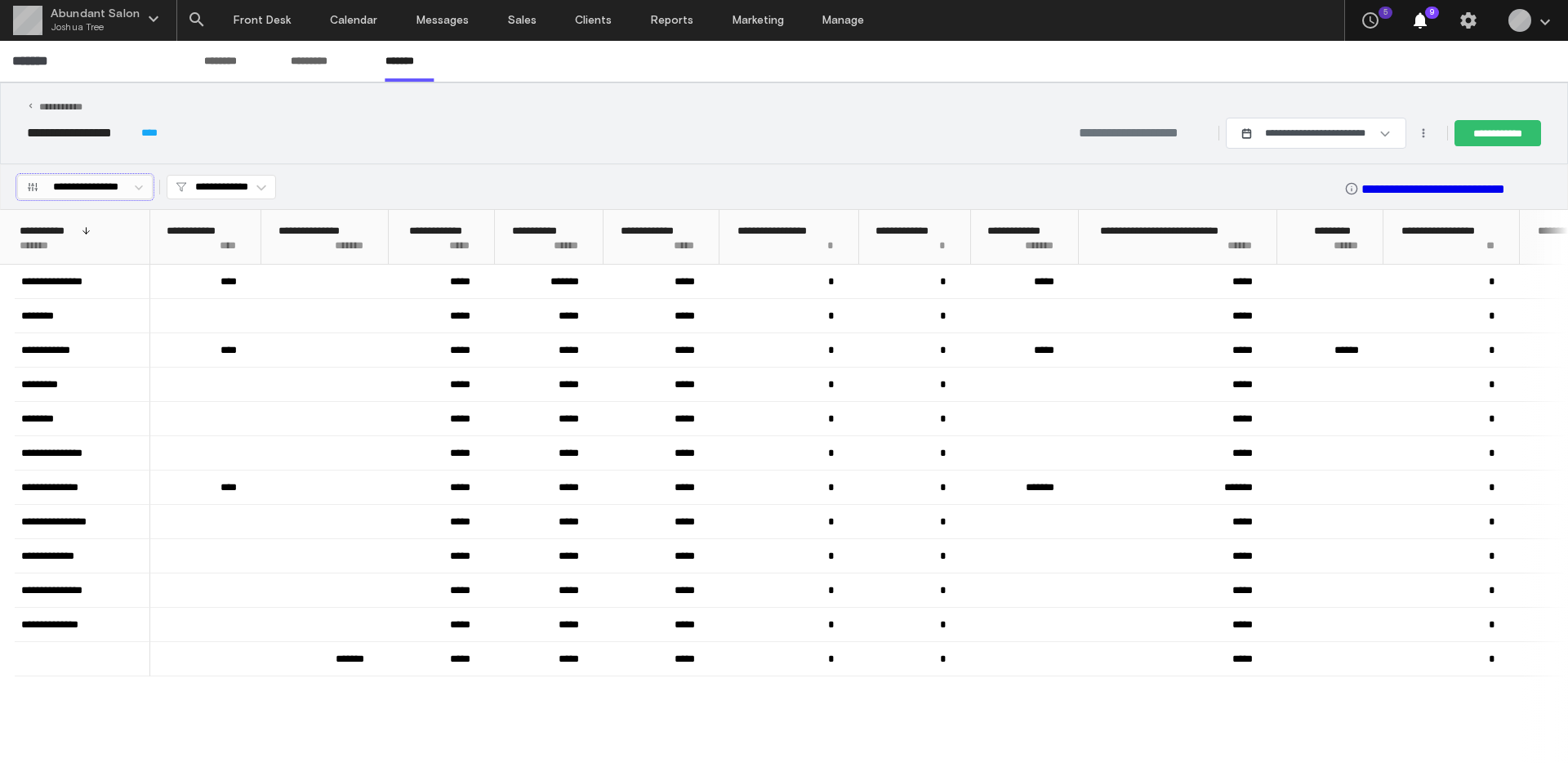 click on "**********" at bounding box center (86, 187) 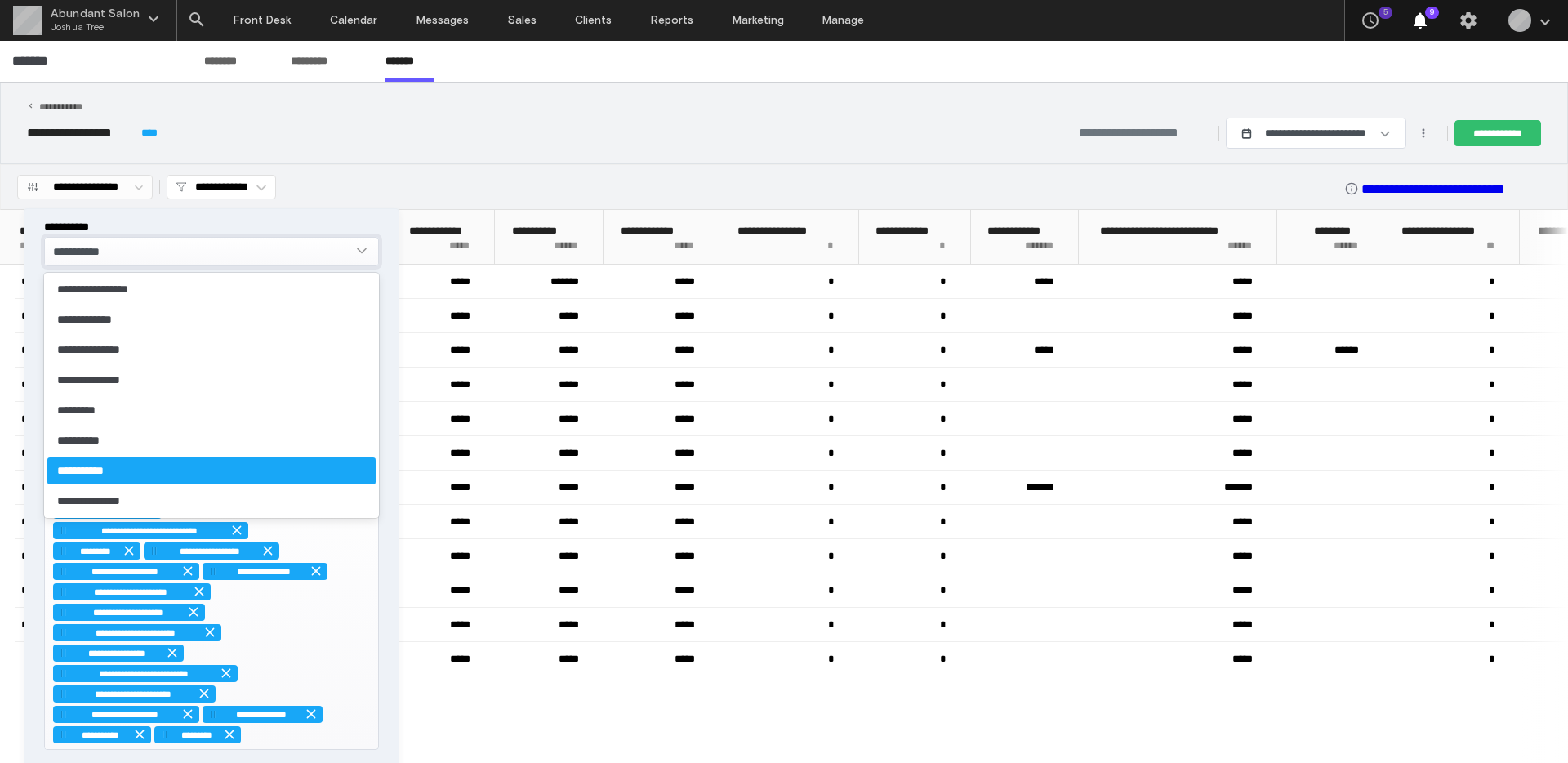 click on "**********" at bounding box center [199, 251] 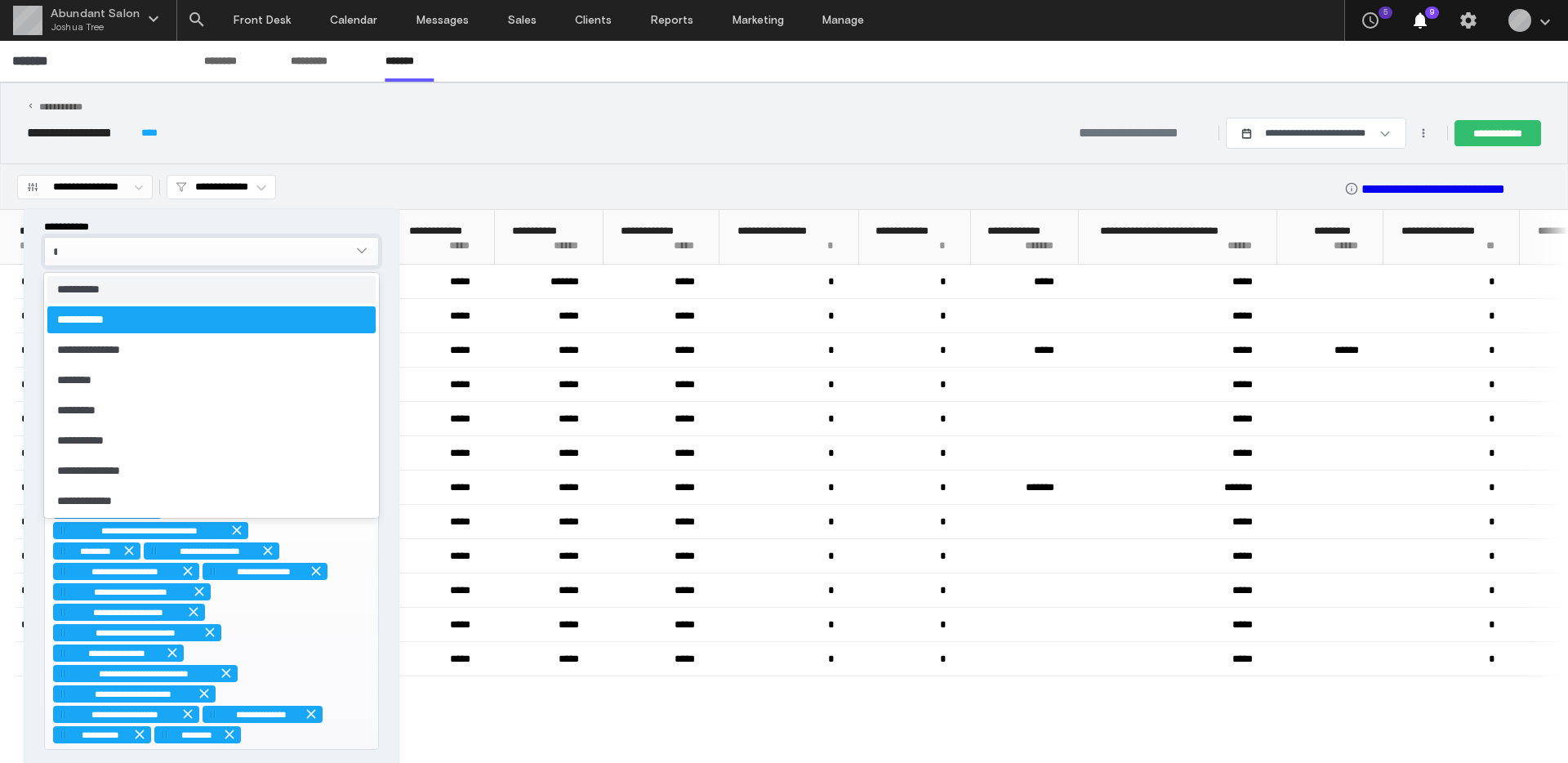 type on "**" 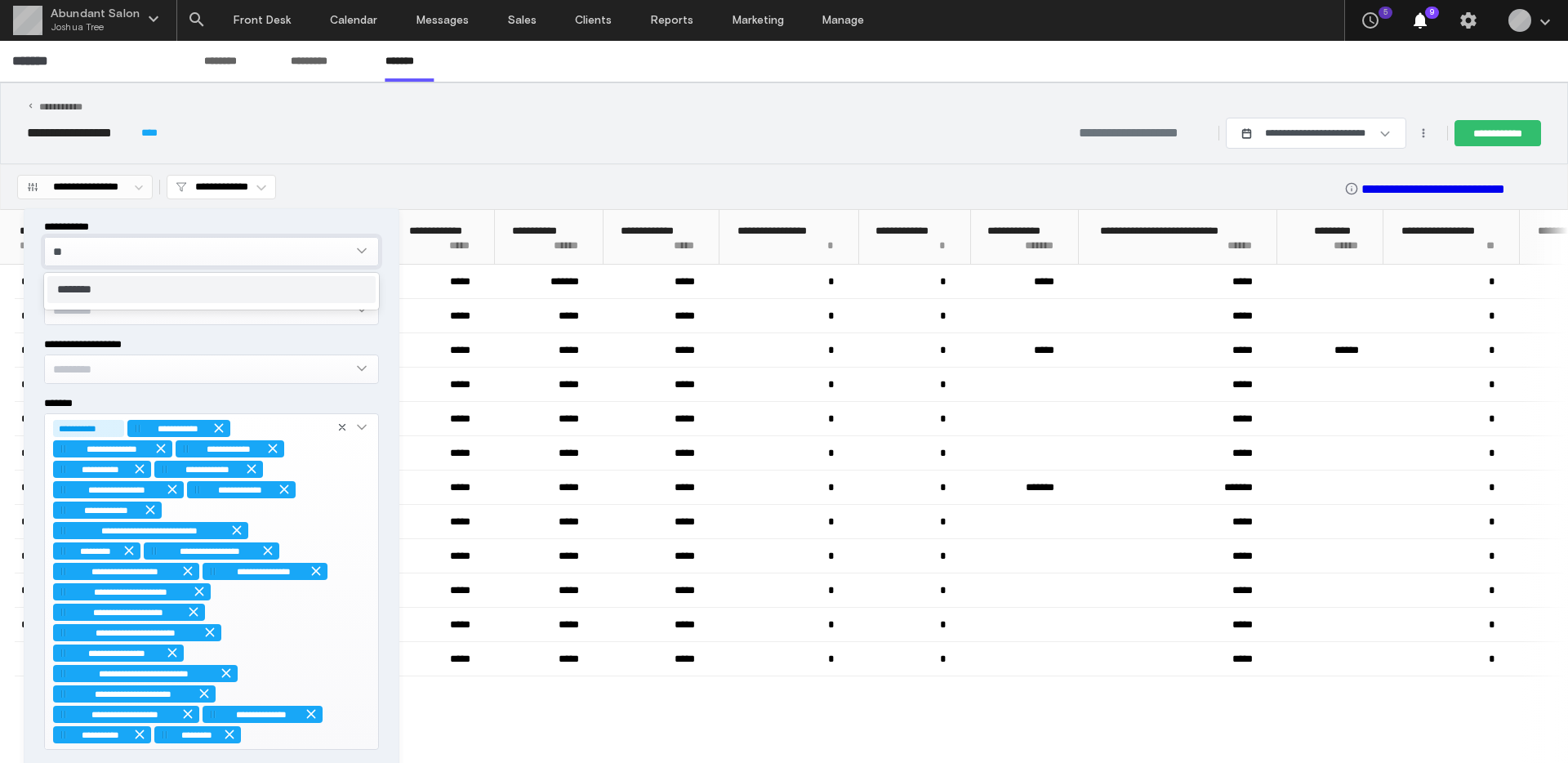 click on "********" at bounding box center [212, 289] 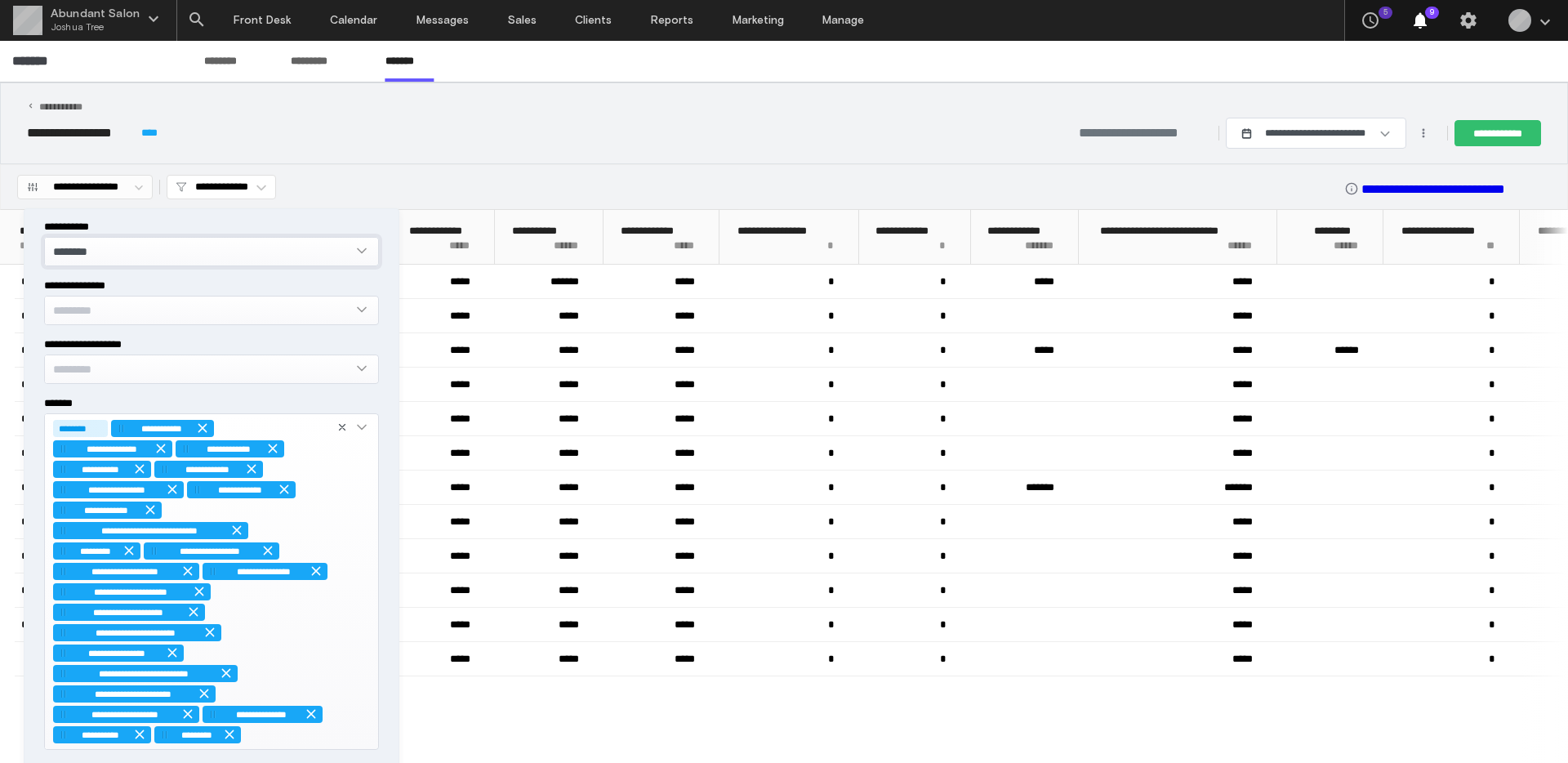 scroll, scrollTop: 42, scrollLeft: 0, axis: vertical 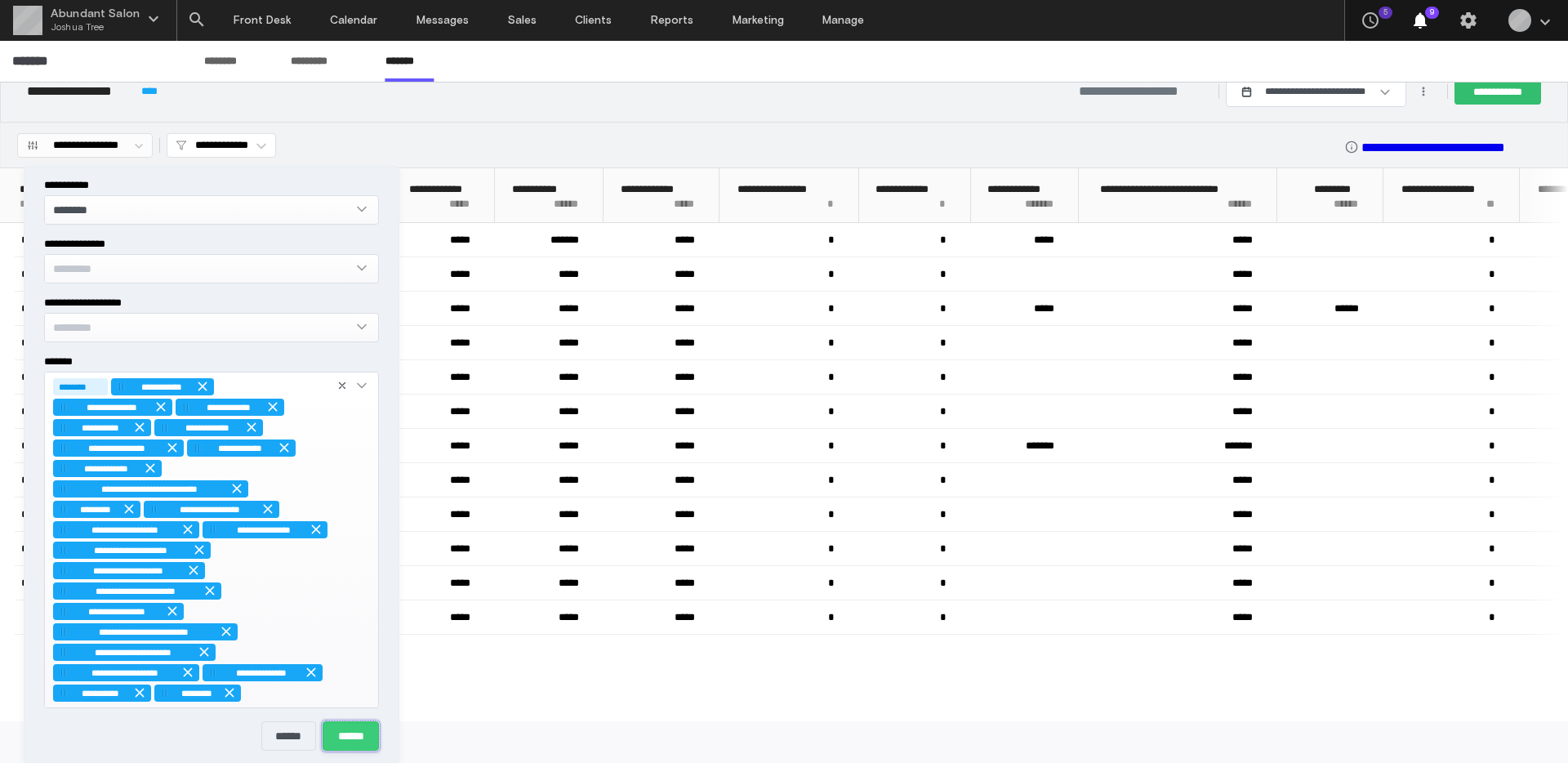 click on "******" at bounding box center (350, 736) 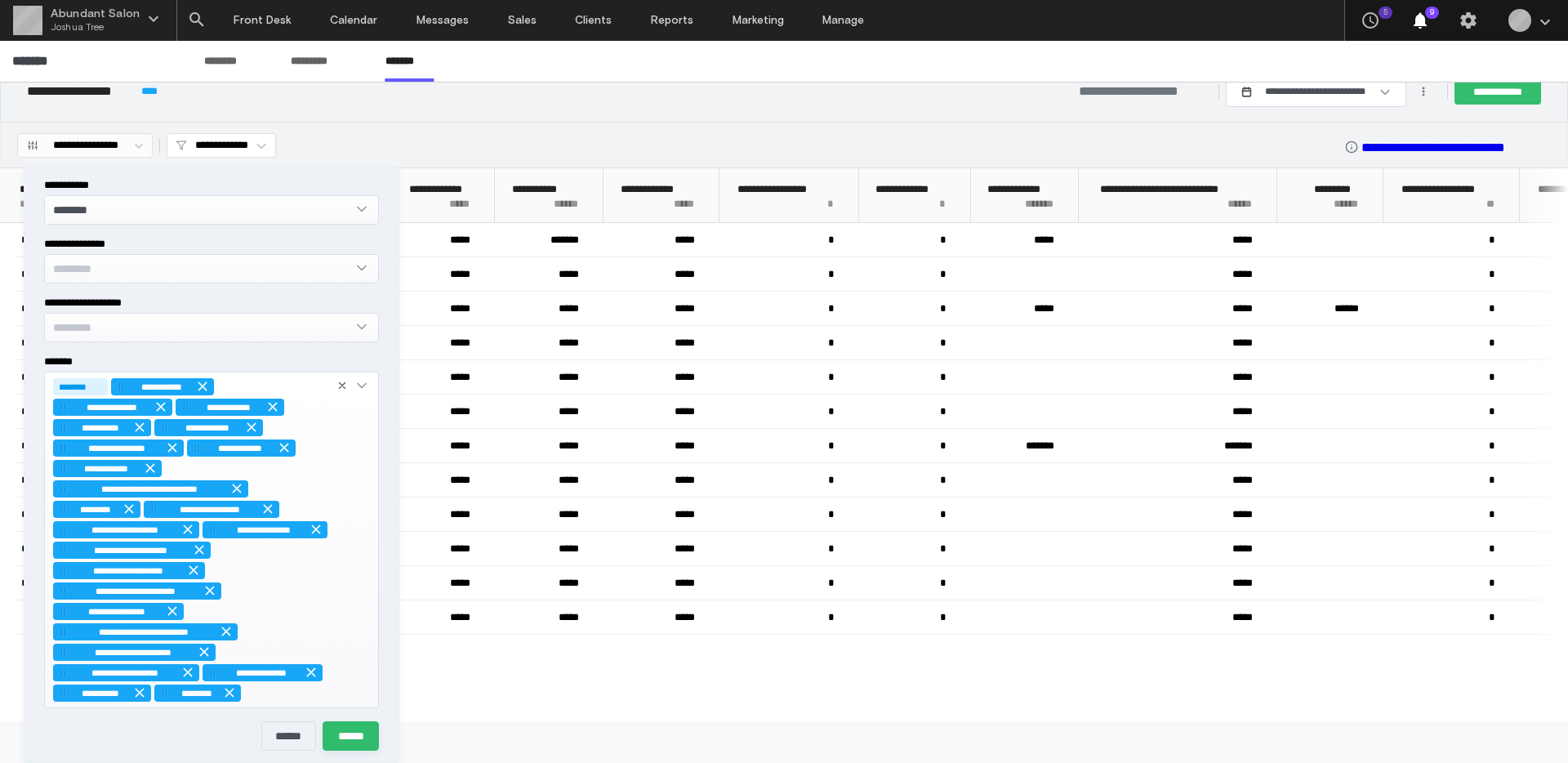 scroll, scrollTop: 0, scrollLeft: 0, axis: both 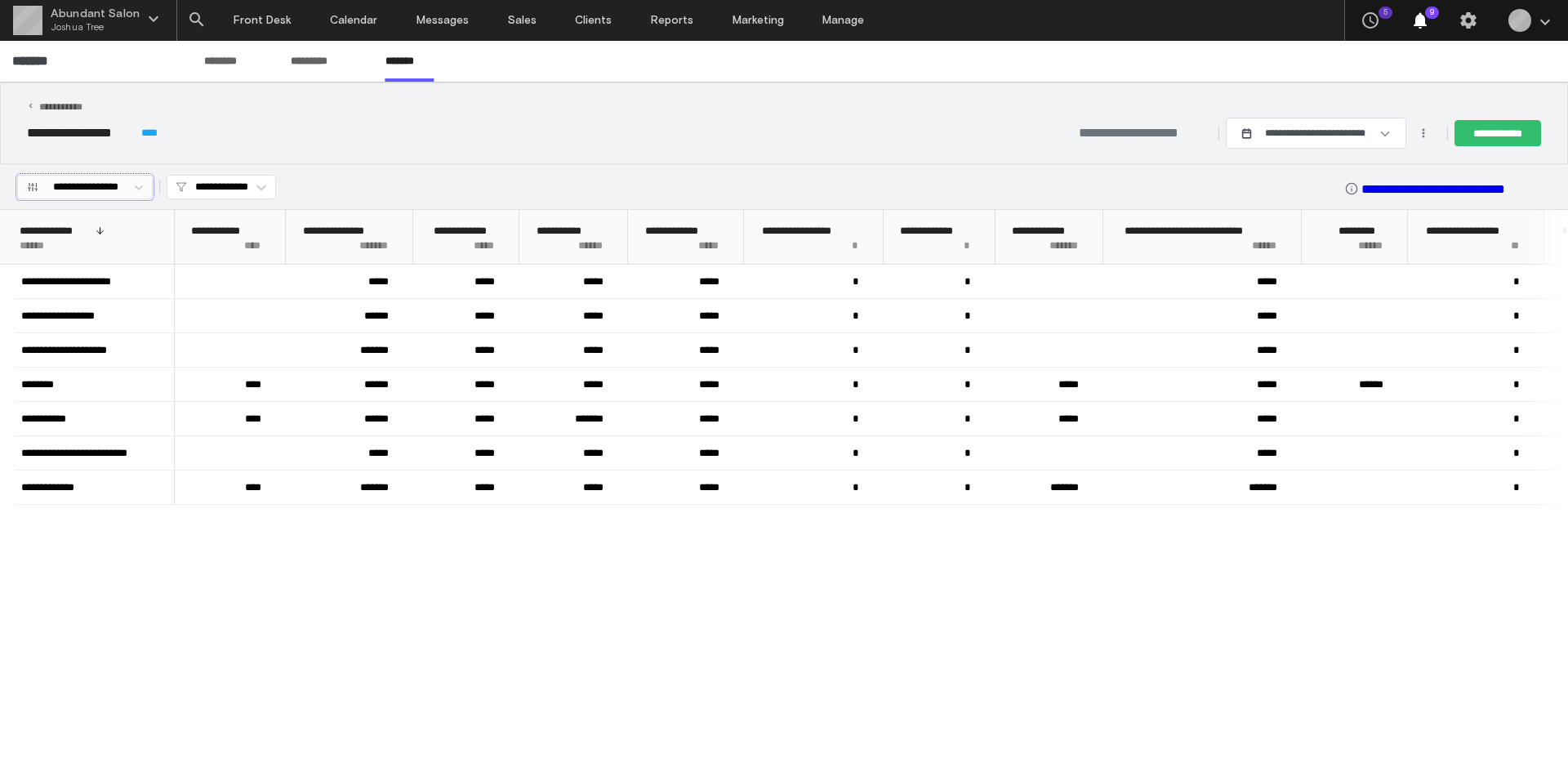 click on "**********" at bounding box center (86, 187) 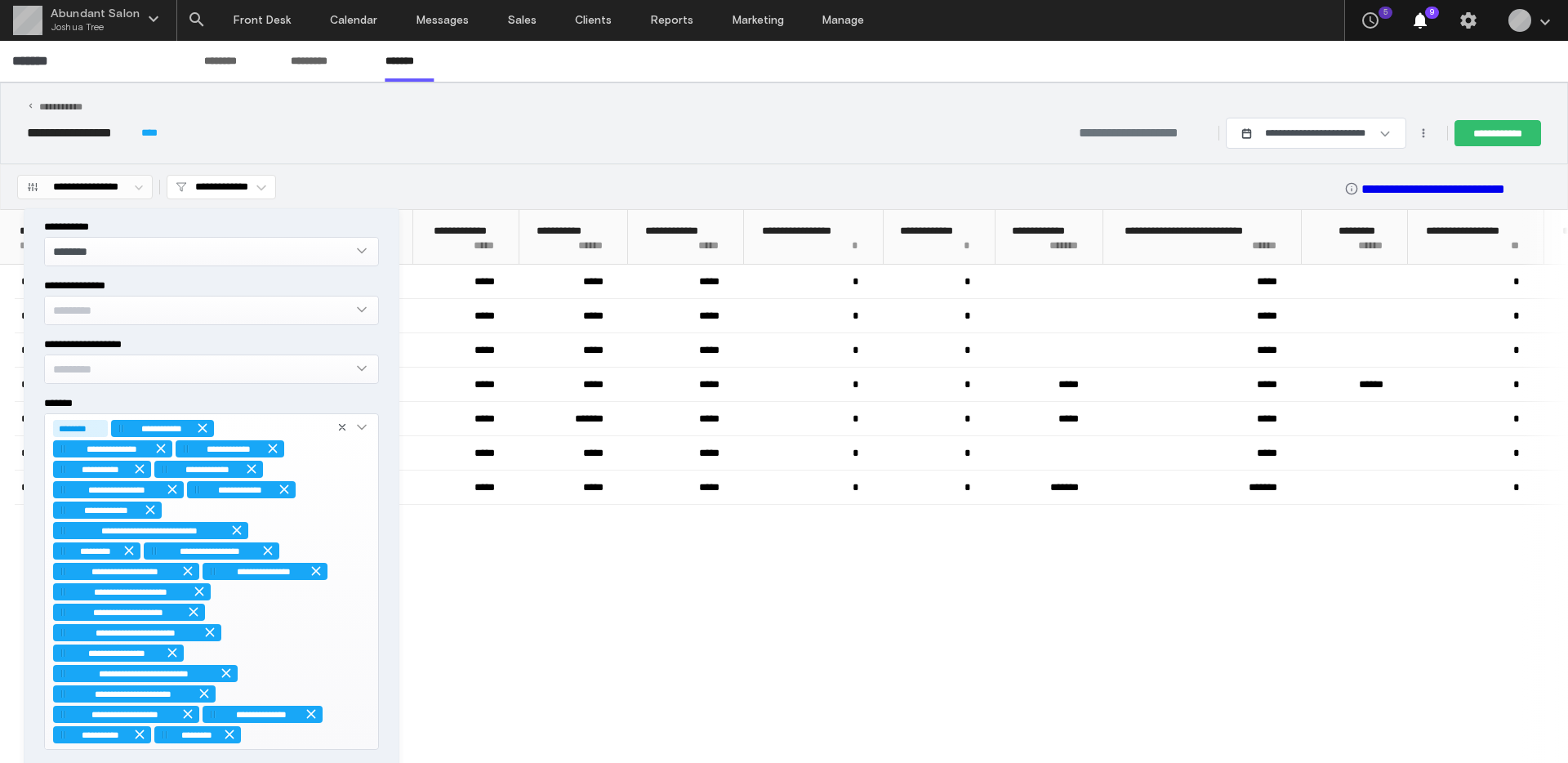 click on "********" at bounding box center [199, 251] 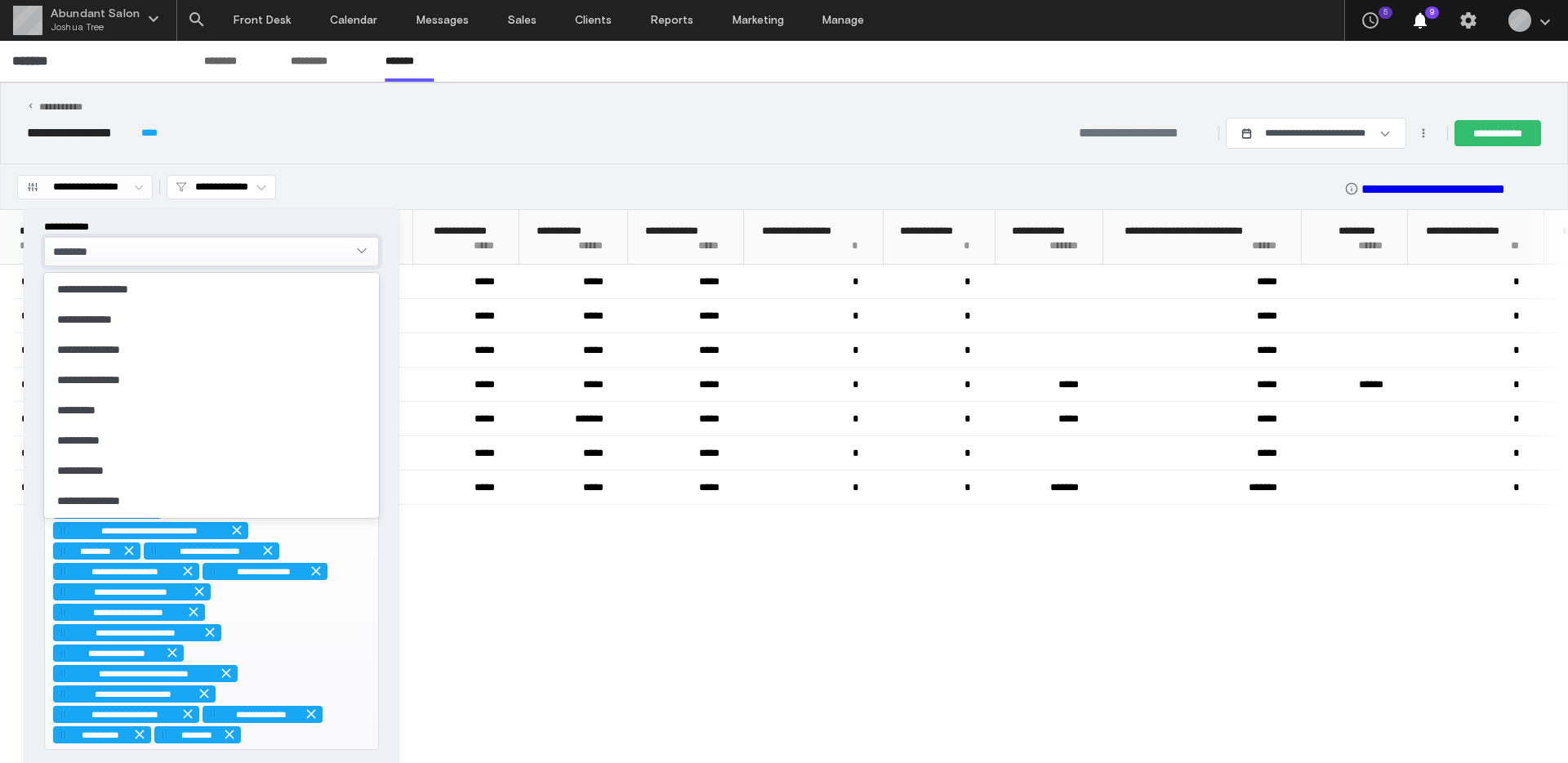 scroll, scrollTop: 36, scrollLeft: 0, axis: vertical 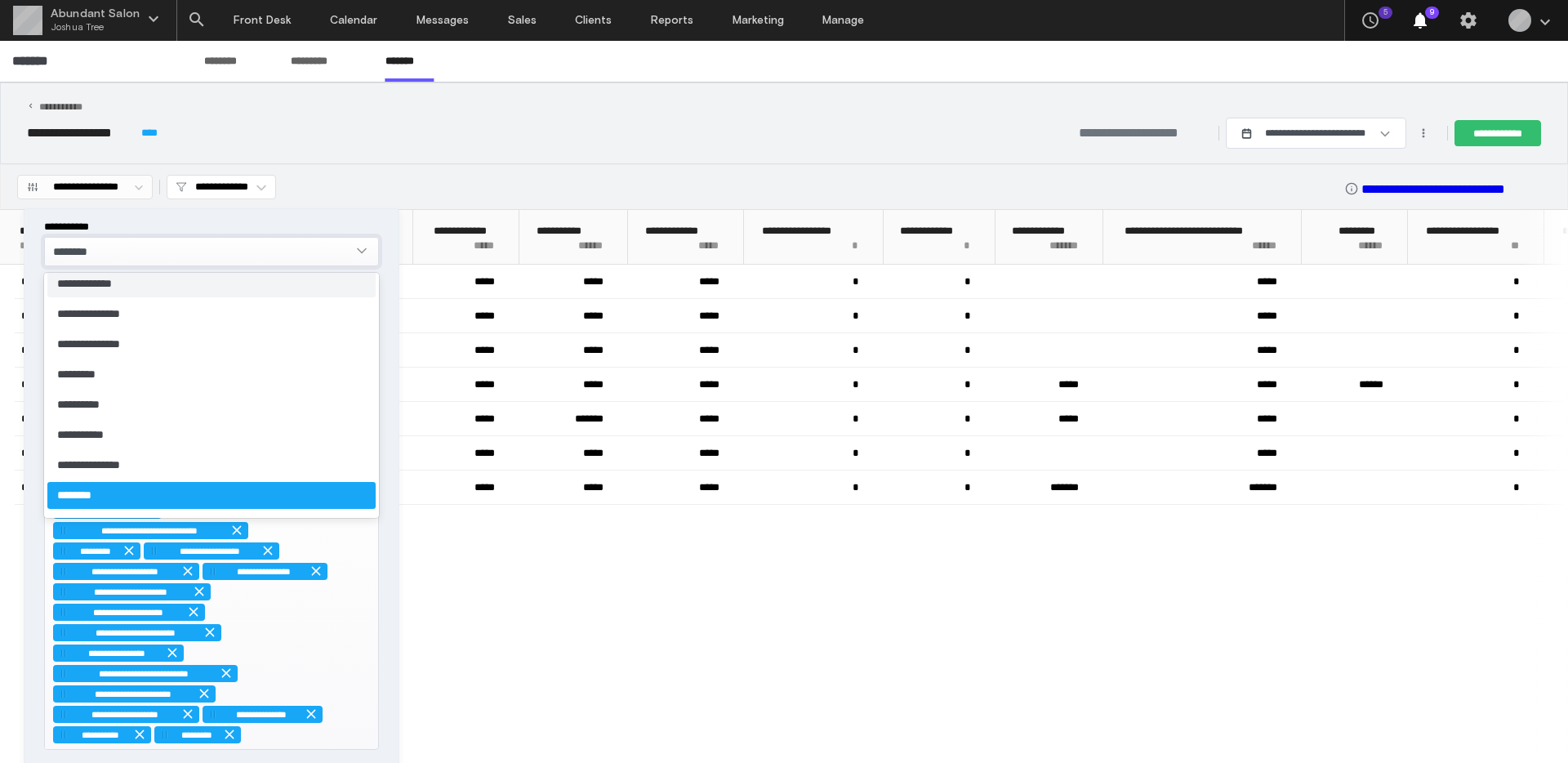 click on "********" at bounding box center (199, 251) 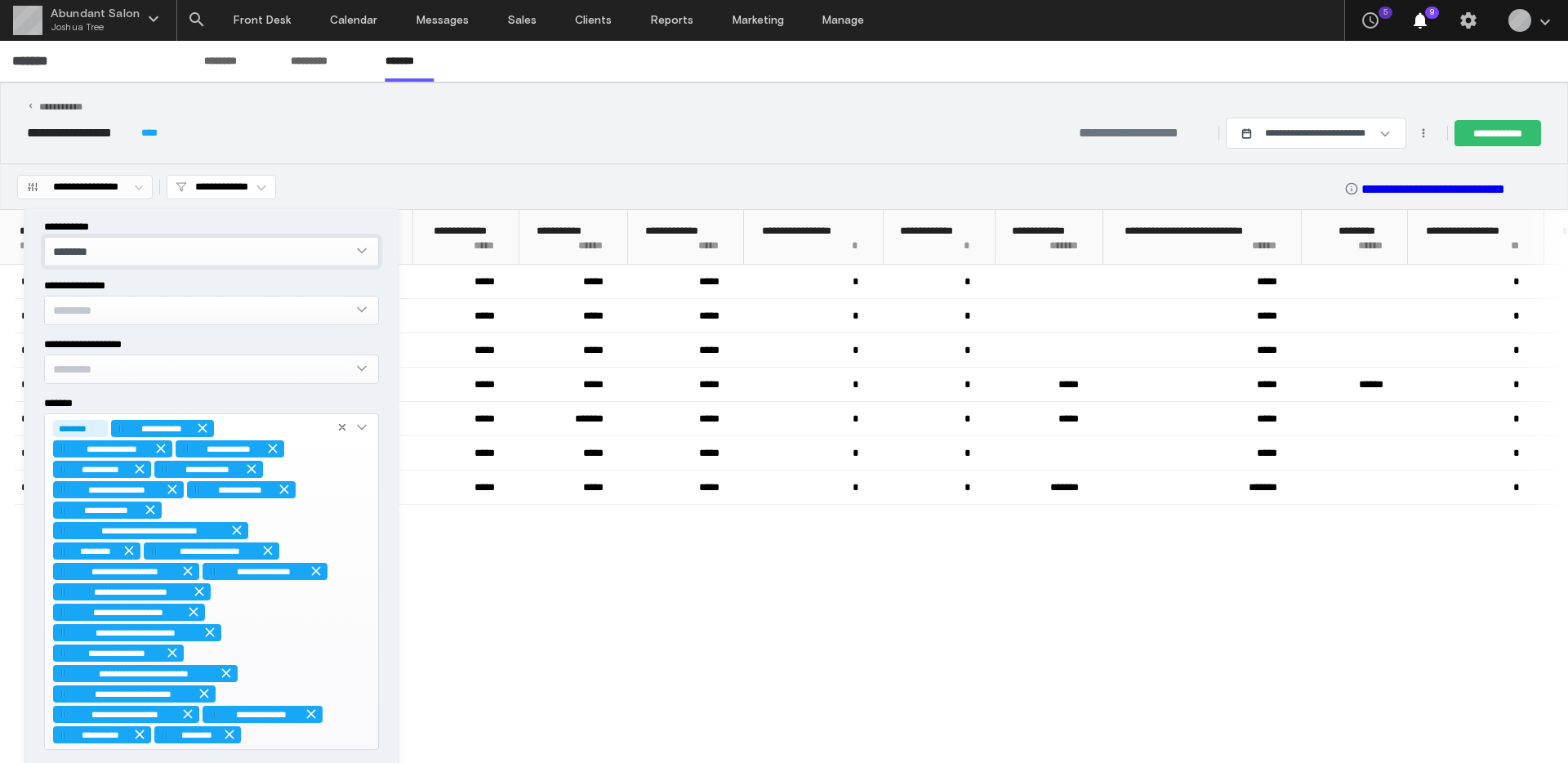 click on "********" at bounding box center (199, 251) 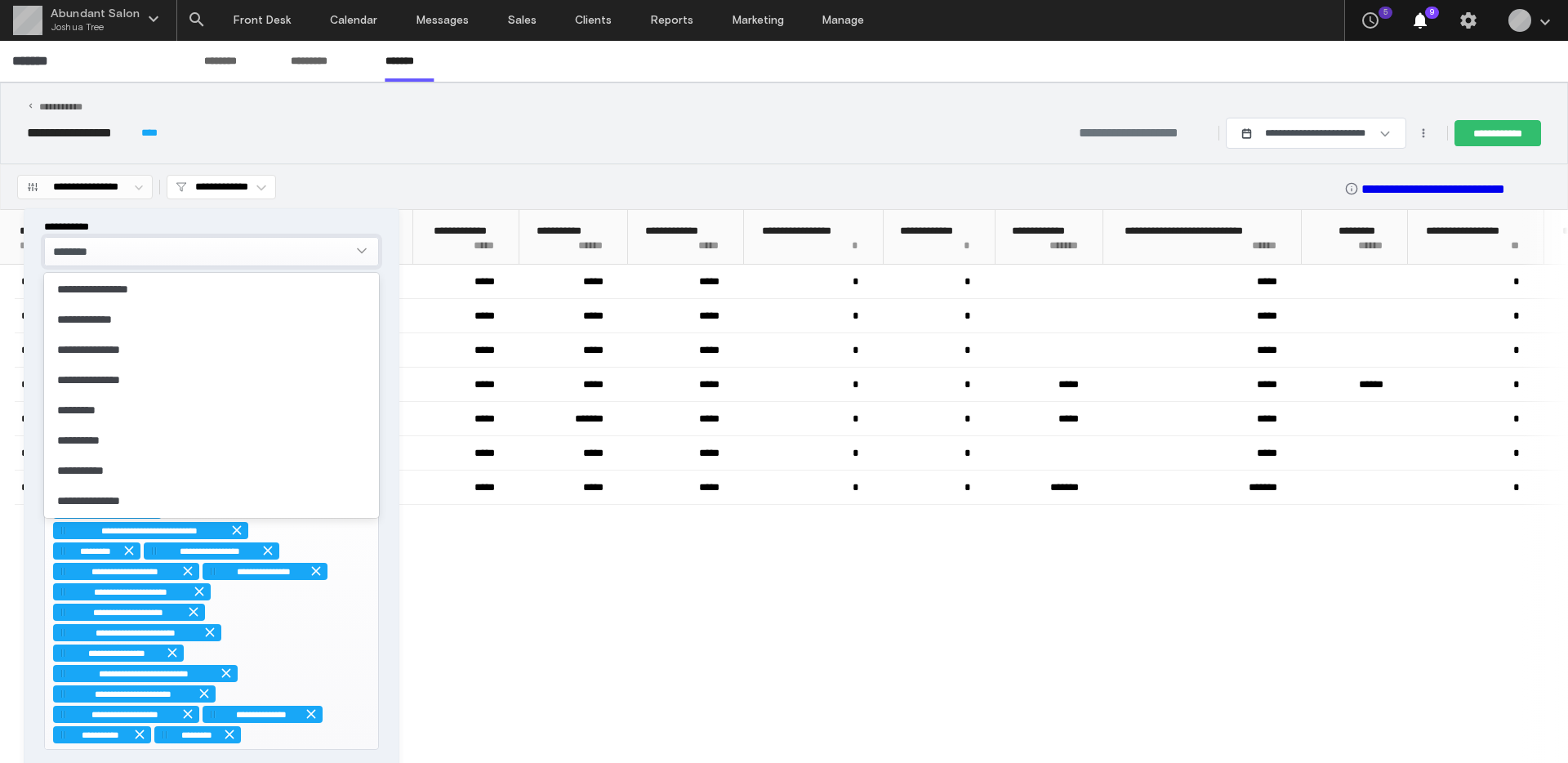 click on "********" at bounding box center [199, 251] 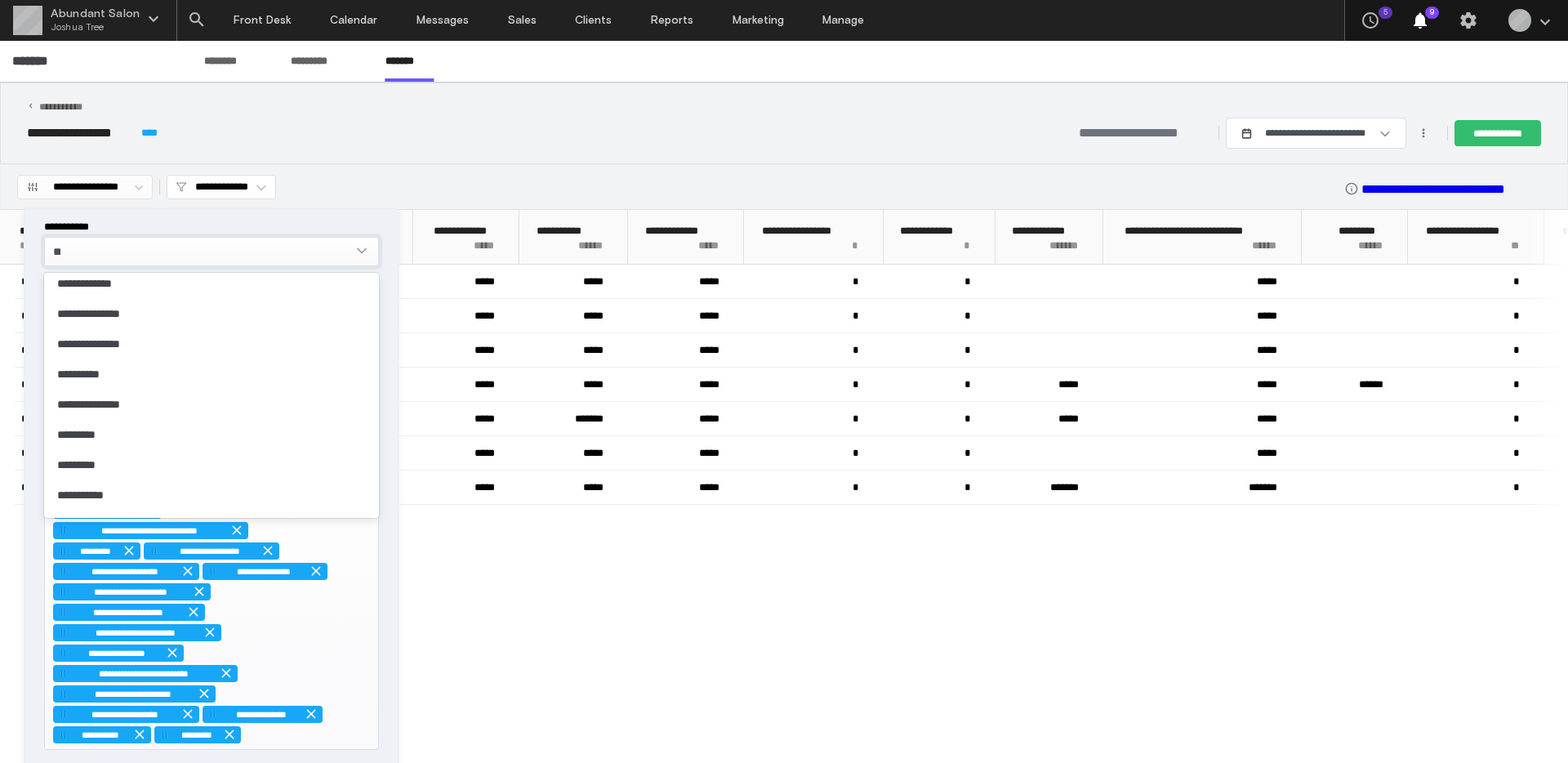 scroll, scrollTop: 0, scrollLeft: 0, axis: both 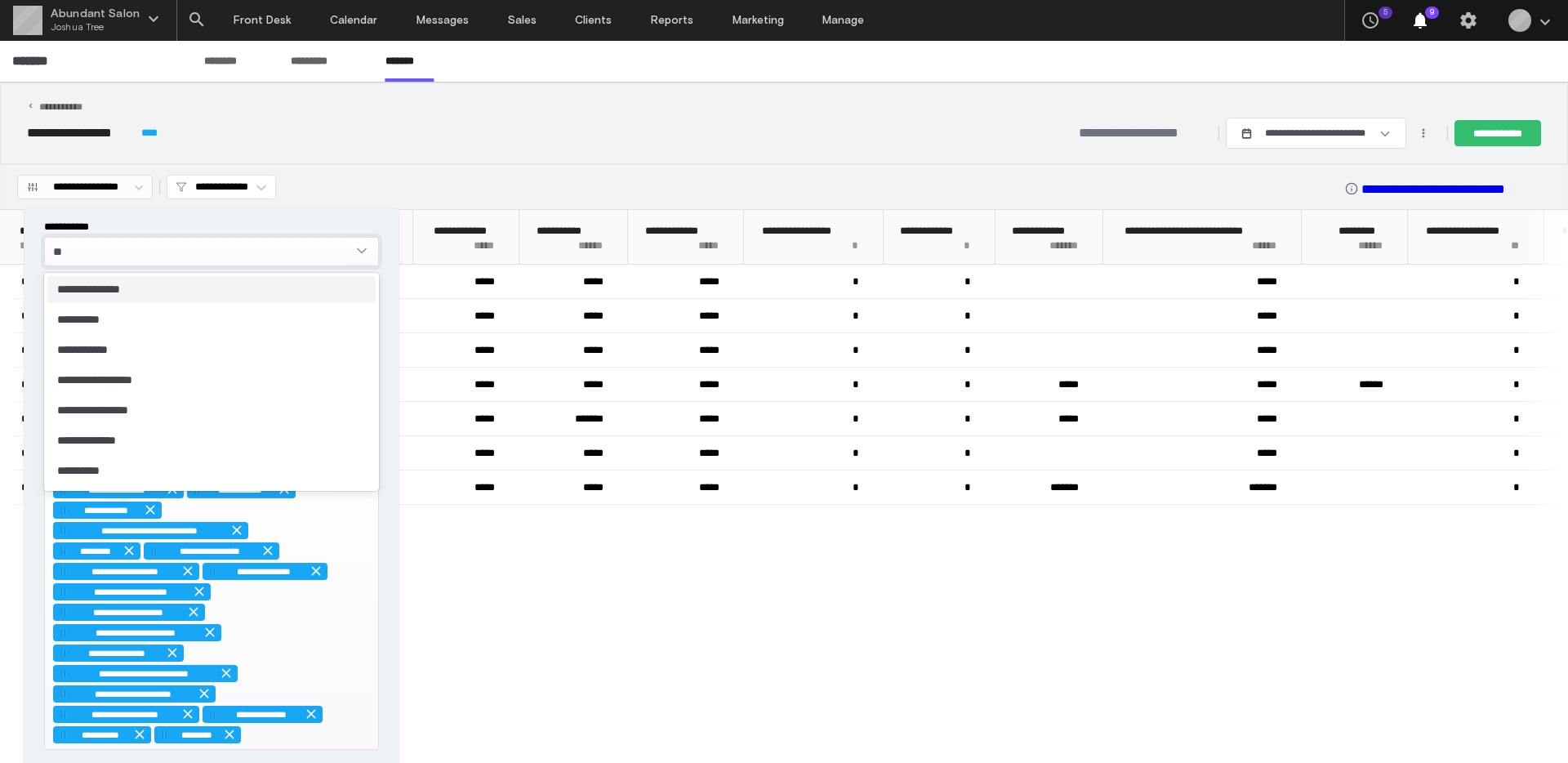 type on "*" 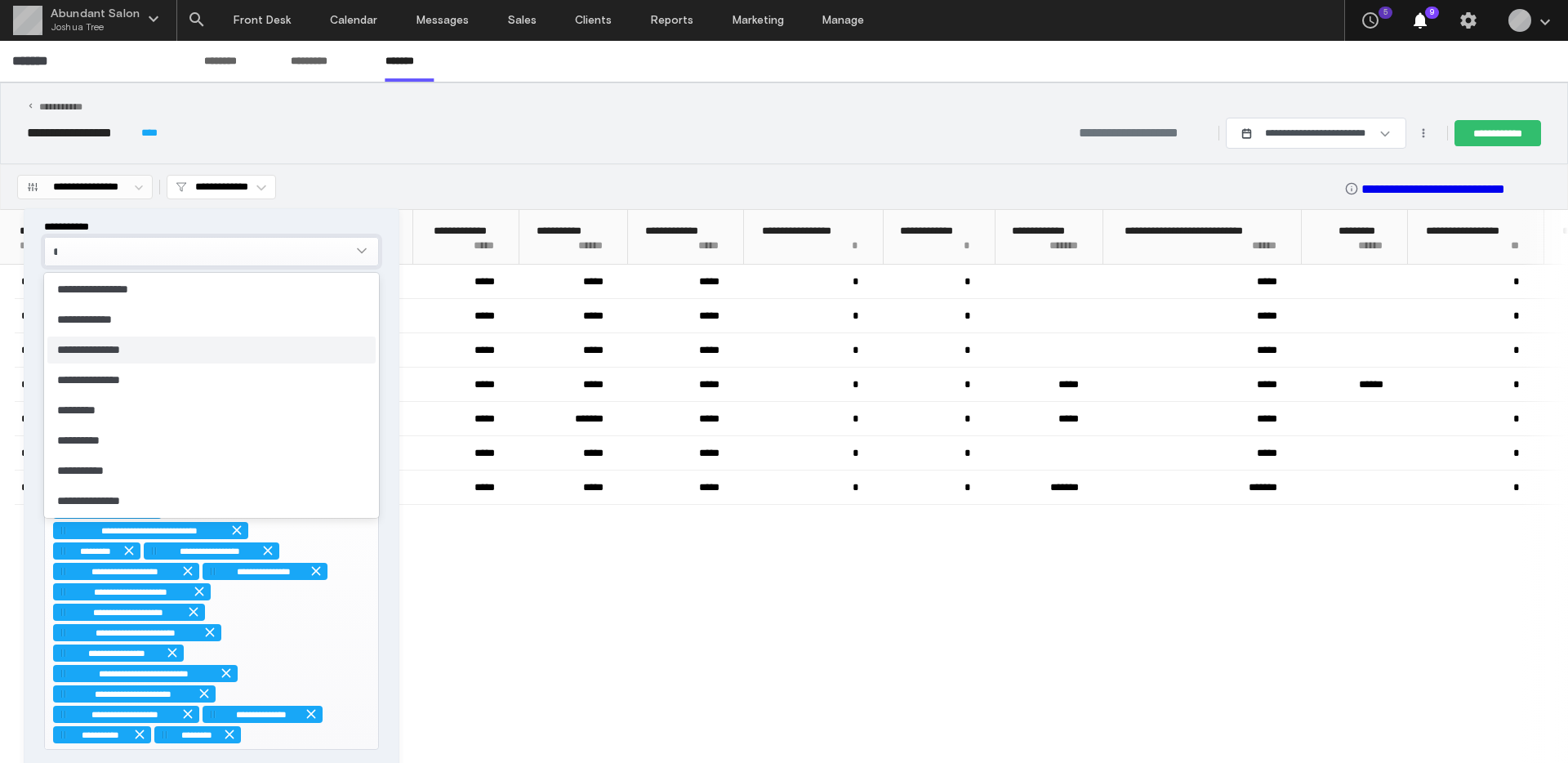 type on "**" 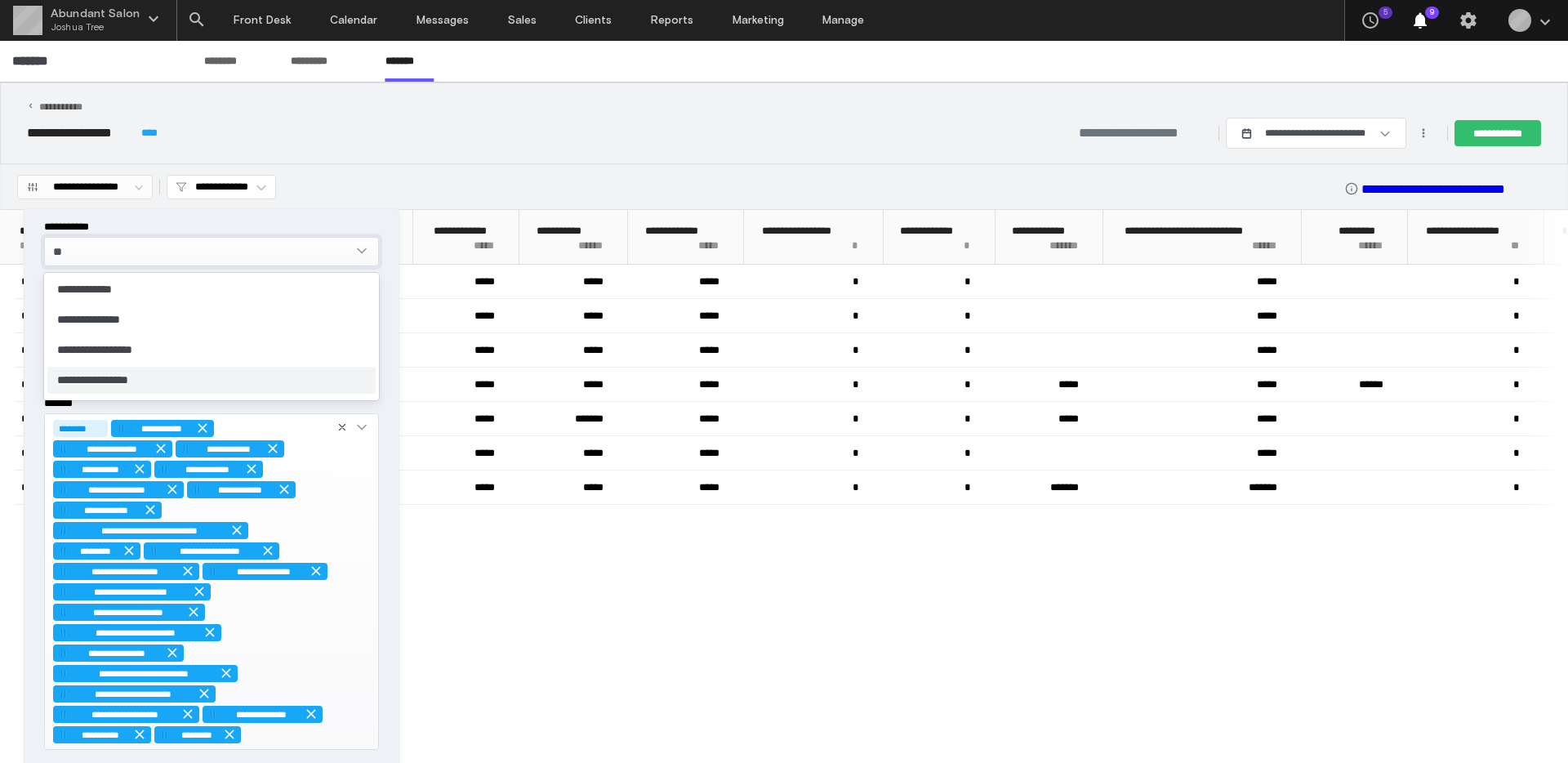 click on "**********" at bounding box center (212, 380) 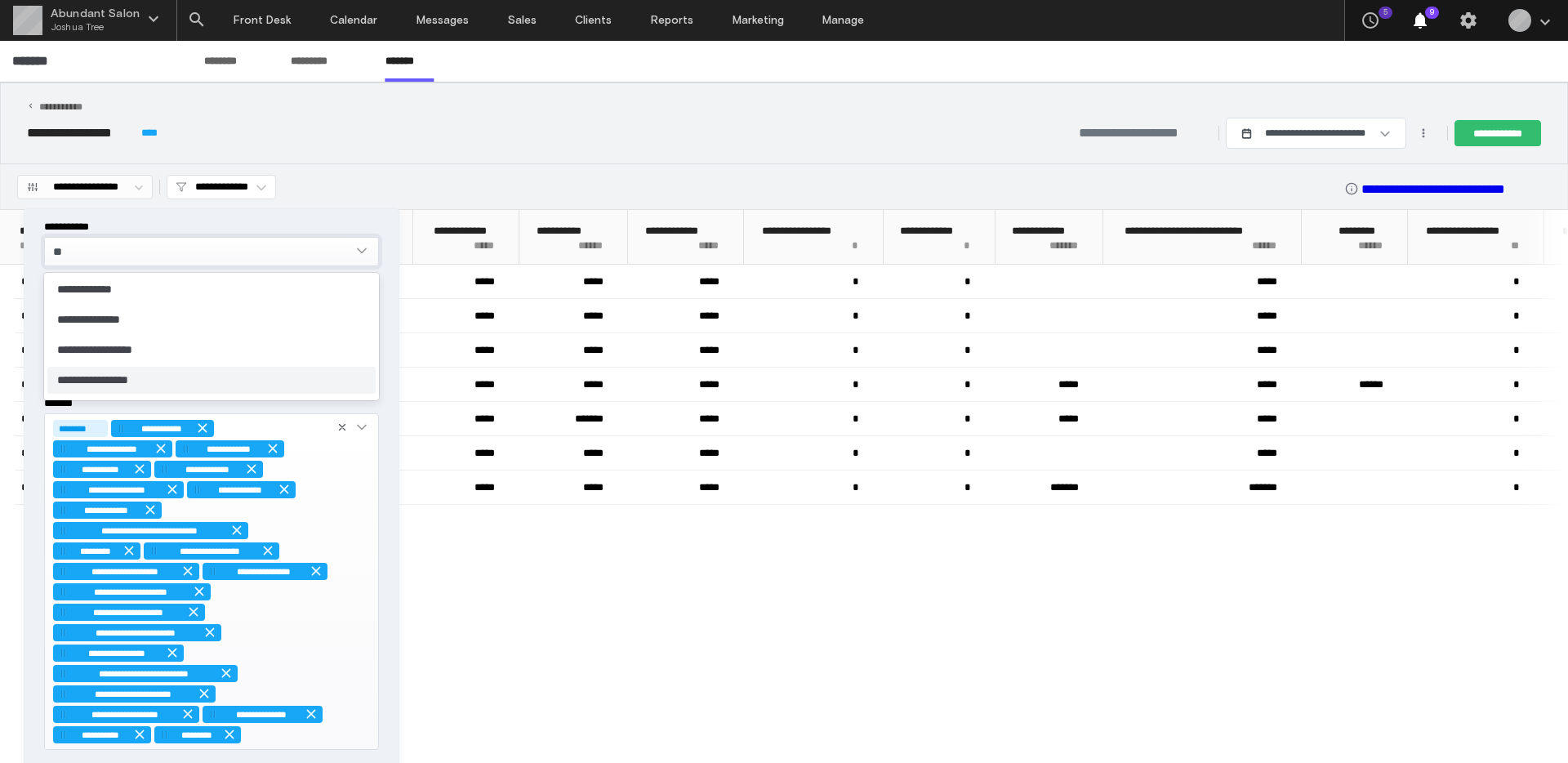 type 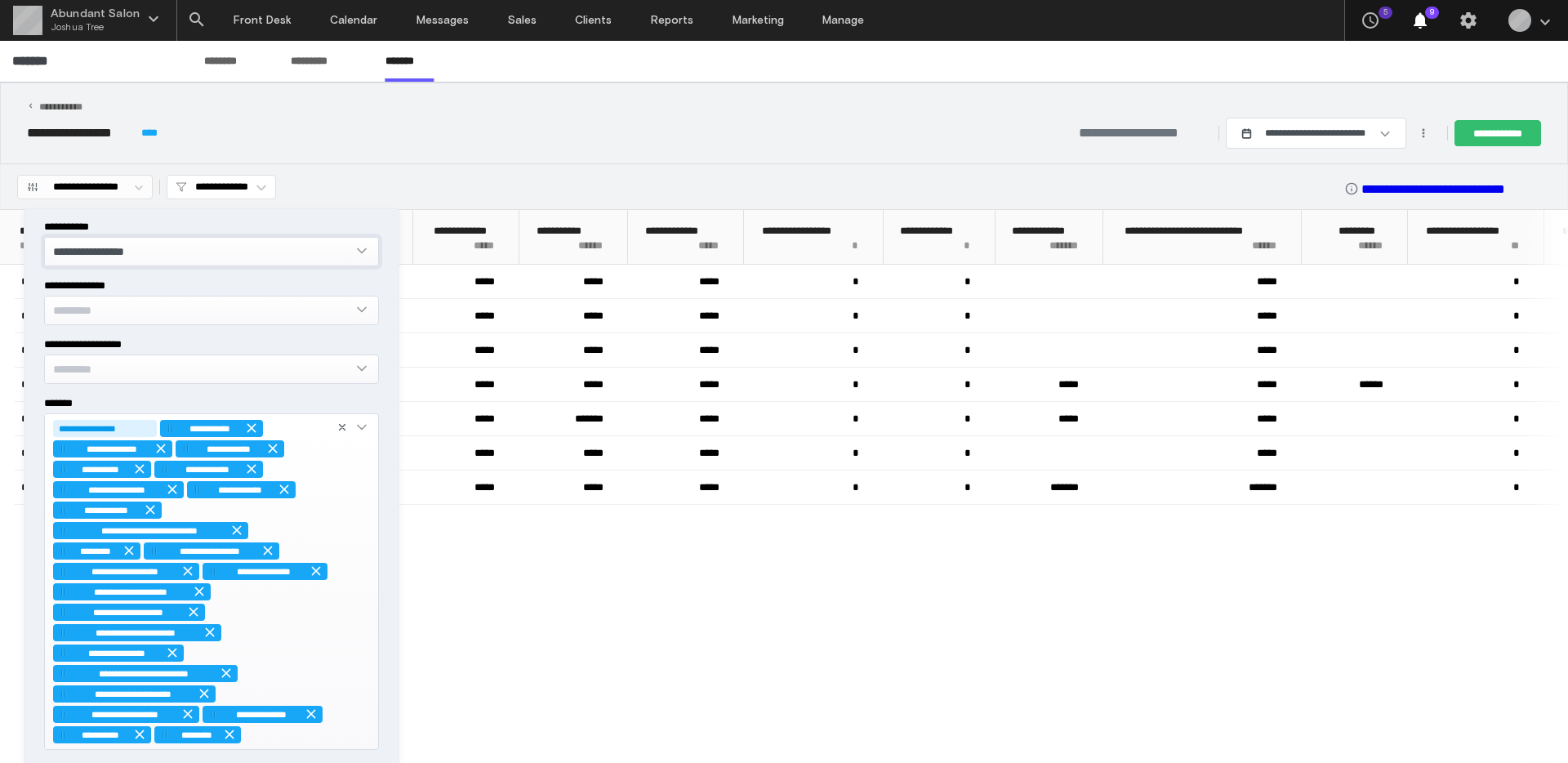 scroll, scrollTop: 42, scrollLeft: 0, axis: vertical 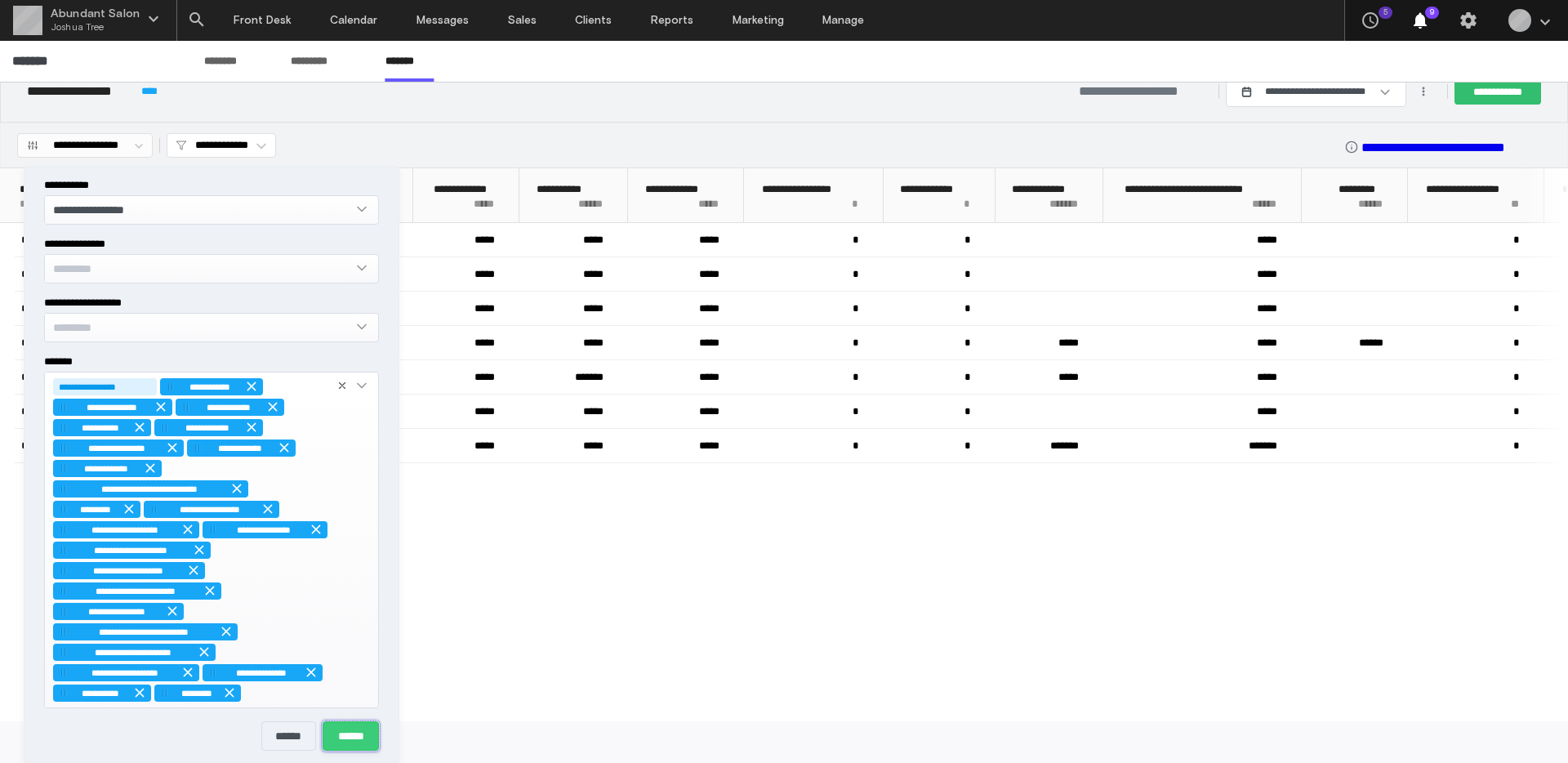 click on "******" at bounding box center (350, 736) 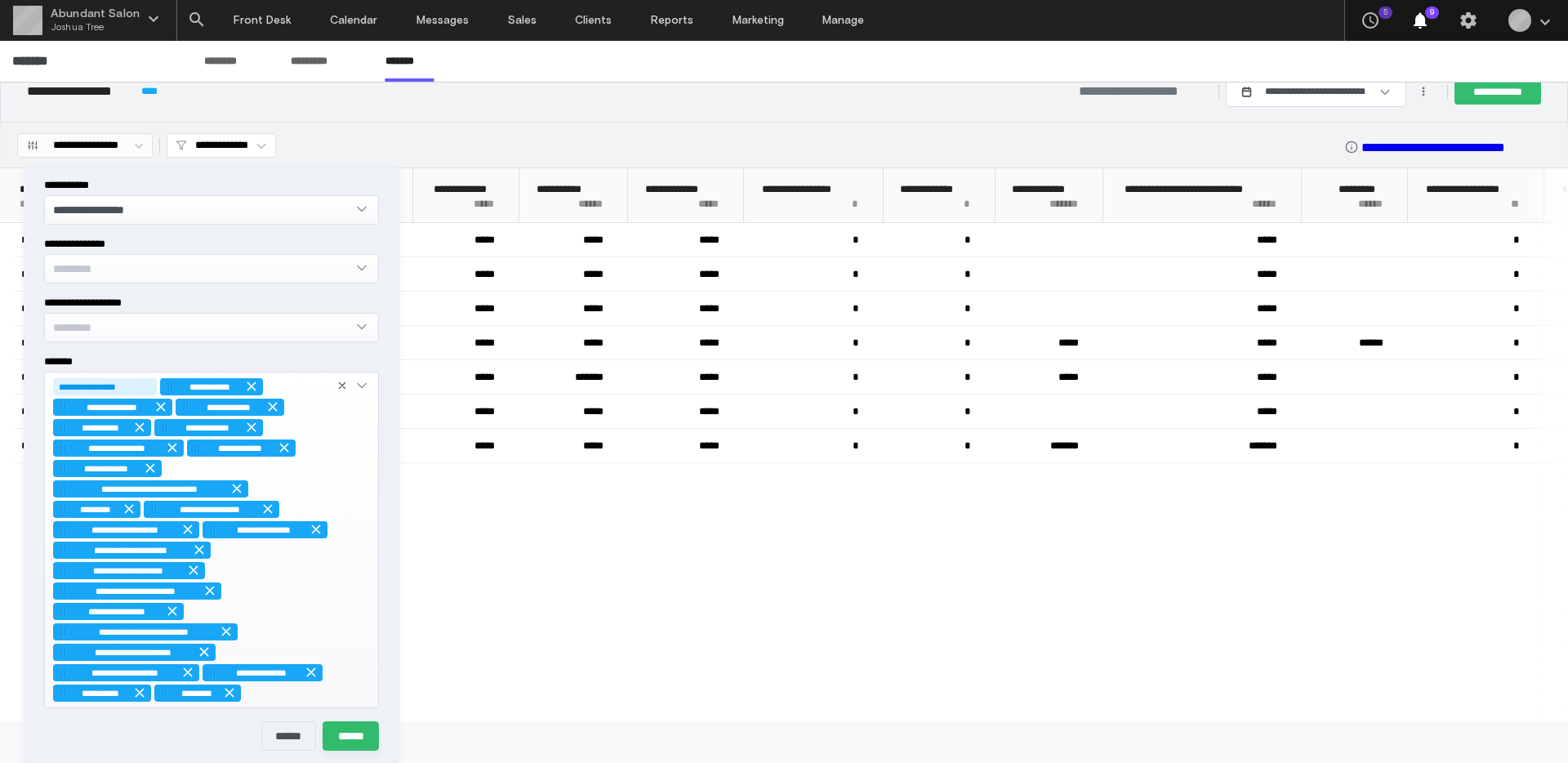 scroll, scrollTop: 0, scrollLeft: 0, axis: both 